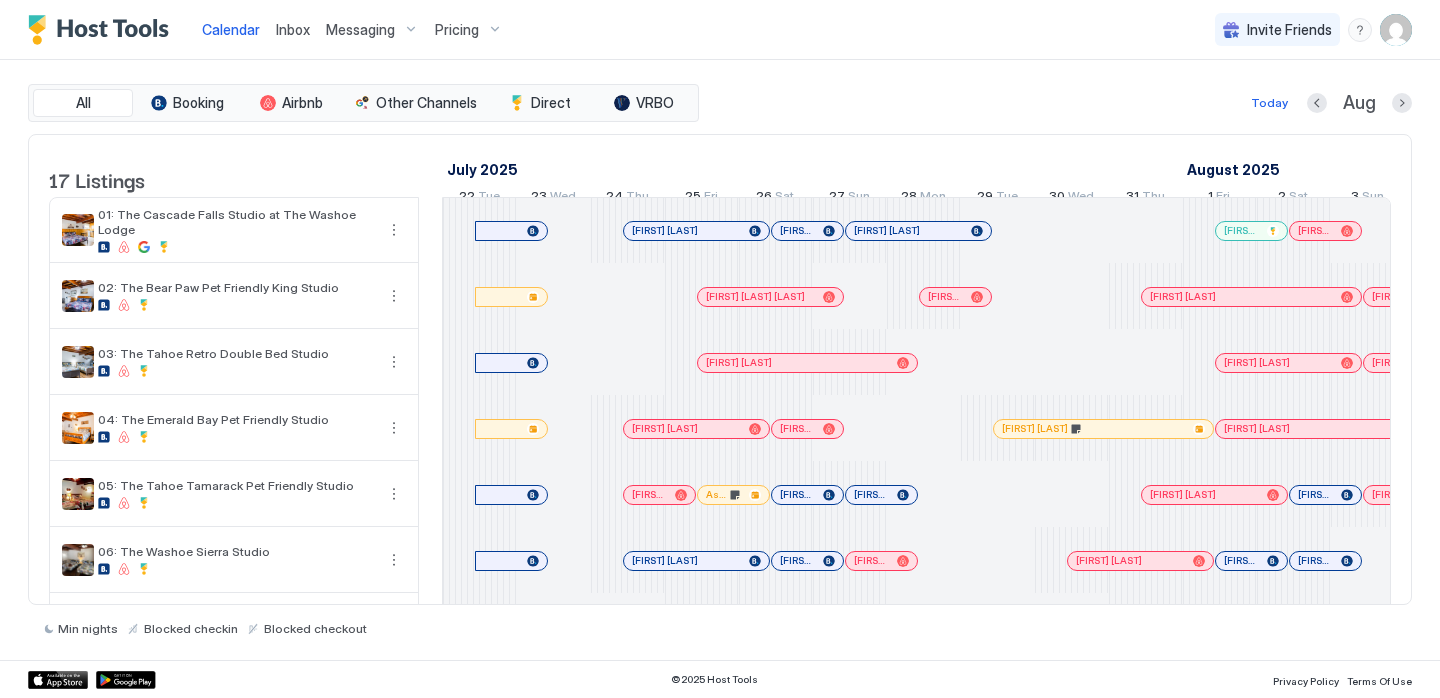 scroll, scrollTop: 0, scrollLeft: 0, axis: both 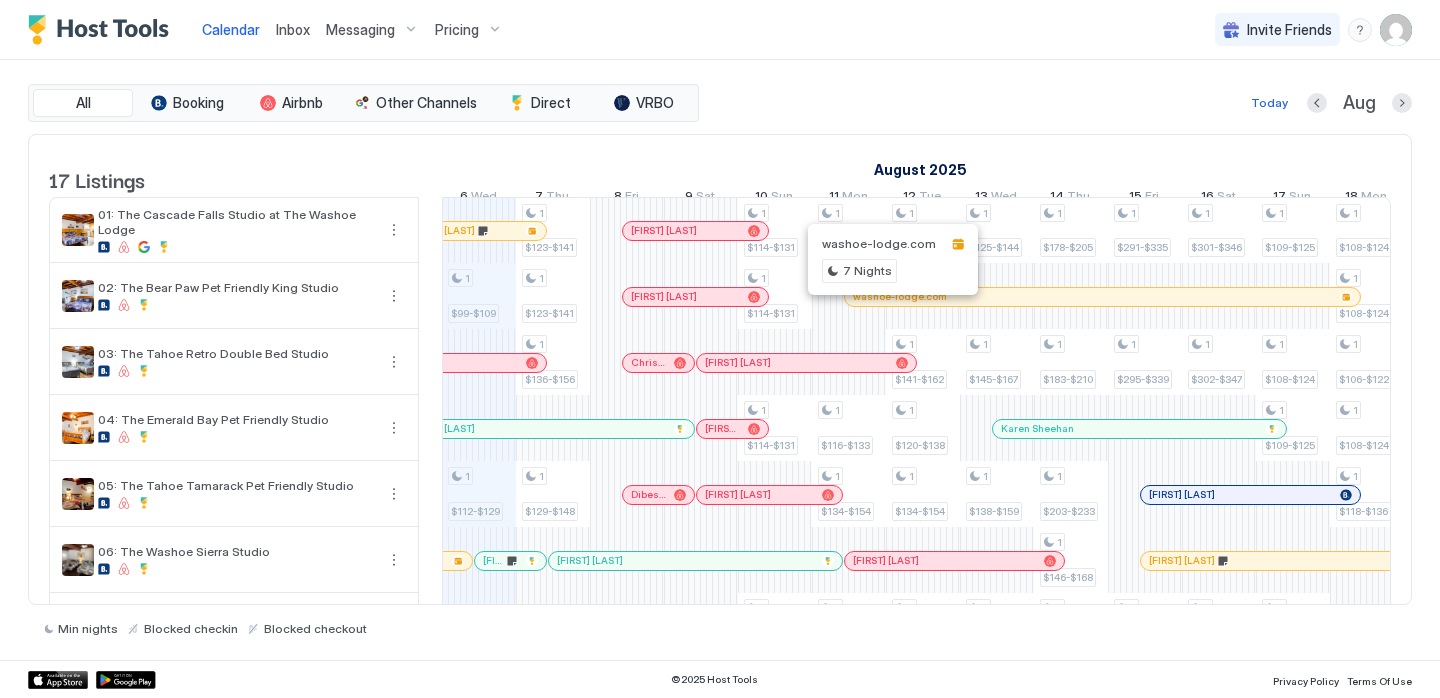 click at bounding box center [887, 297] 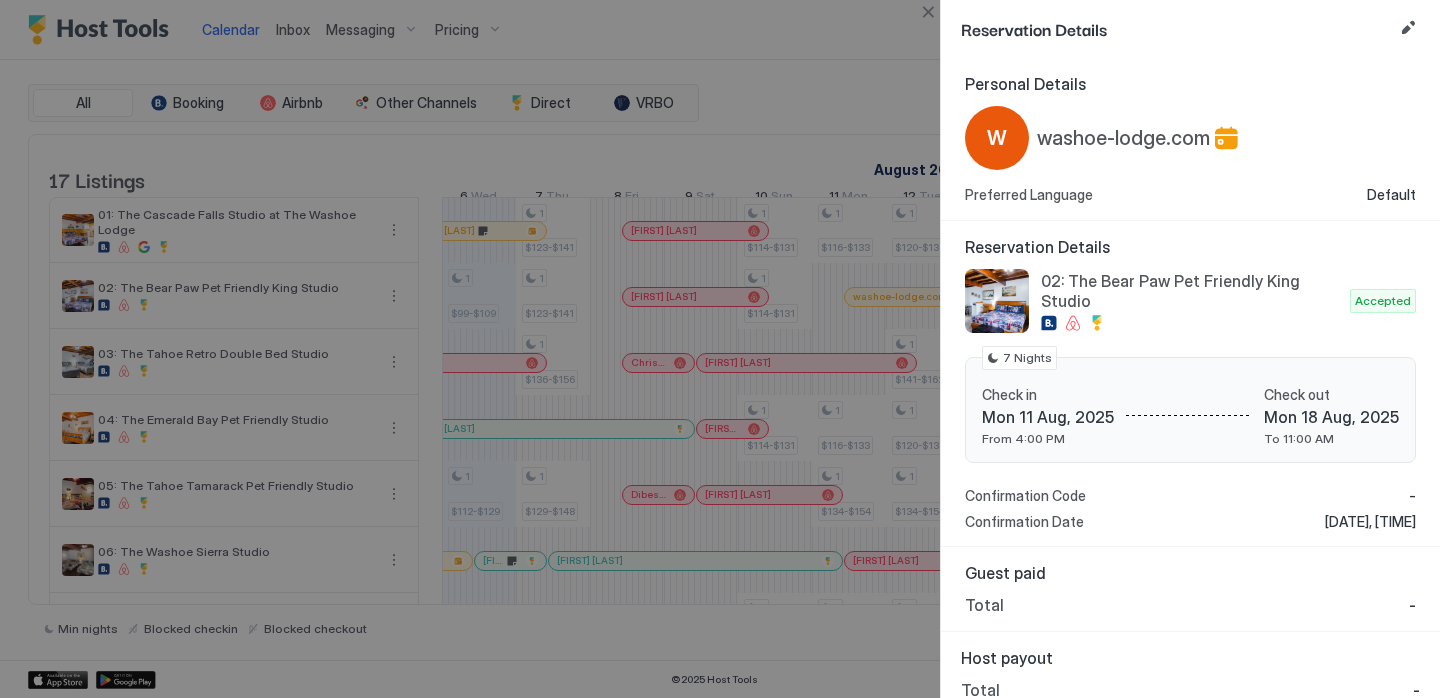 click at bounding box center [1408, 28] 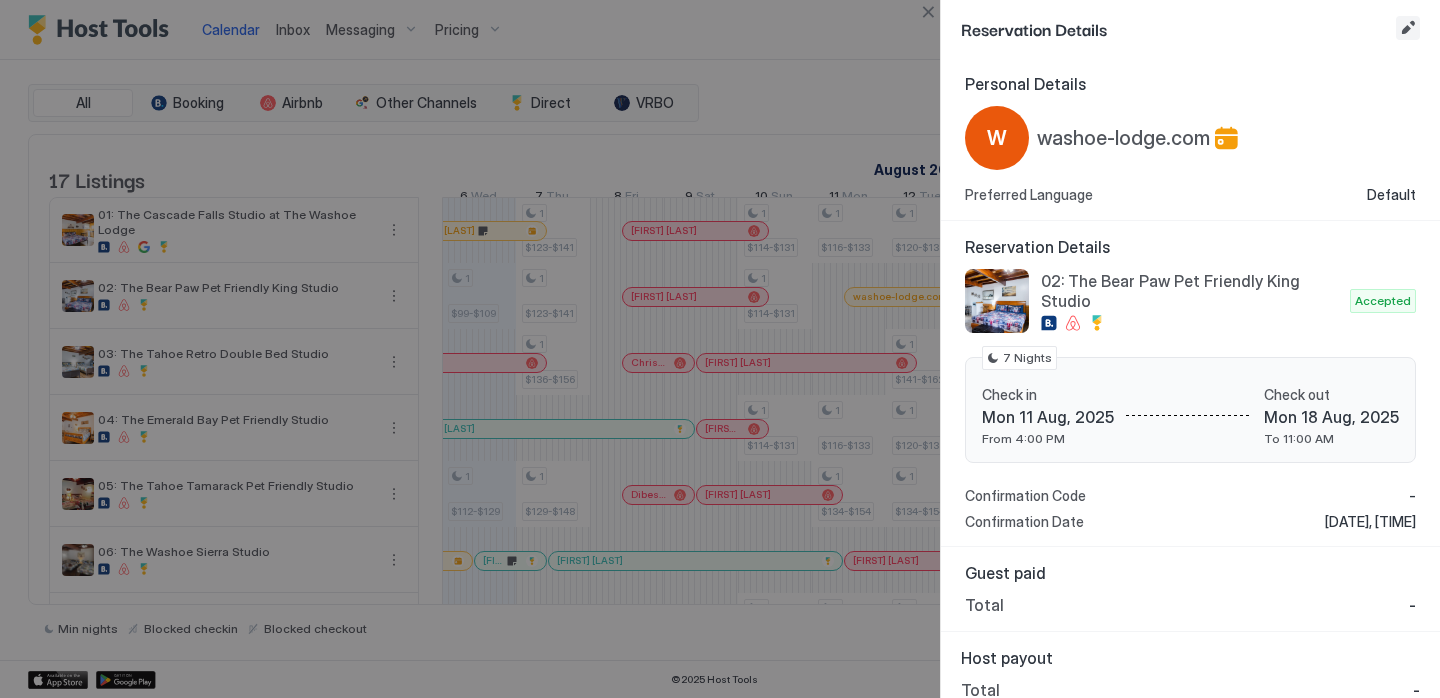 click at bounding box center [1408, 28] 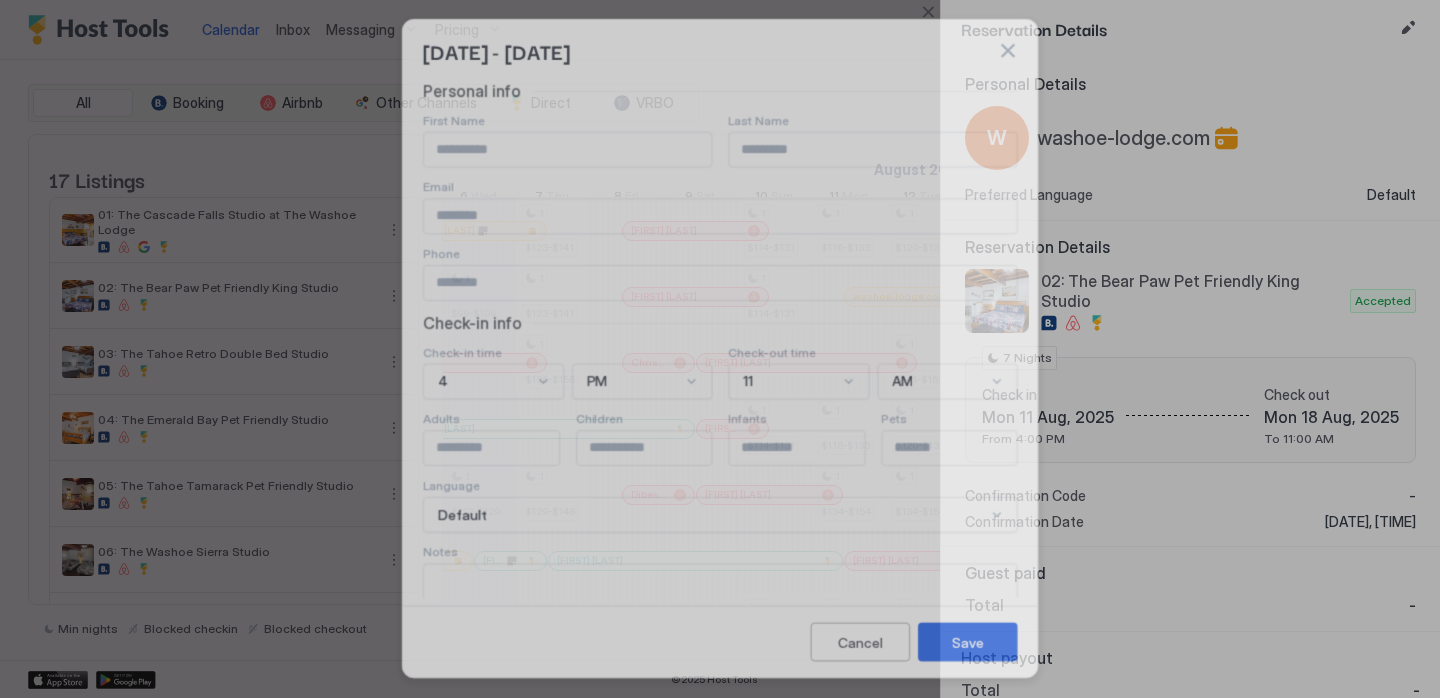 type 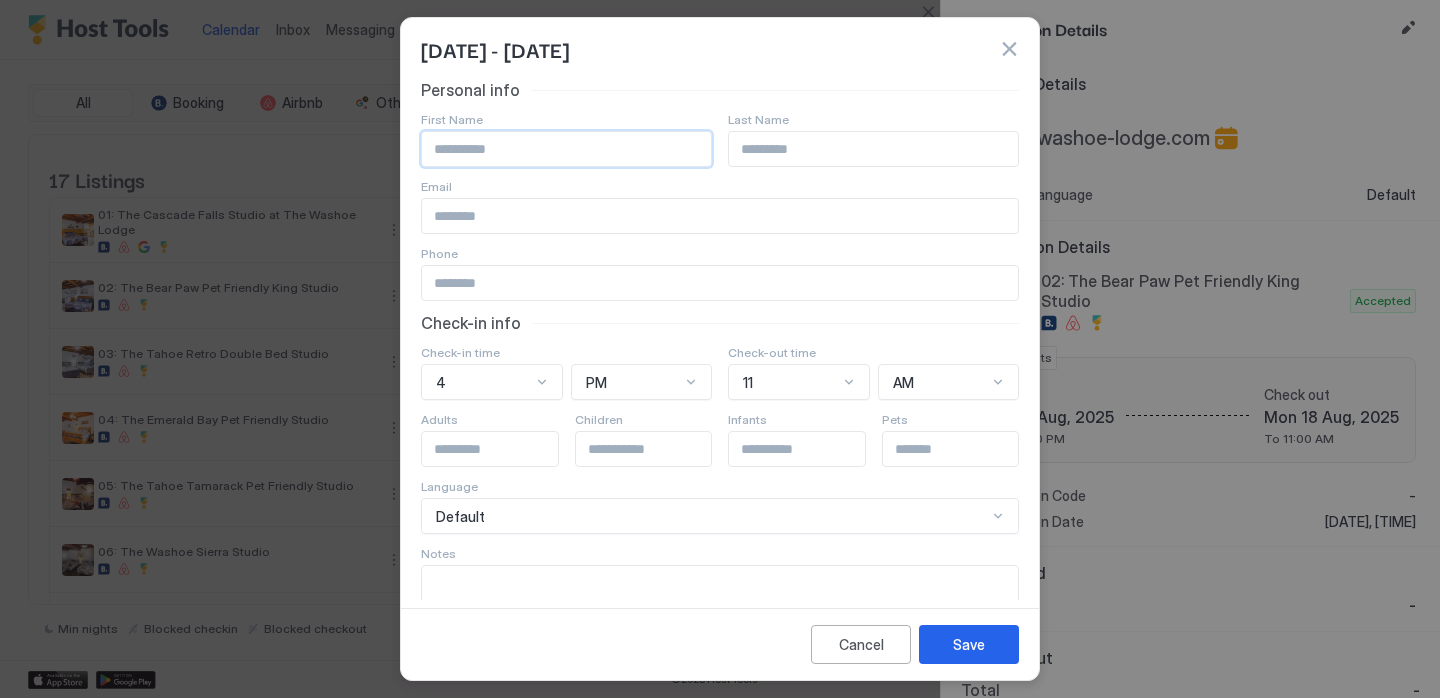 click at bounding box center [566, 149] 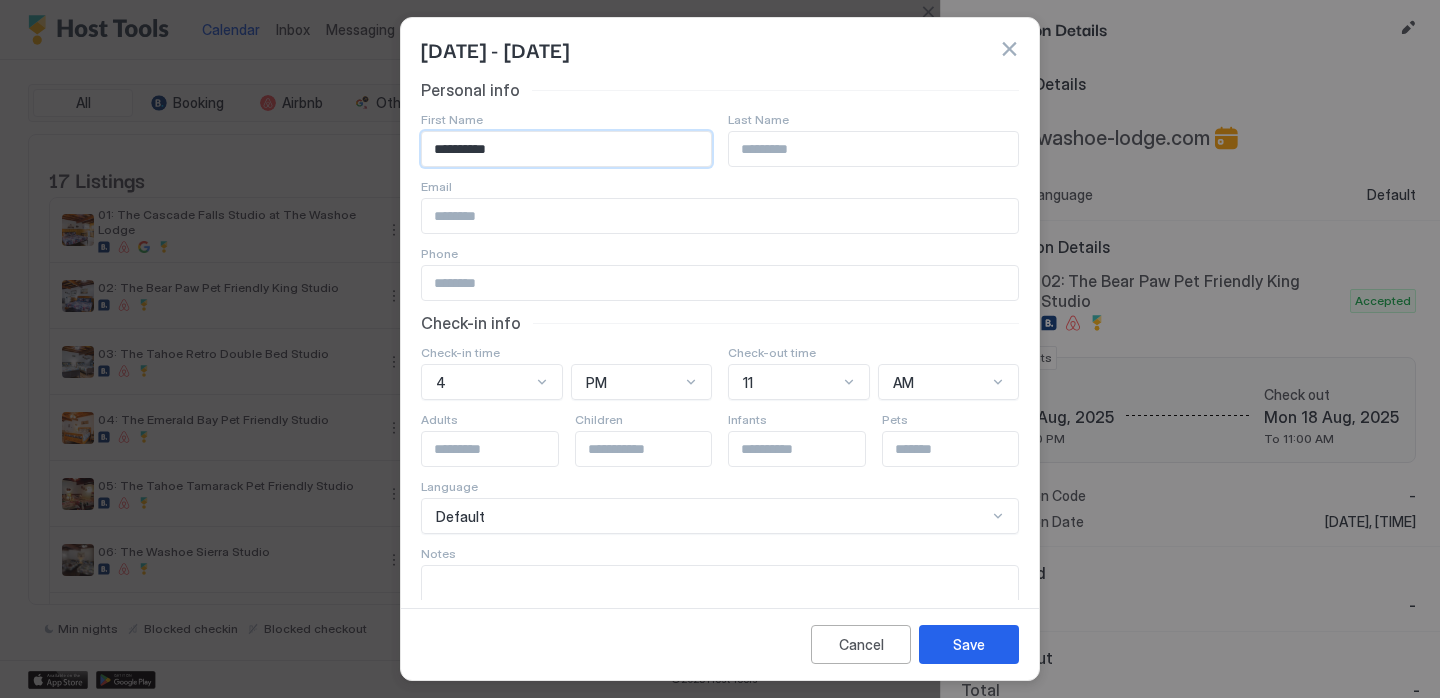 click on "**********" at bounding box center (566, 149) 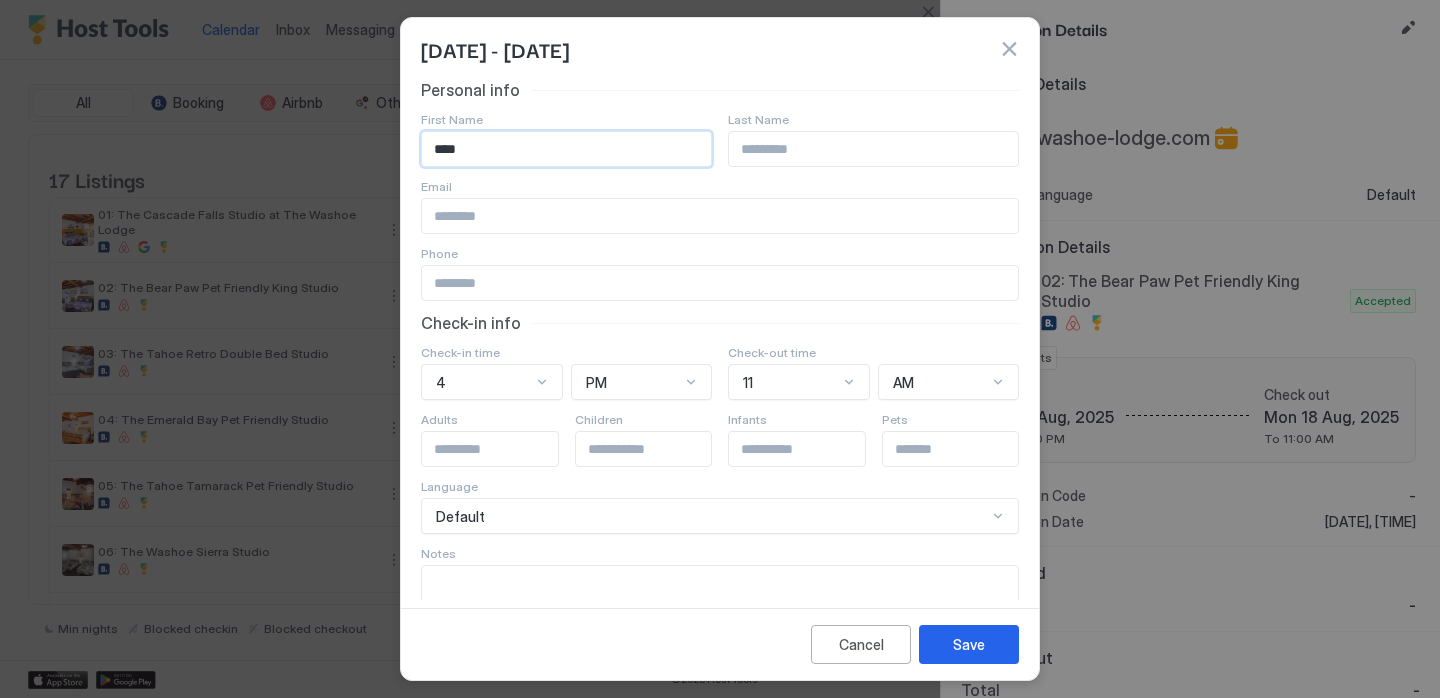 type on "****" 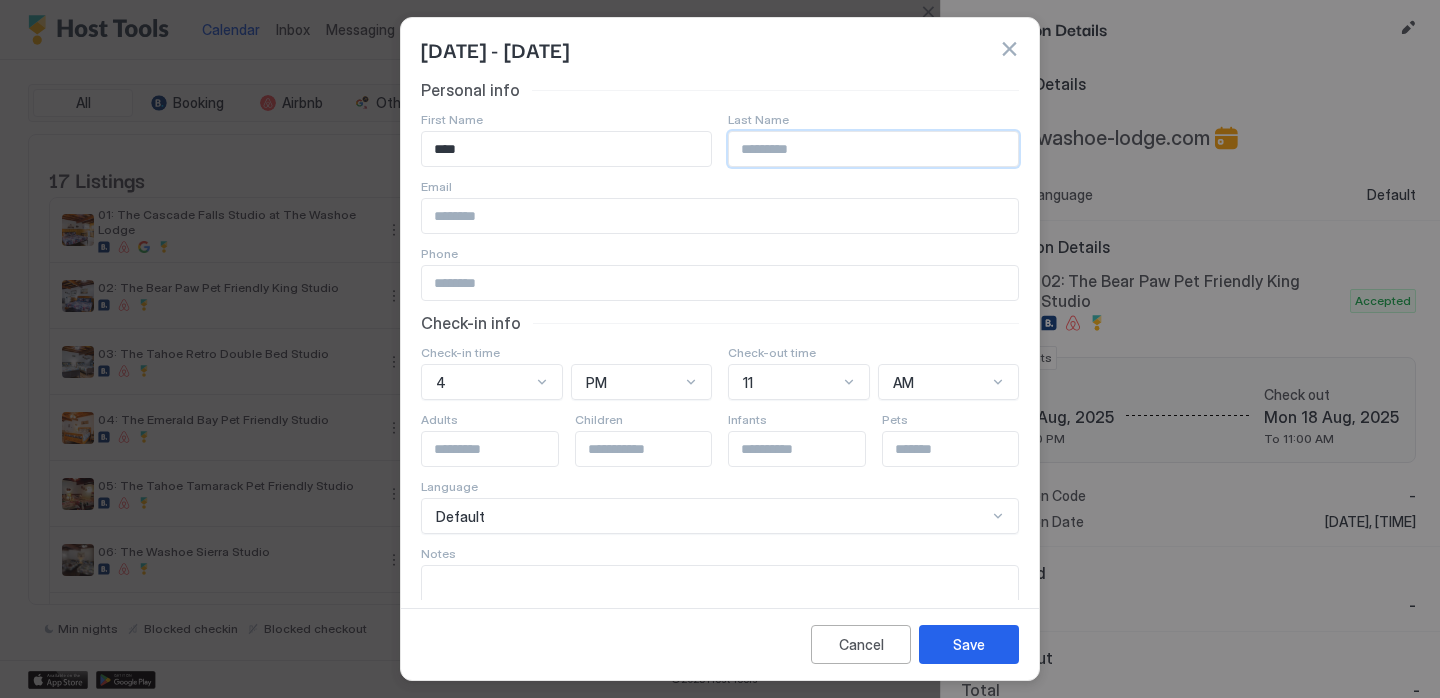 click at bounding box center [873, 149] 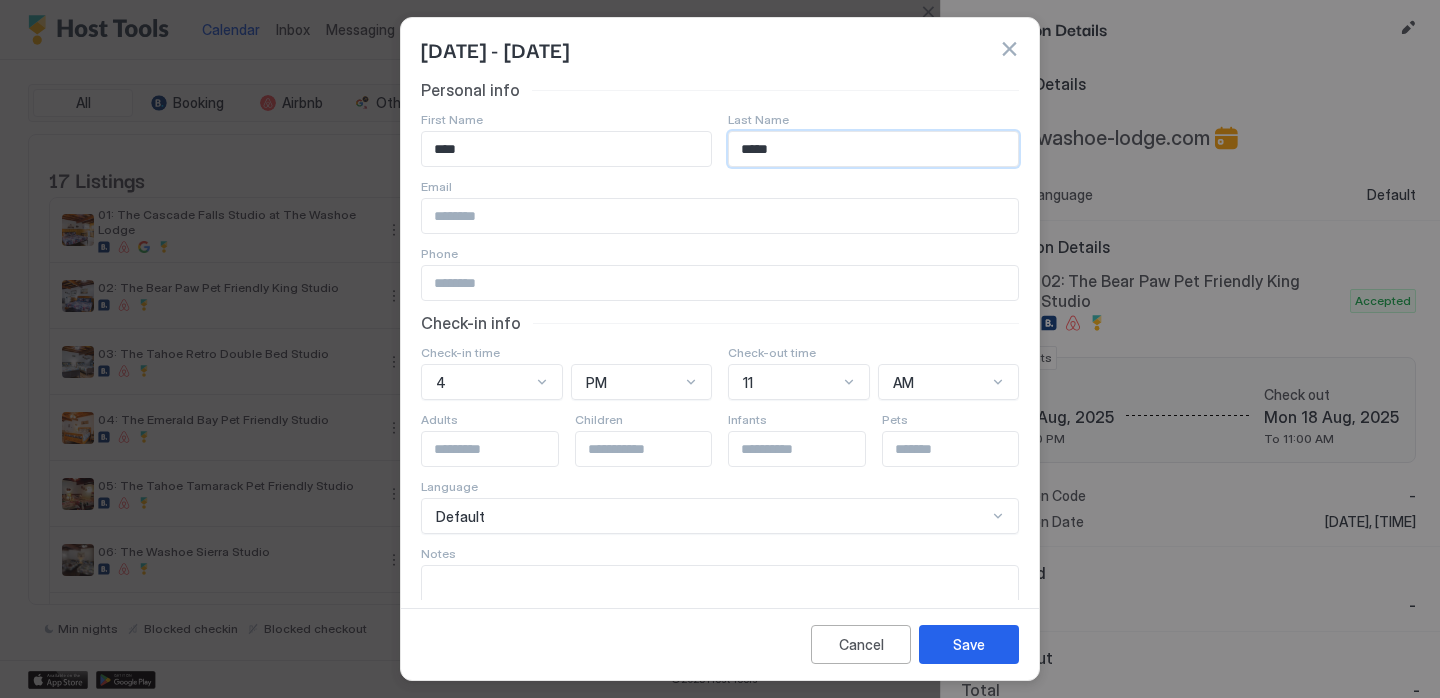 type on "*****" 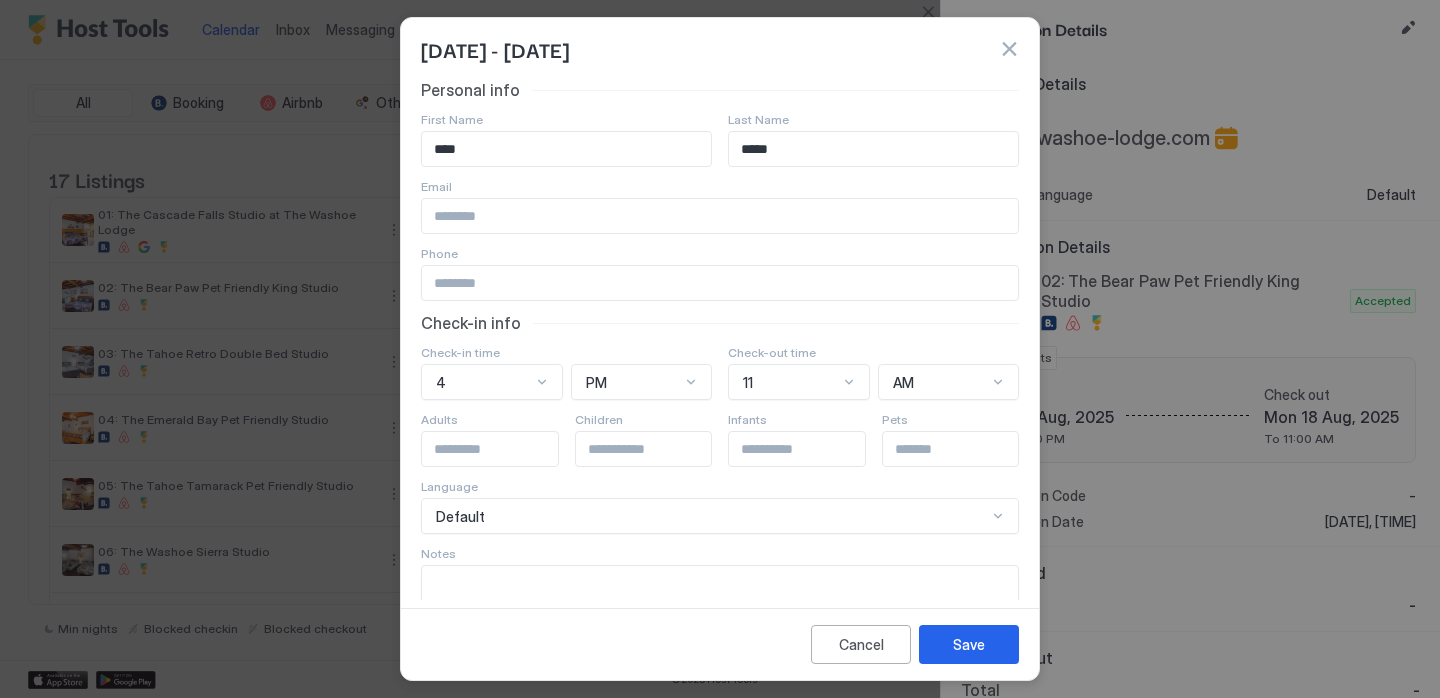 click on "Personal info First Name **** Last Name ***** Email Phone Check-in info Check-in time 4 PM Check-out time 11 AM Adults Children Infants Pets Language Default Notes" at bounding box center [720, 372] 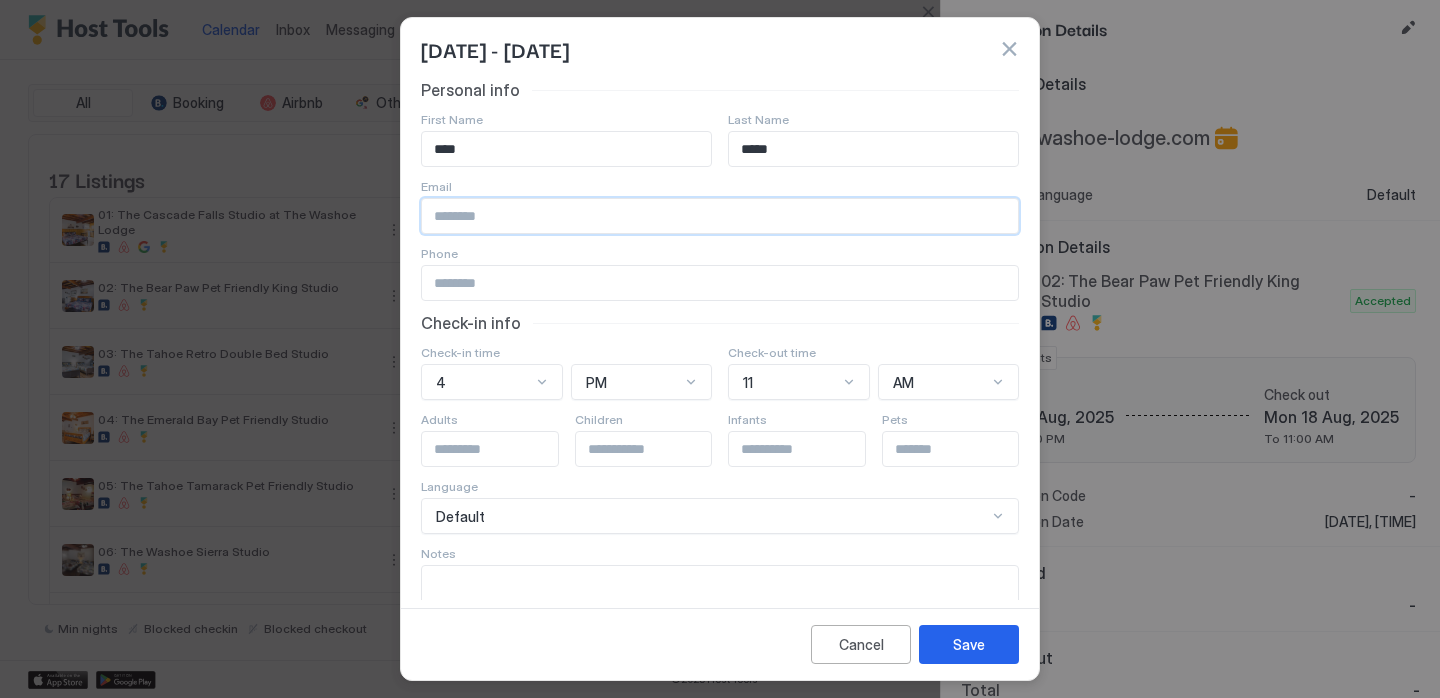 click at bounding box center (720, 216) 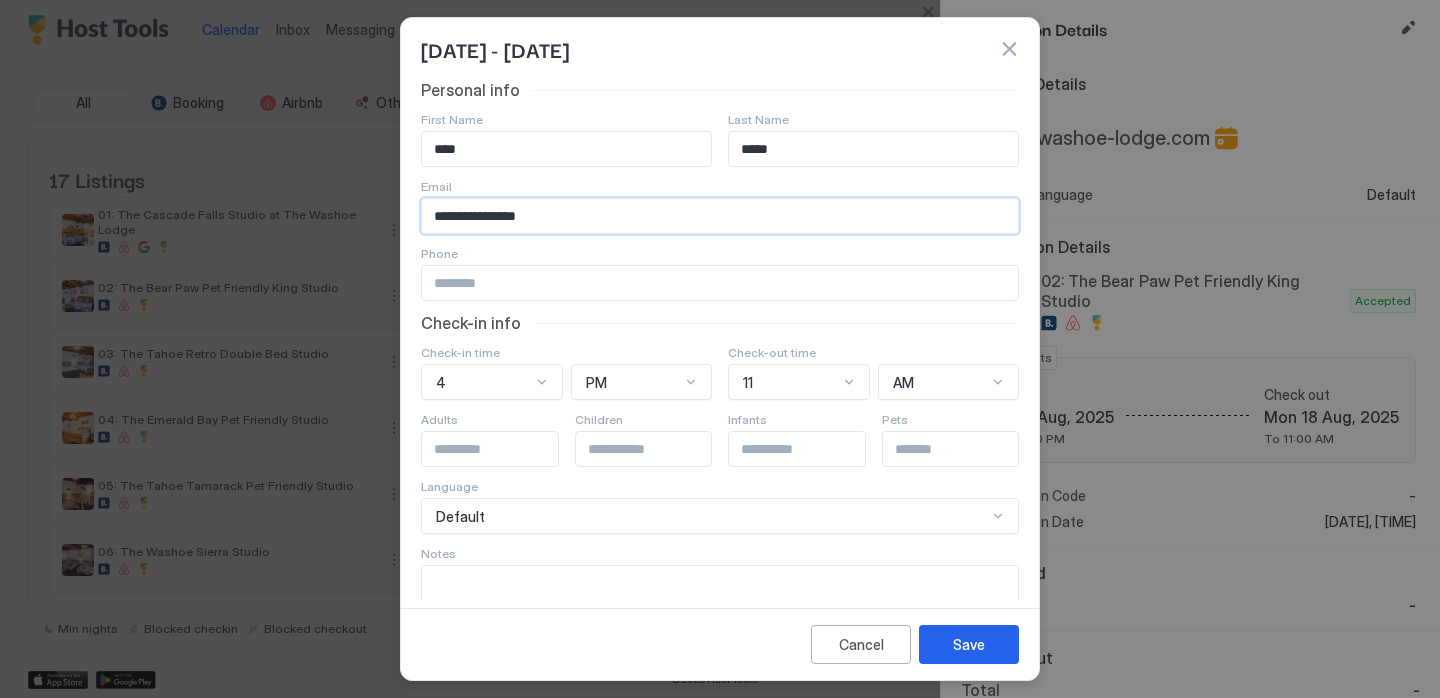 type on "**********" 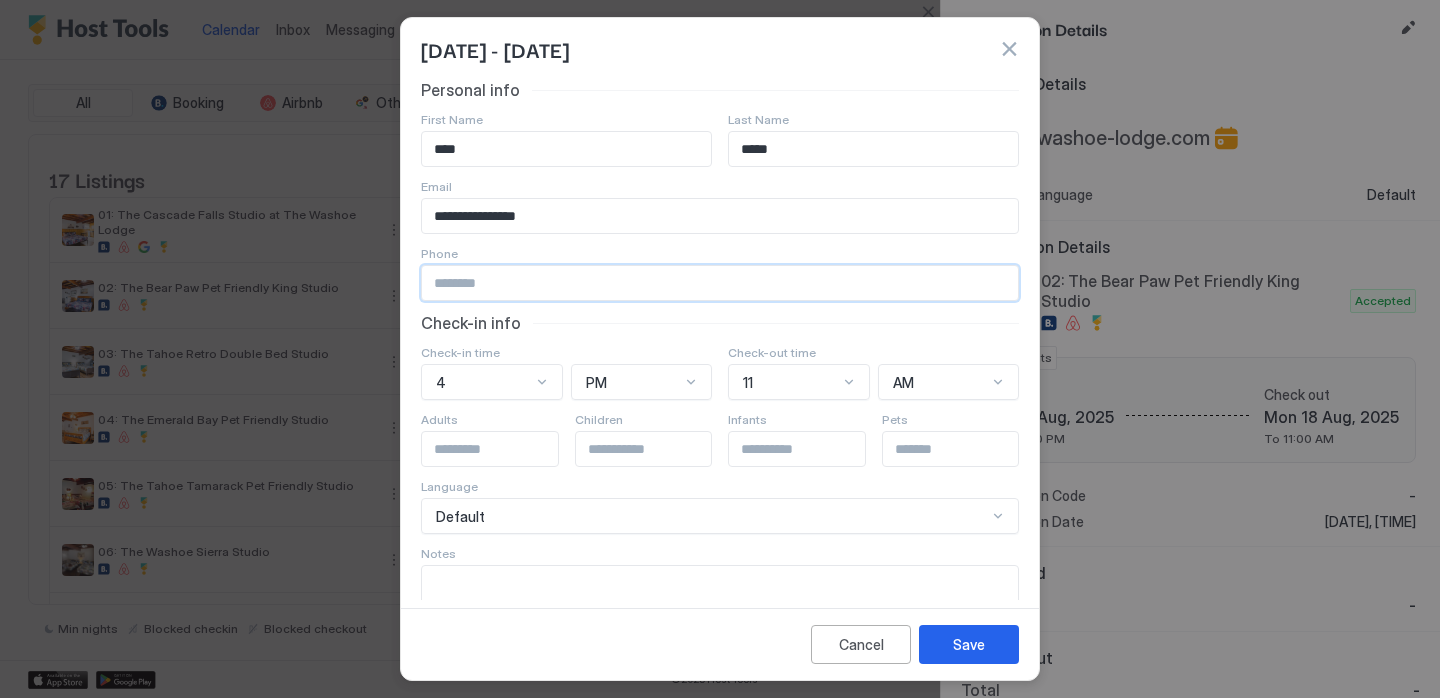 paste on "**********" 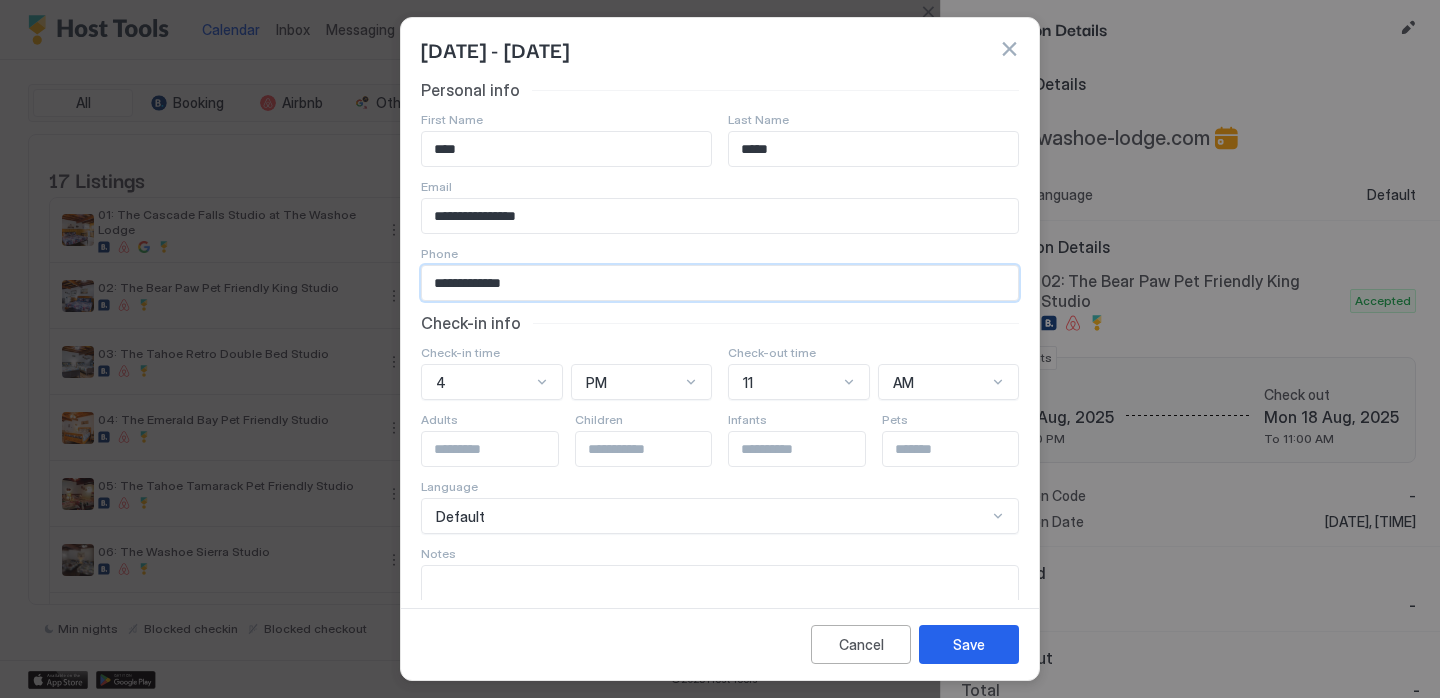 type on "**********" 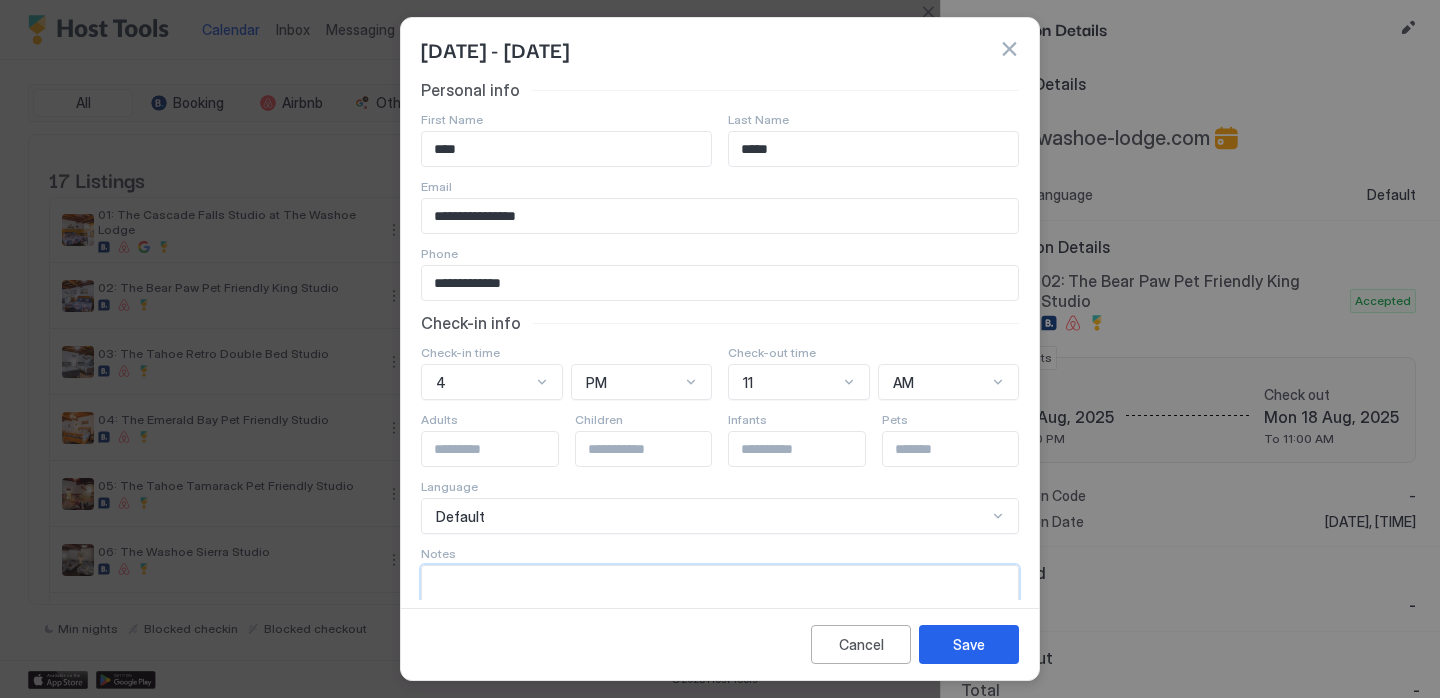 paste on "**********" 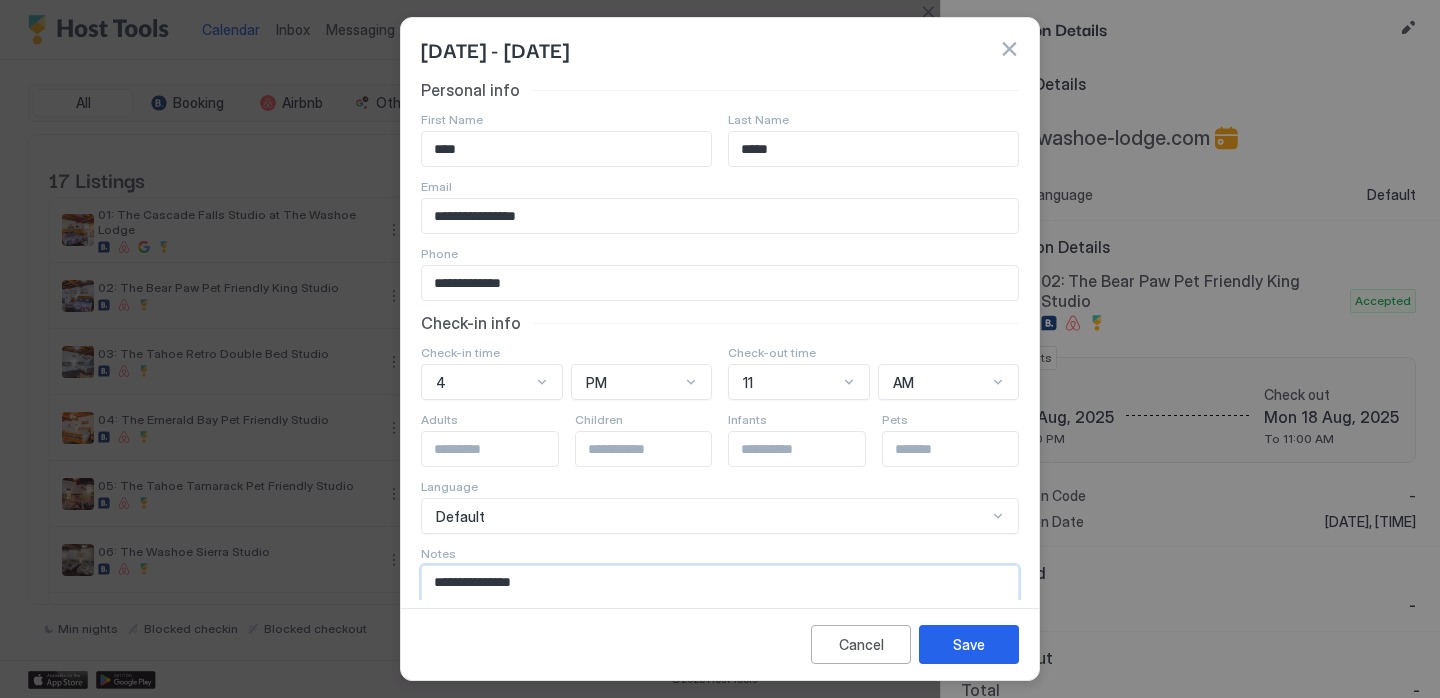 scroll, scrollTop: 86, scrollLeft: 0, axis: vertical 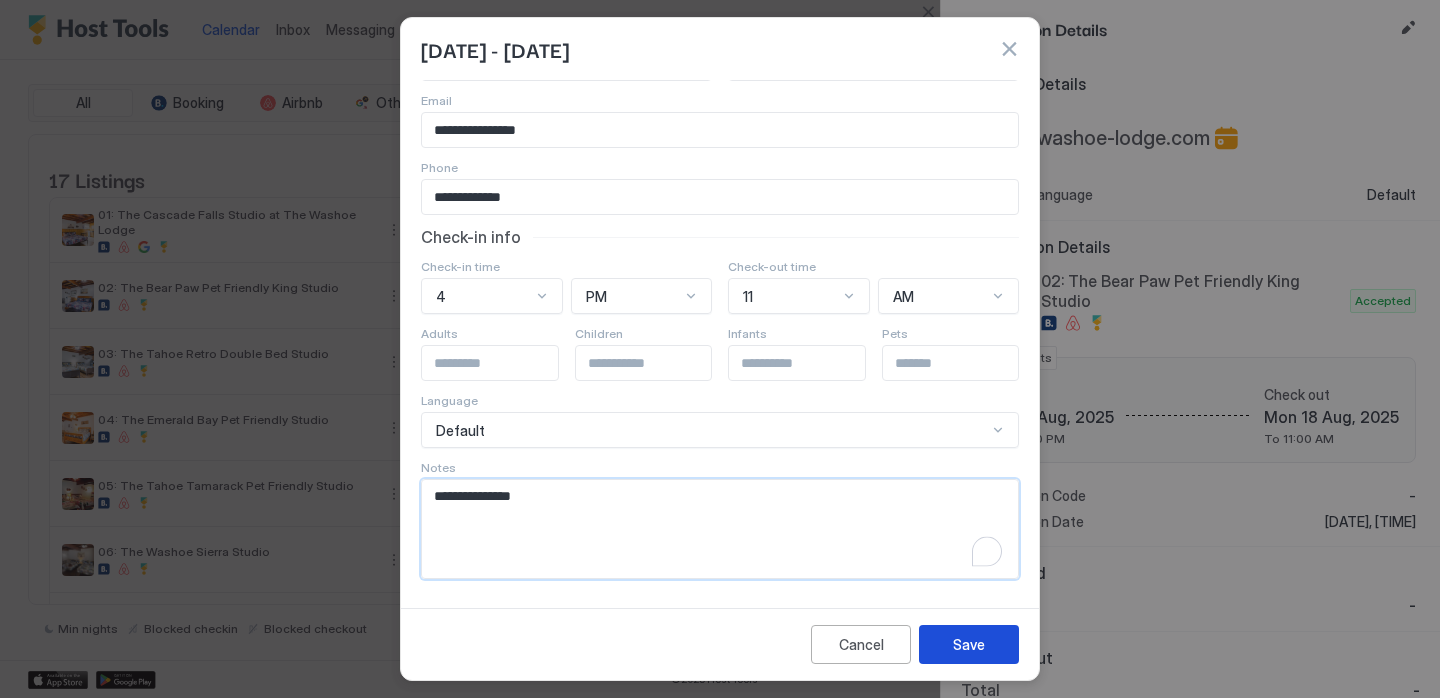 type on "**********" 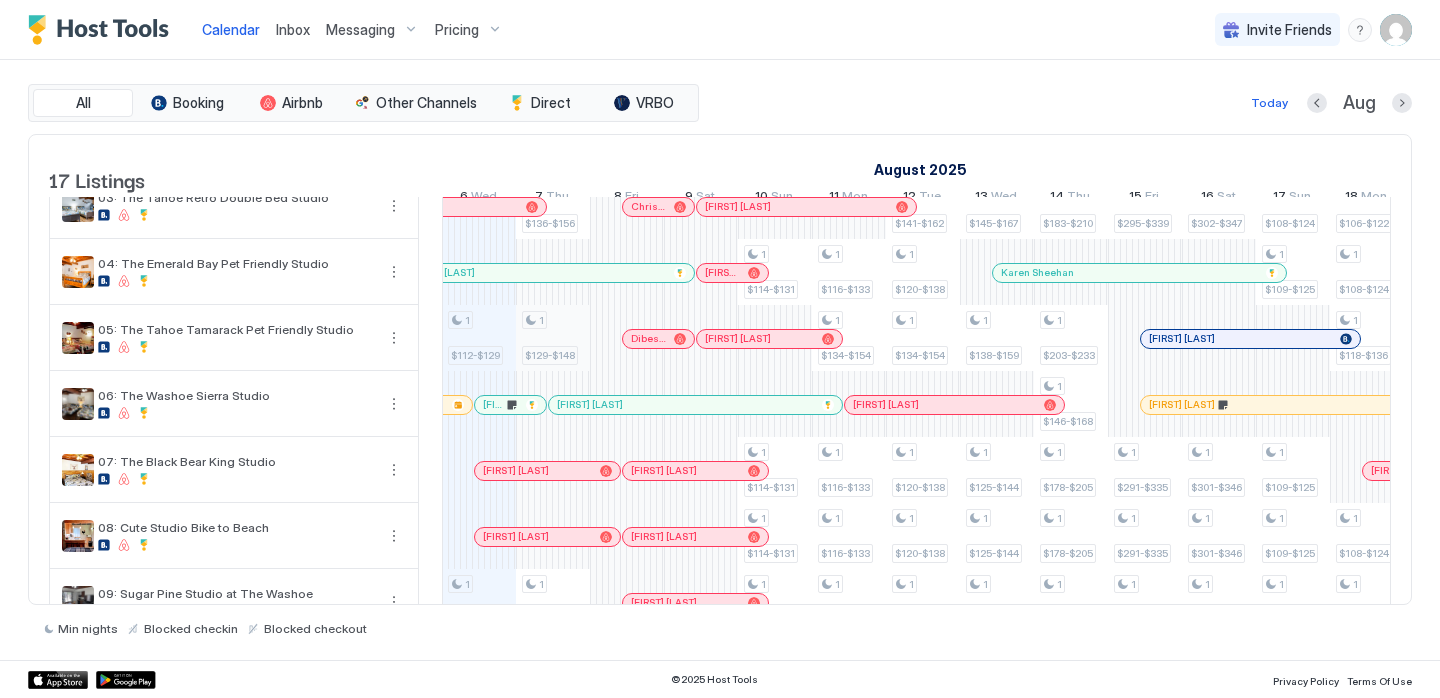 scroll, scrollTop: 156, scrollLeft: 0, axis: vertical 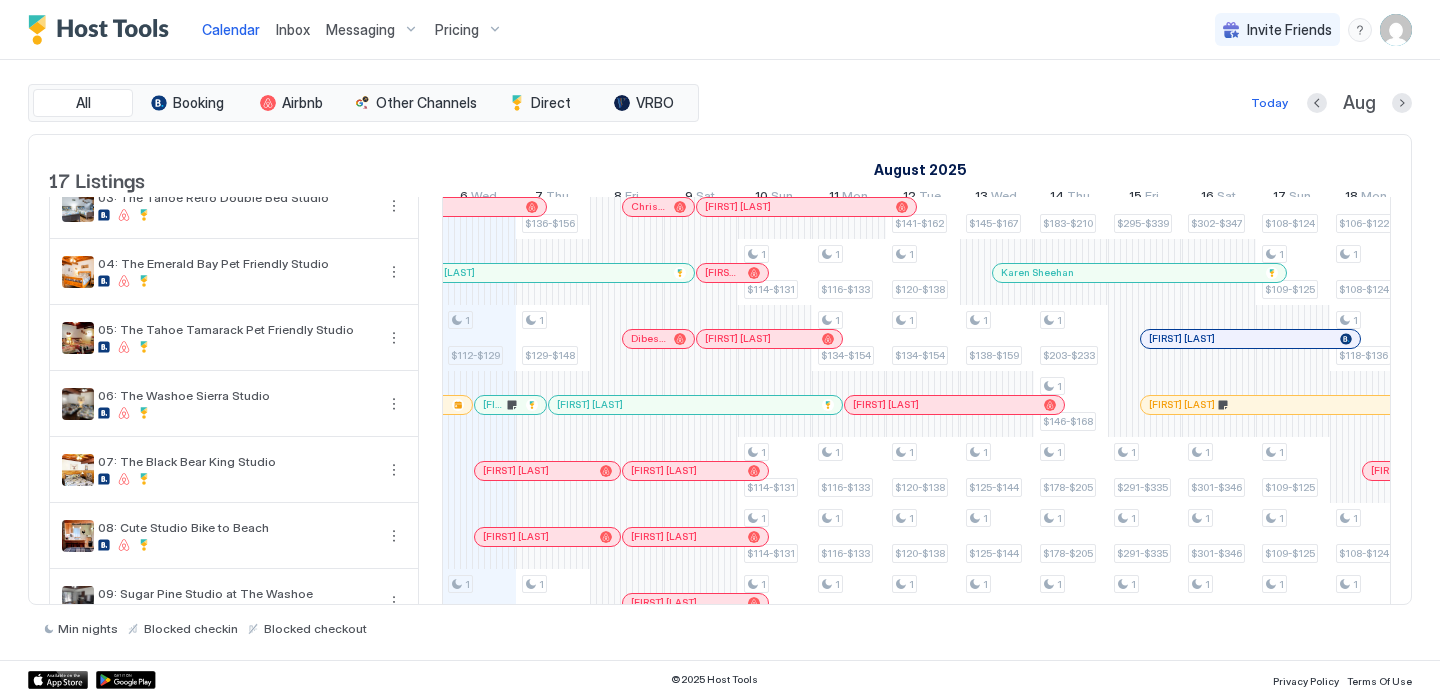 click on "Inbox" at bounding box center (293, 29) 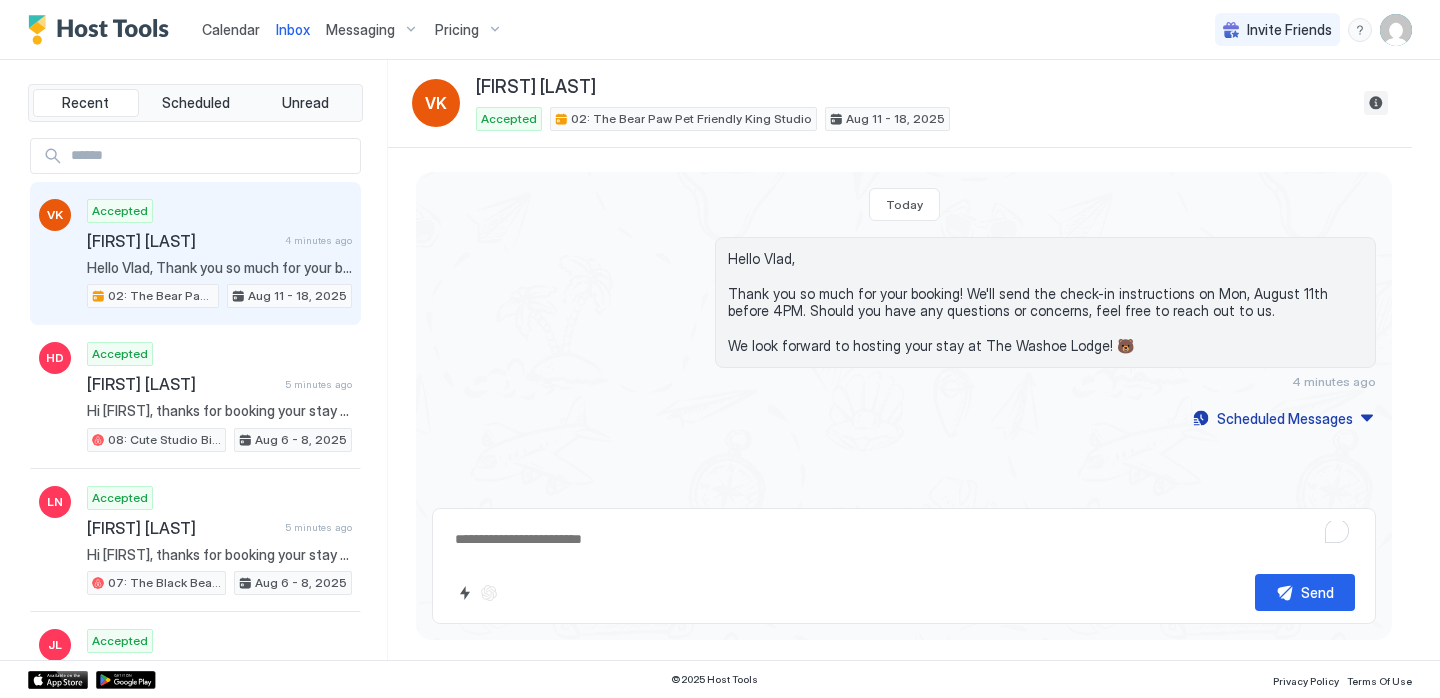 click at bounding box center [1376, 103] 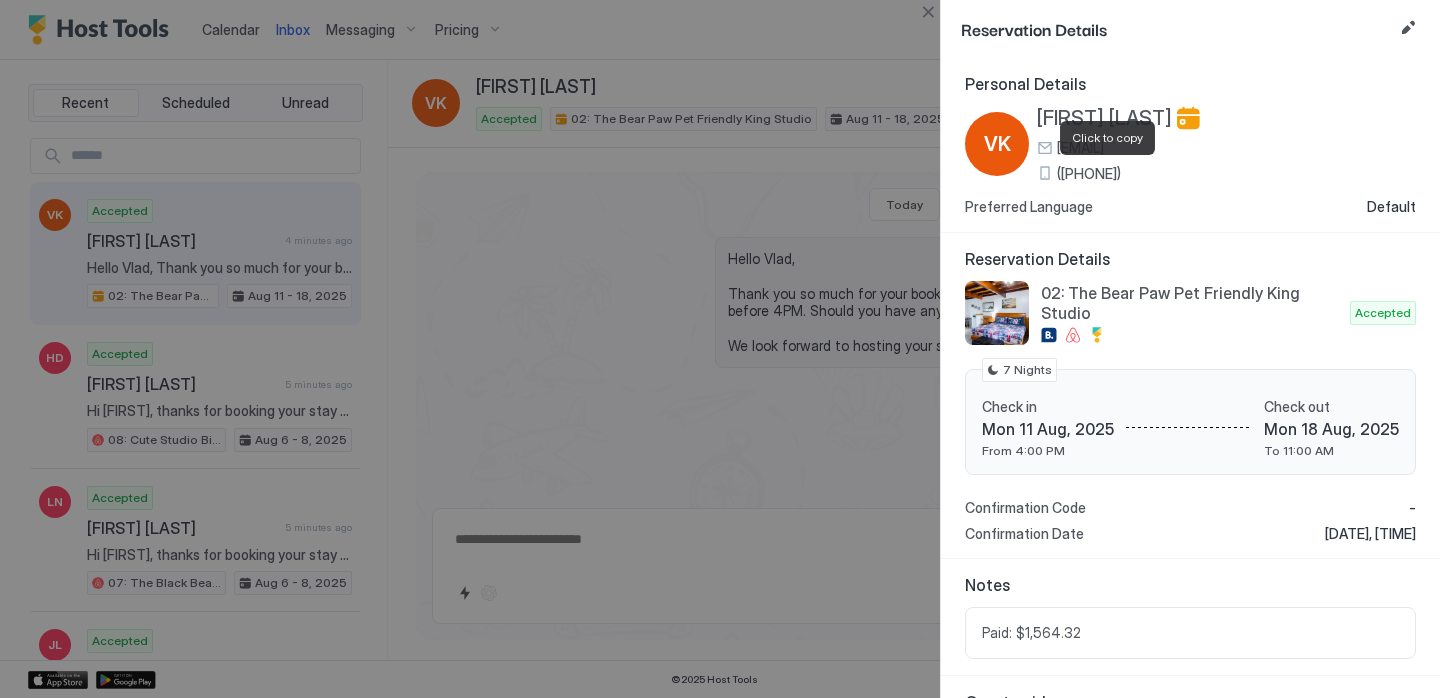 click on "([PHONE])" at bounding box center (1089, 174) 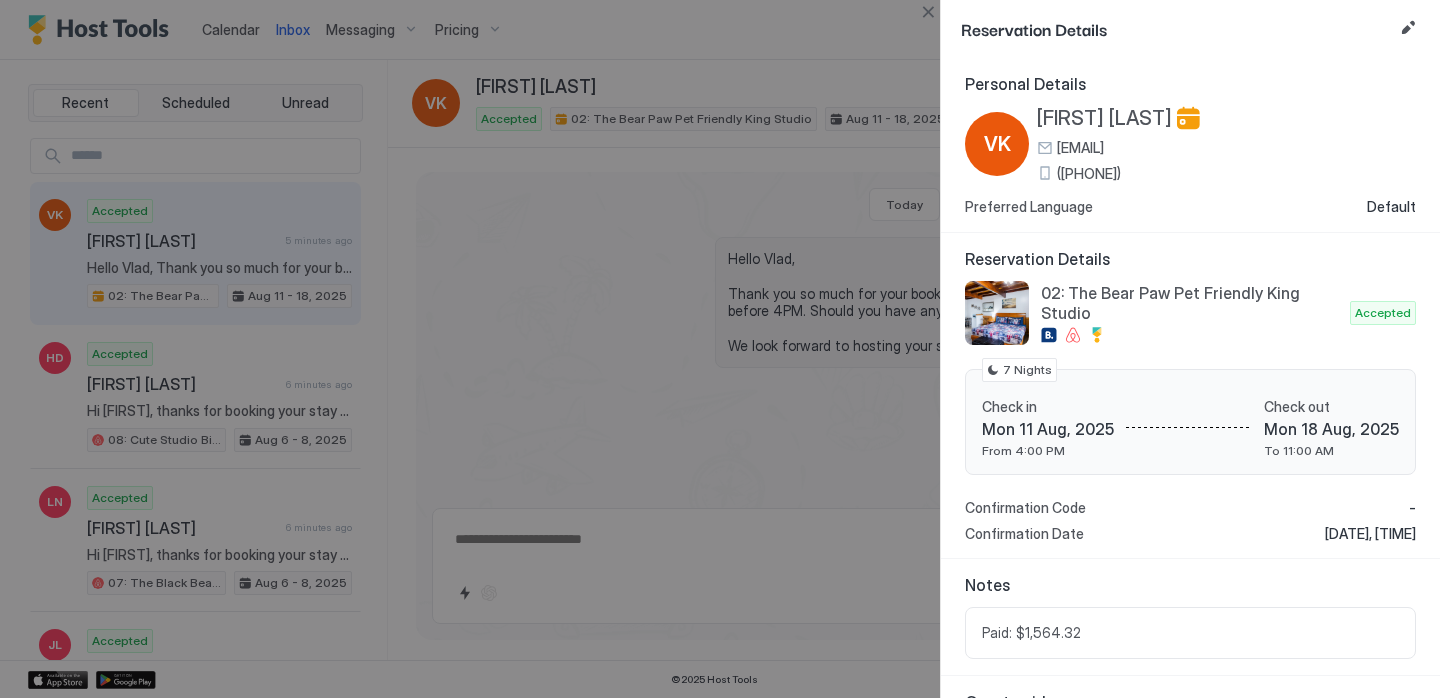 click on "([PHONE])" at bounding box center [1089, 174] 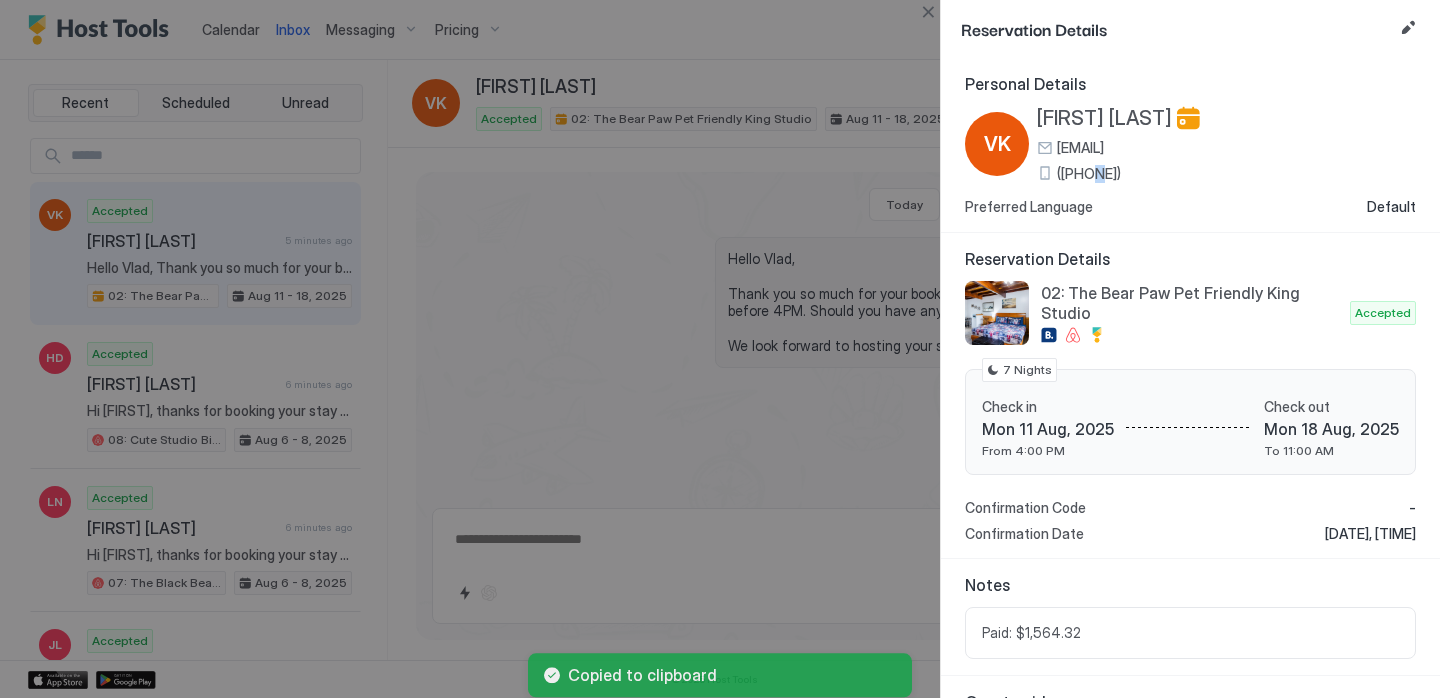 click on "([PHONE])" at bounding box center [1089, 174] 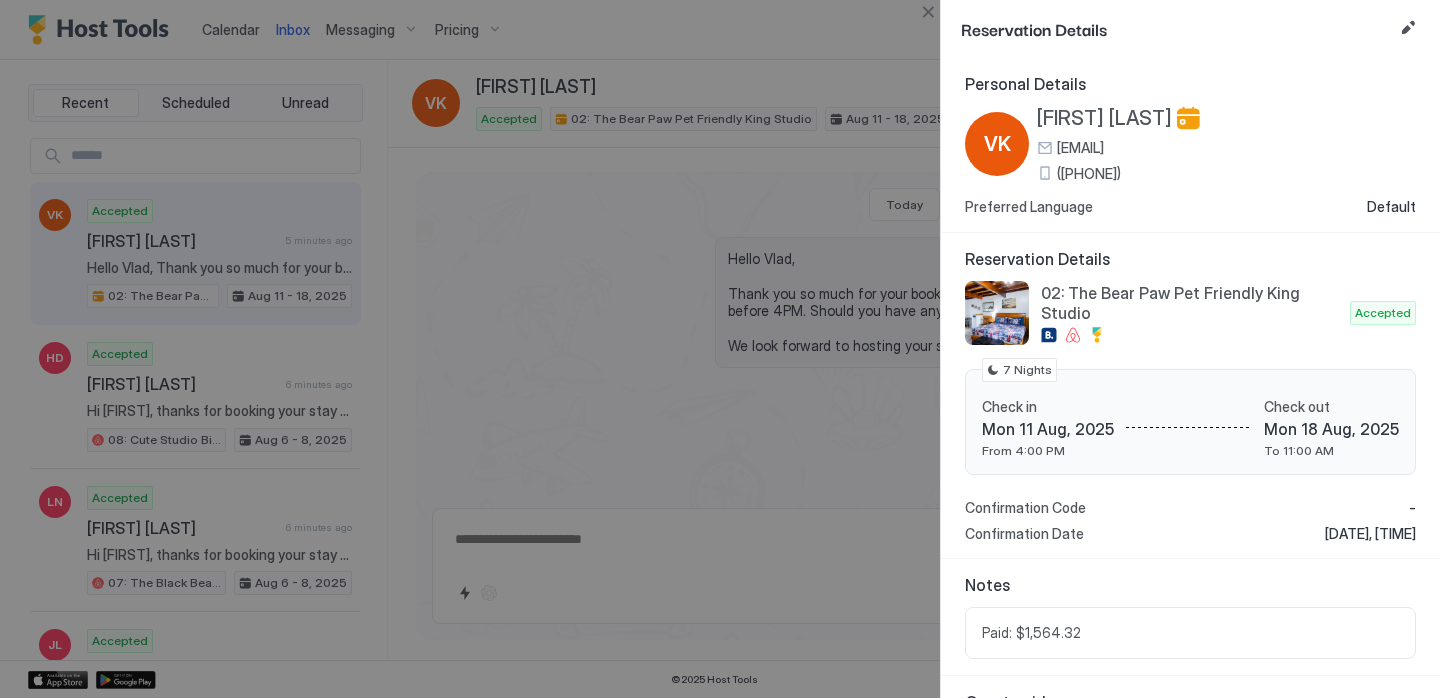 click at bounding box center [720, 349] 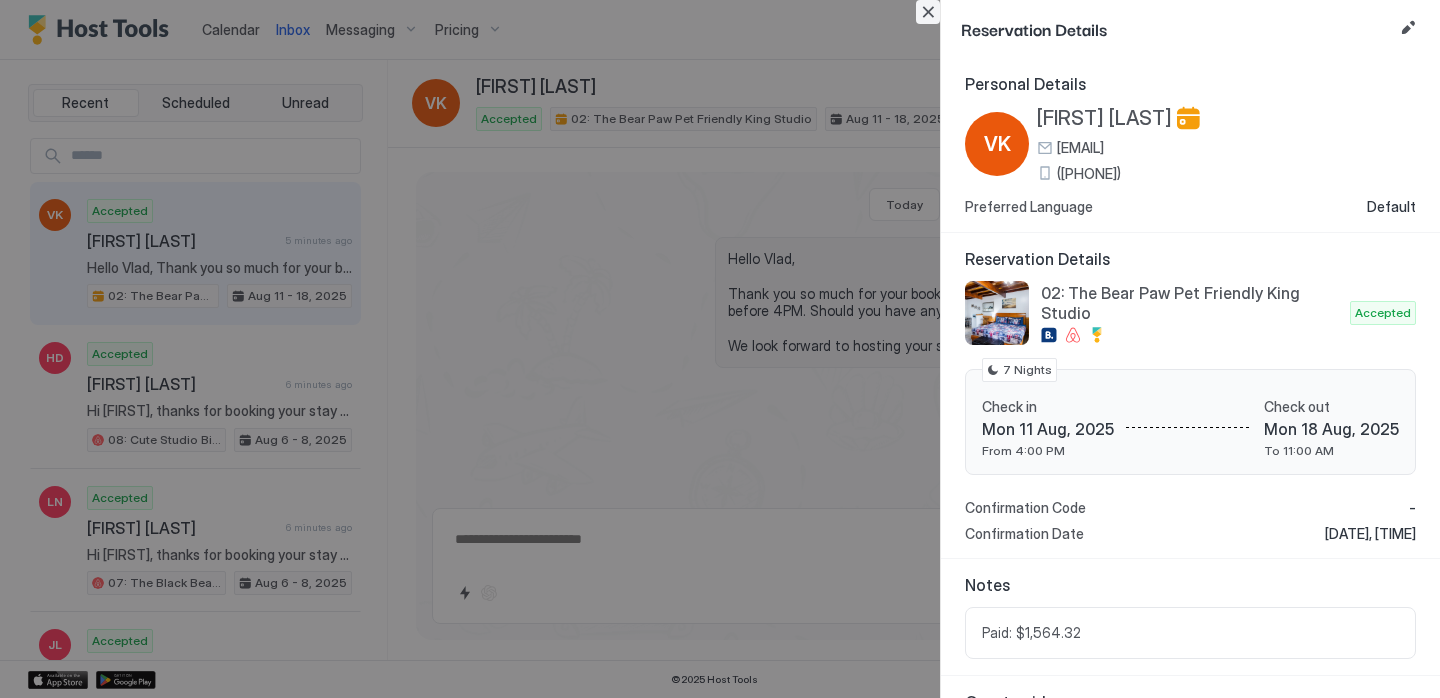 click at bounding box center (928, 12) 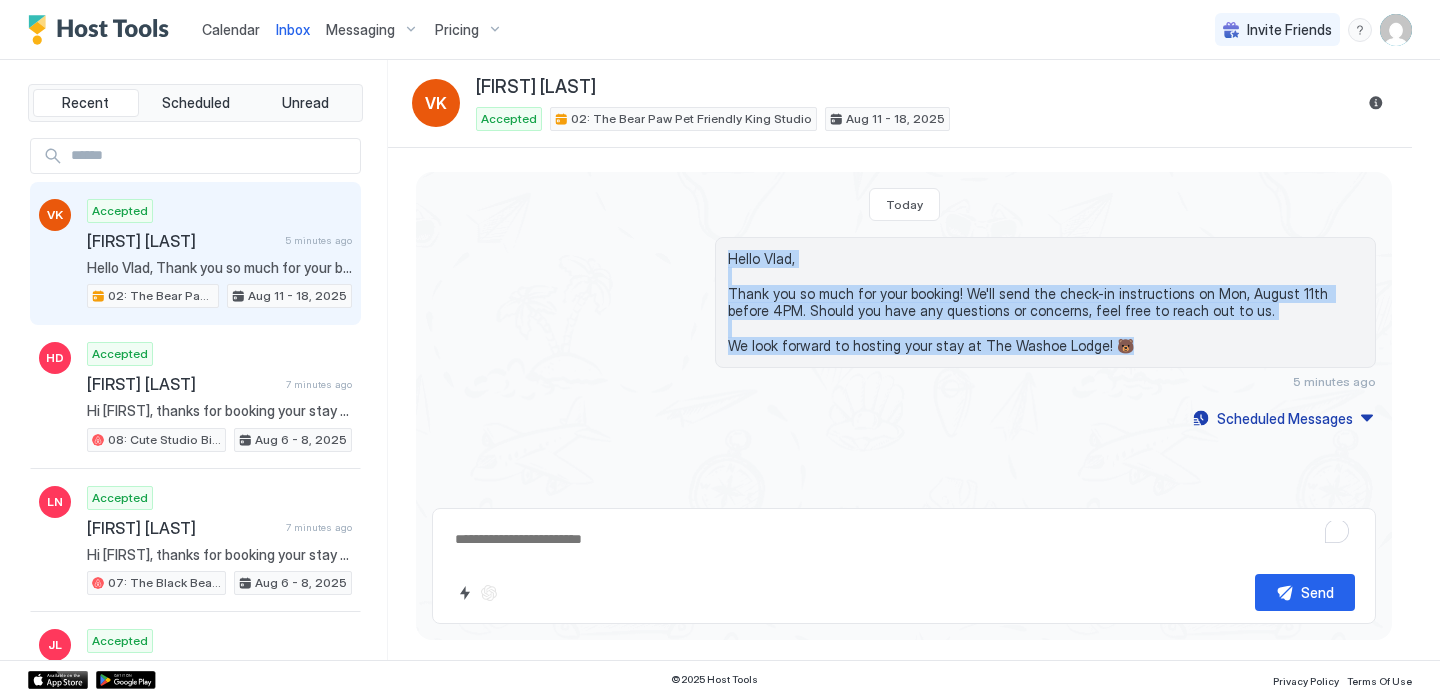 drag, startPoint x: 1148, startPoint y: 338, endPoint x: 703, endPoint y: 256, distance: 452.49197 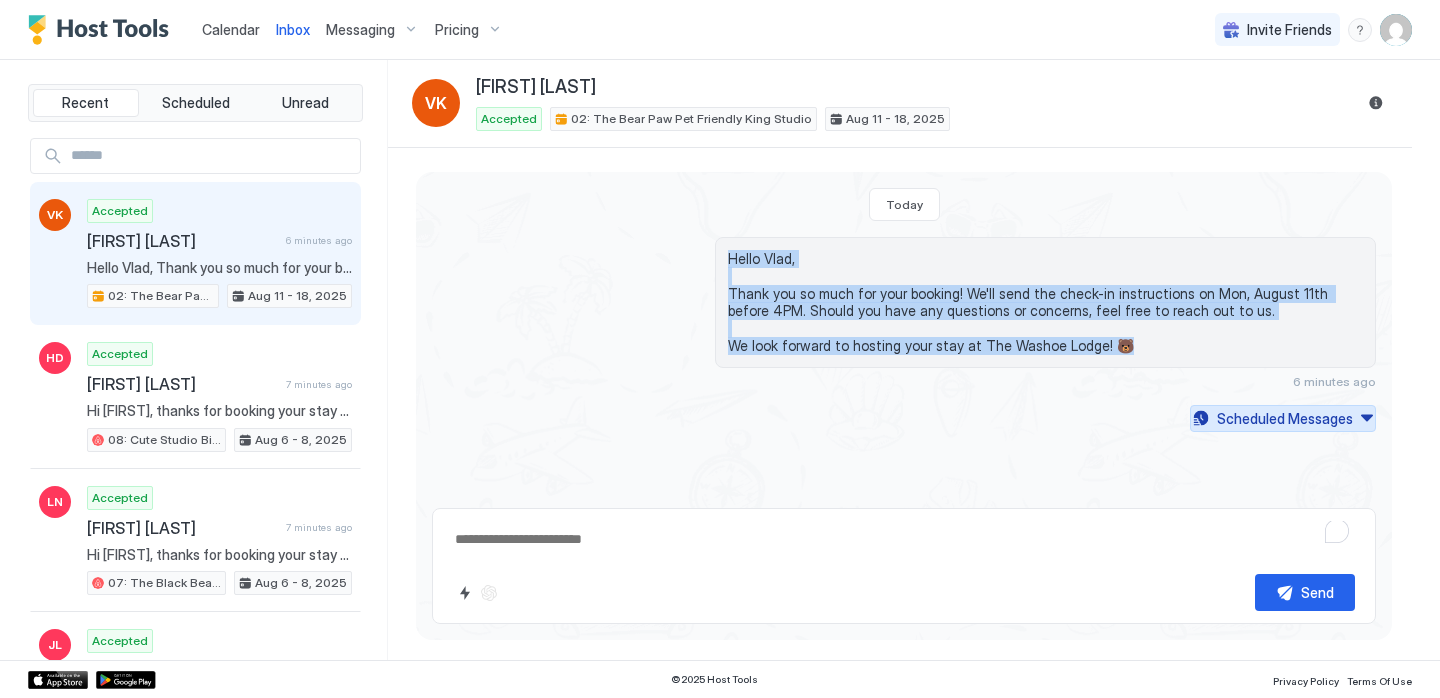 click on "Scheduled Messages" at bounding box center [1285, 418] 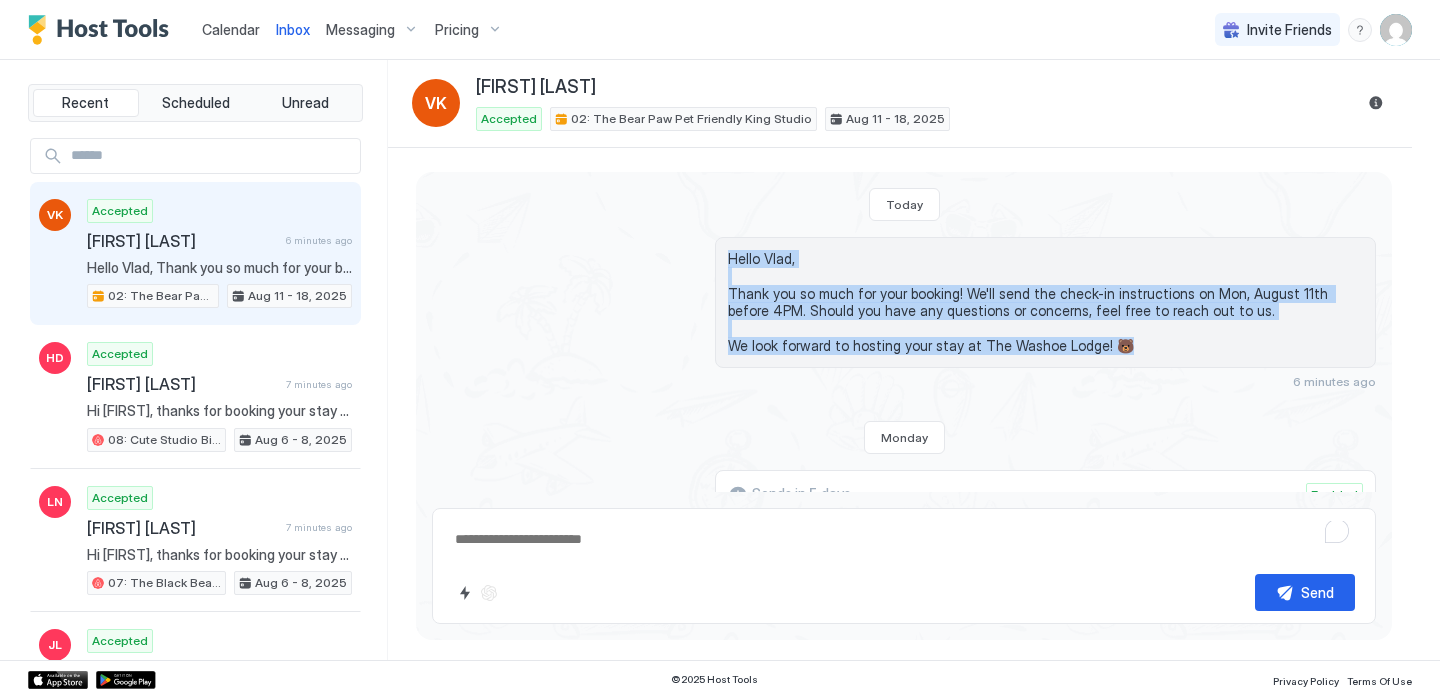 scroll, scrollTop: 615, scrollLeft: 0, axis: vertical 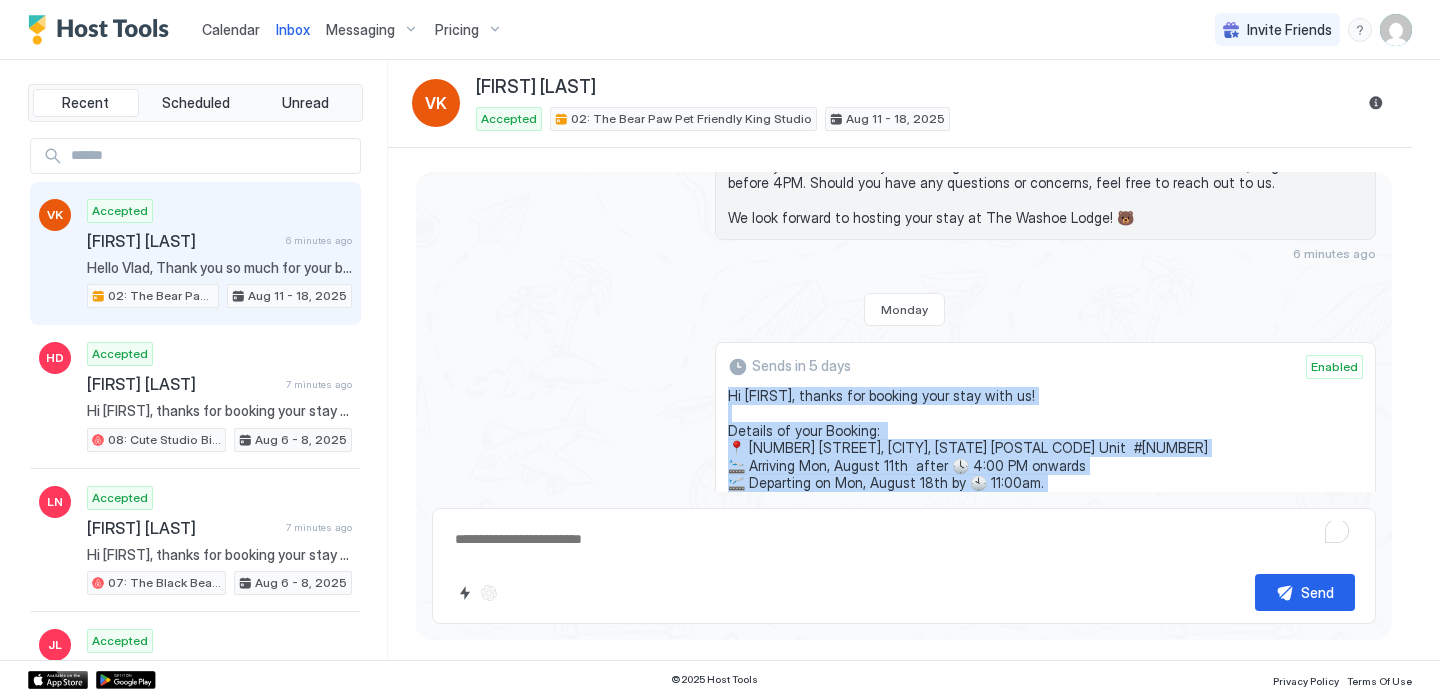 drag, startPoint x: 857, startPoint y: 362, endPoint x: 726, endPoint y: 392, distance: 134.39122 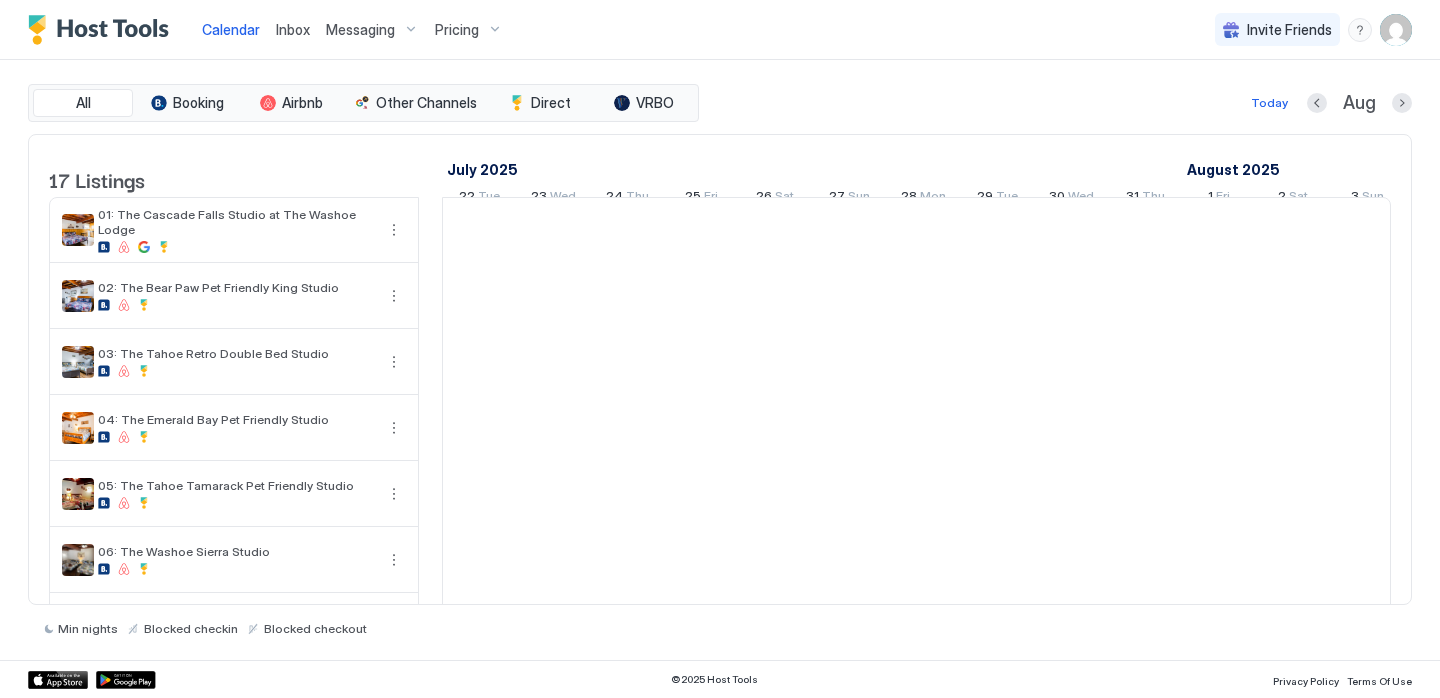 scroll, scrollTop: 0, scrollLeft: 1111, axis: horizontal 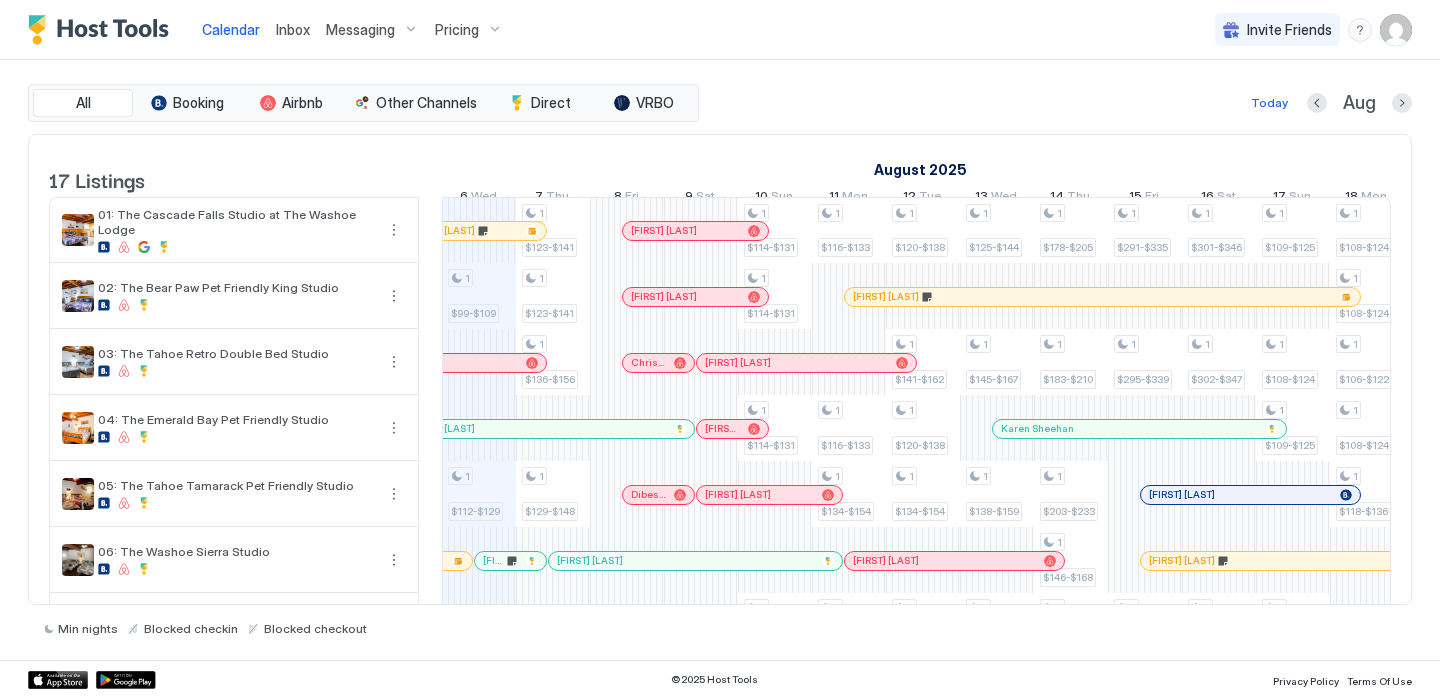 click on "Inbox" at bounding box center [293, 29] 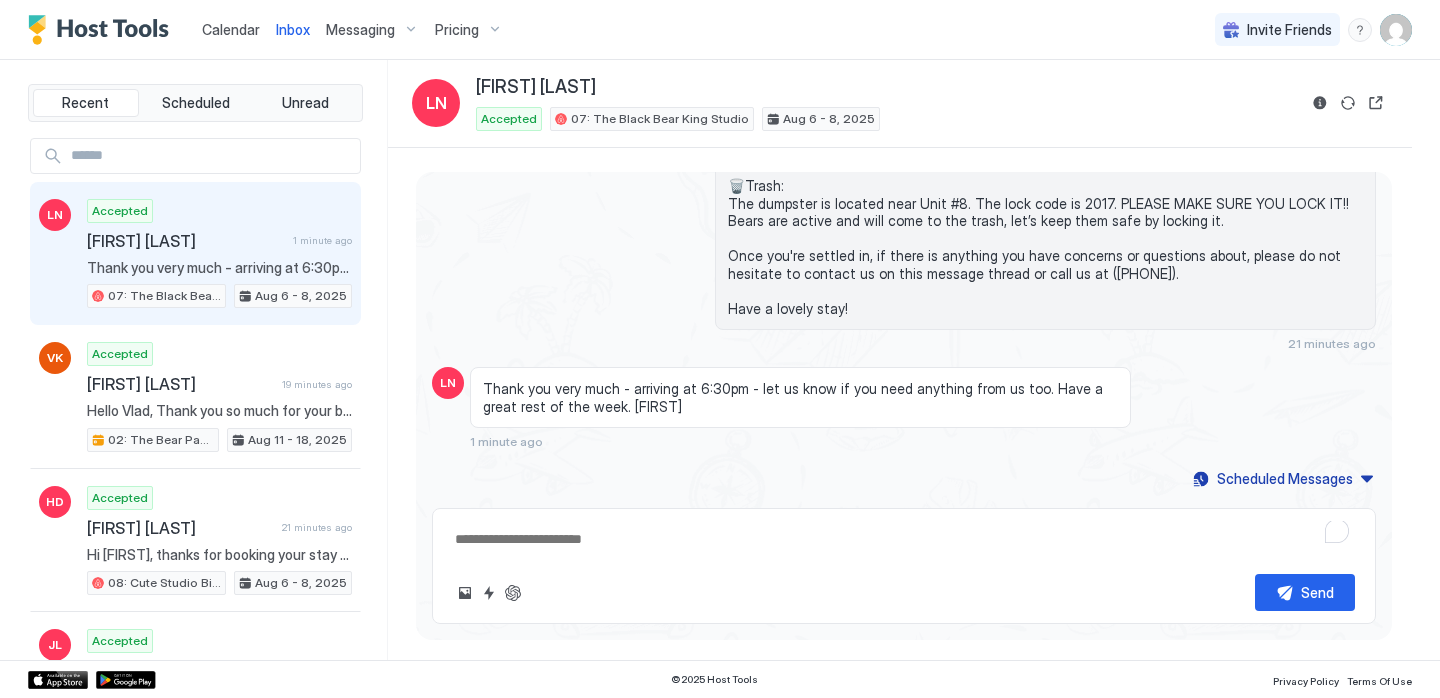 scroll, scrollTop: 638, scrollLeft: 0, axis: vertical 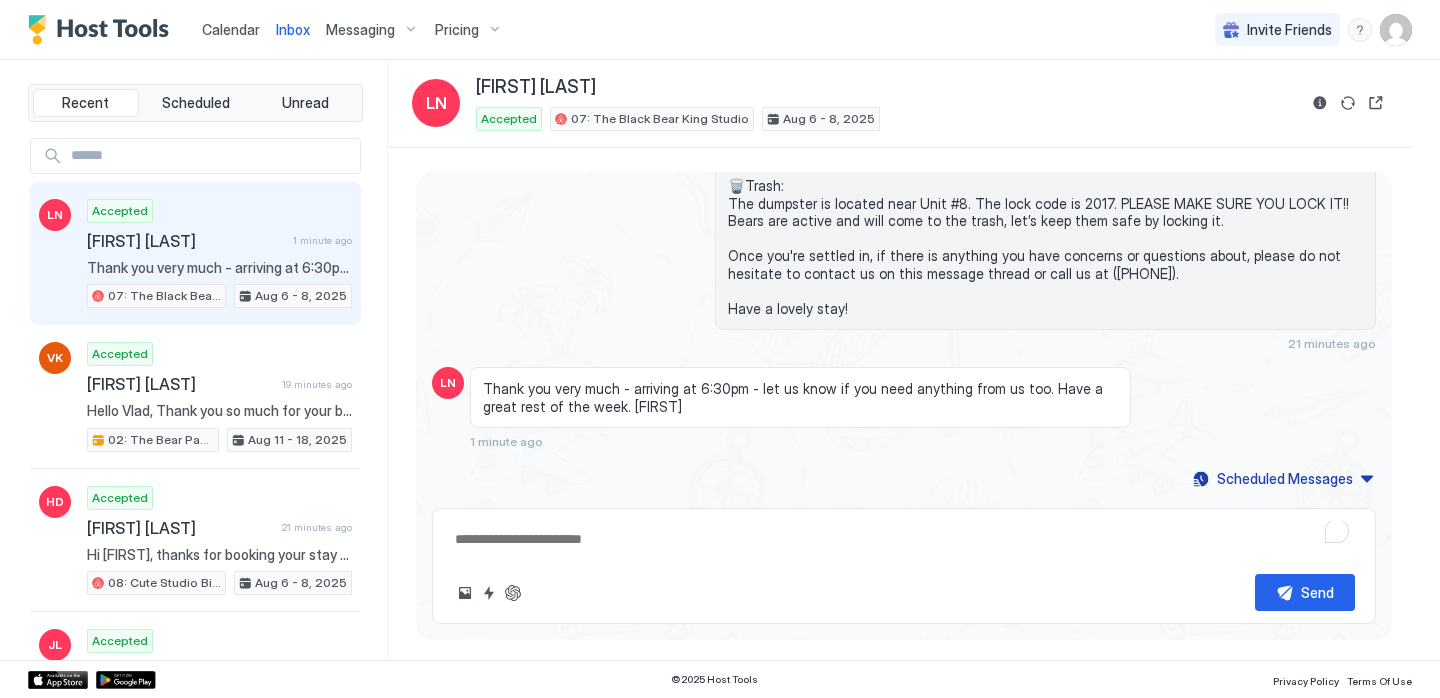 click at bounding box center [904, 539] 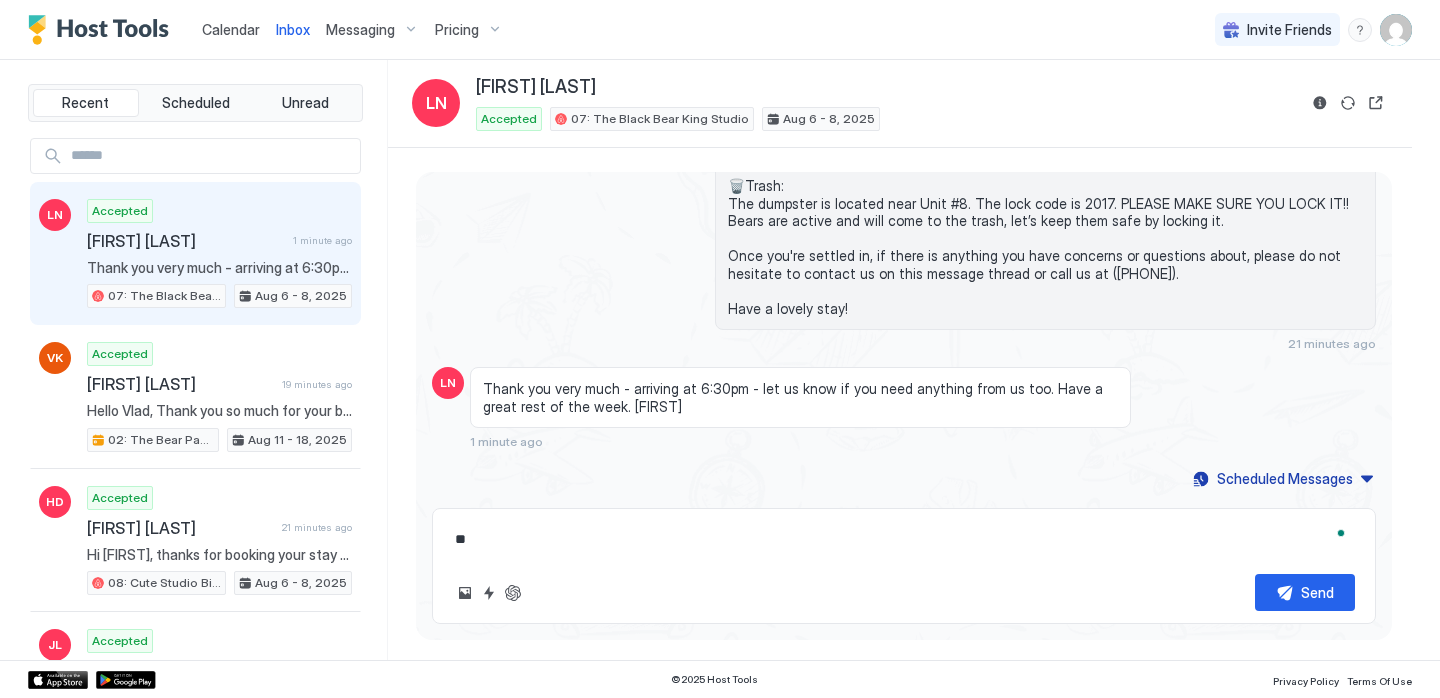 type on "*" 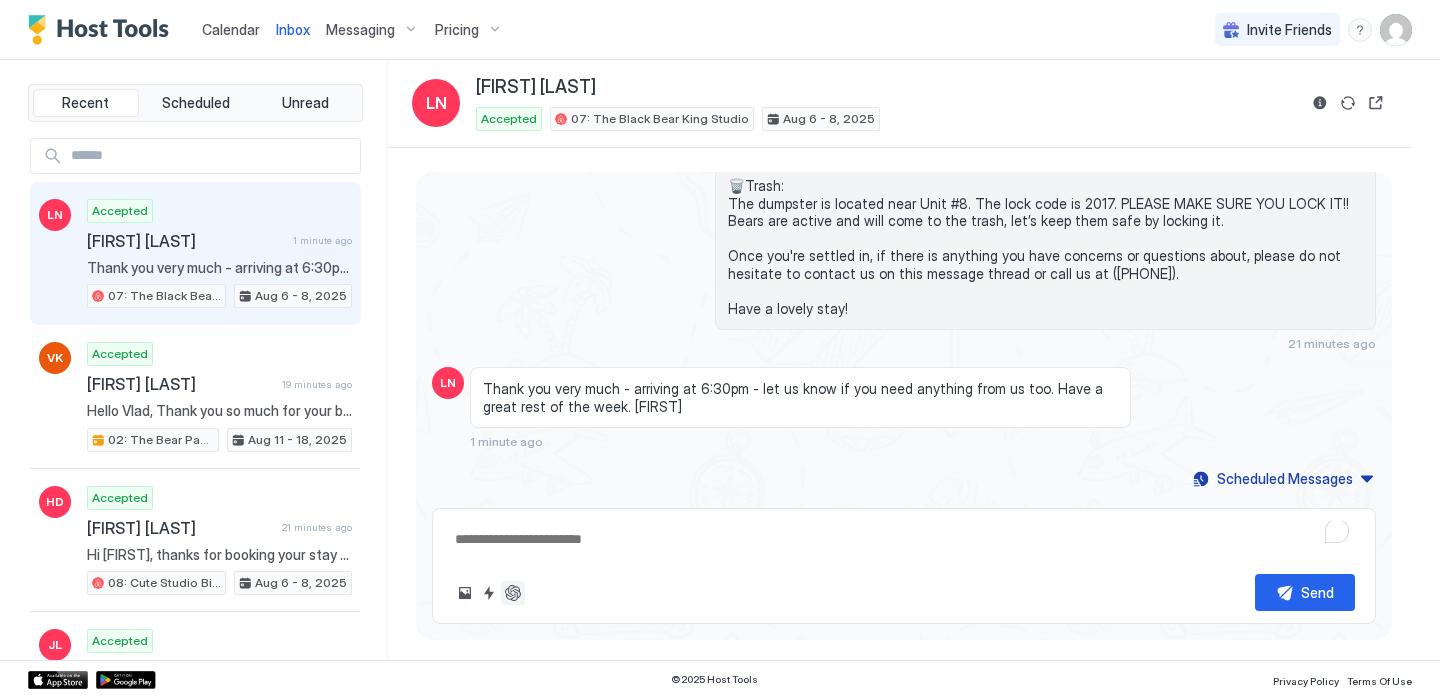 click at bounding box center [513, 593] 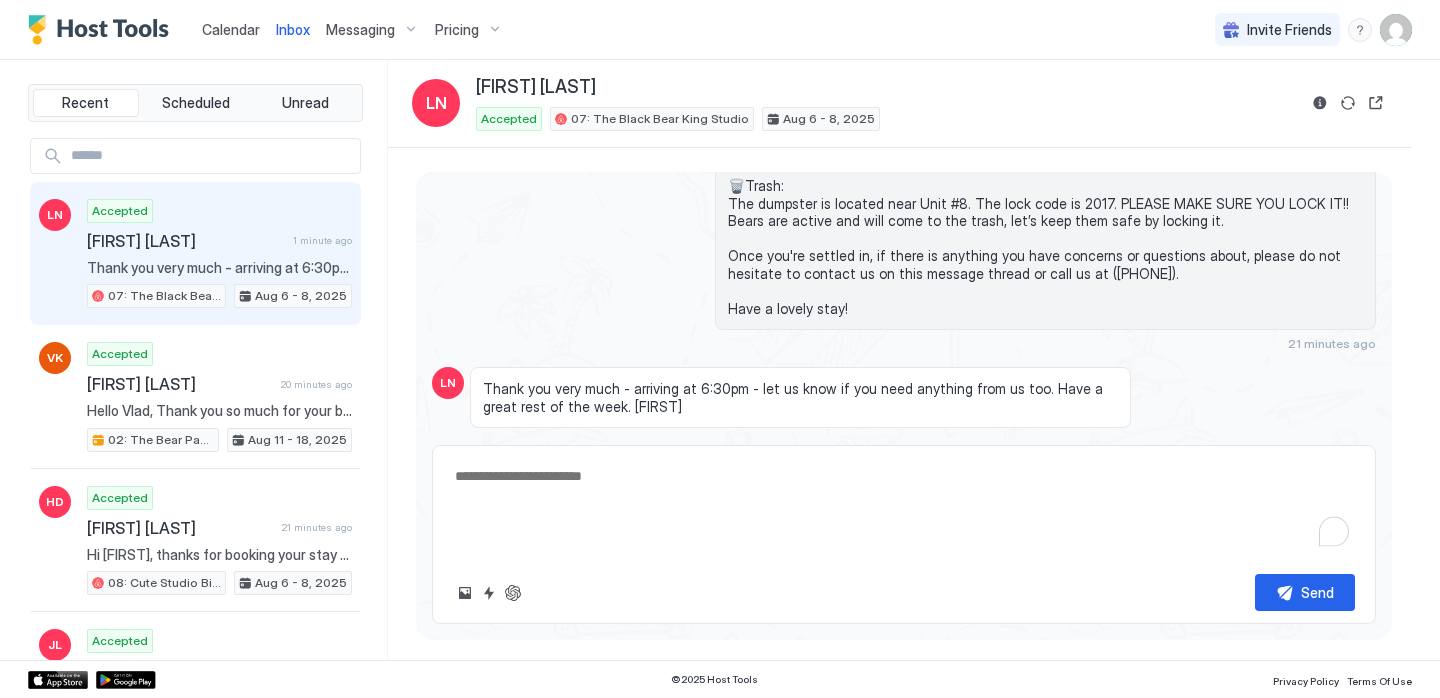 scroll, scrollTop: 21, scrollLeft: 0, axis: vertical 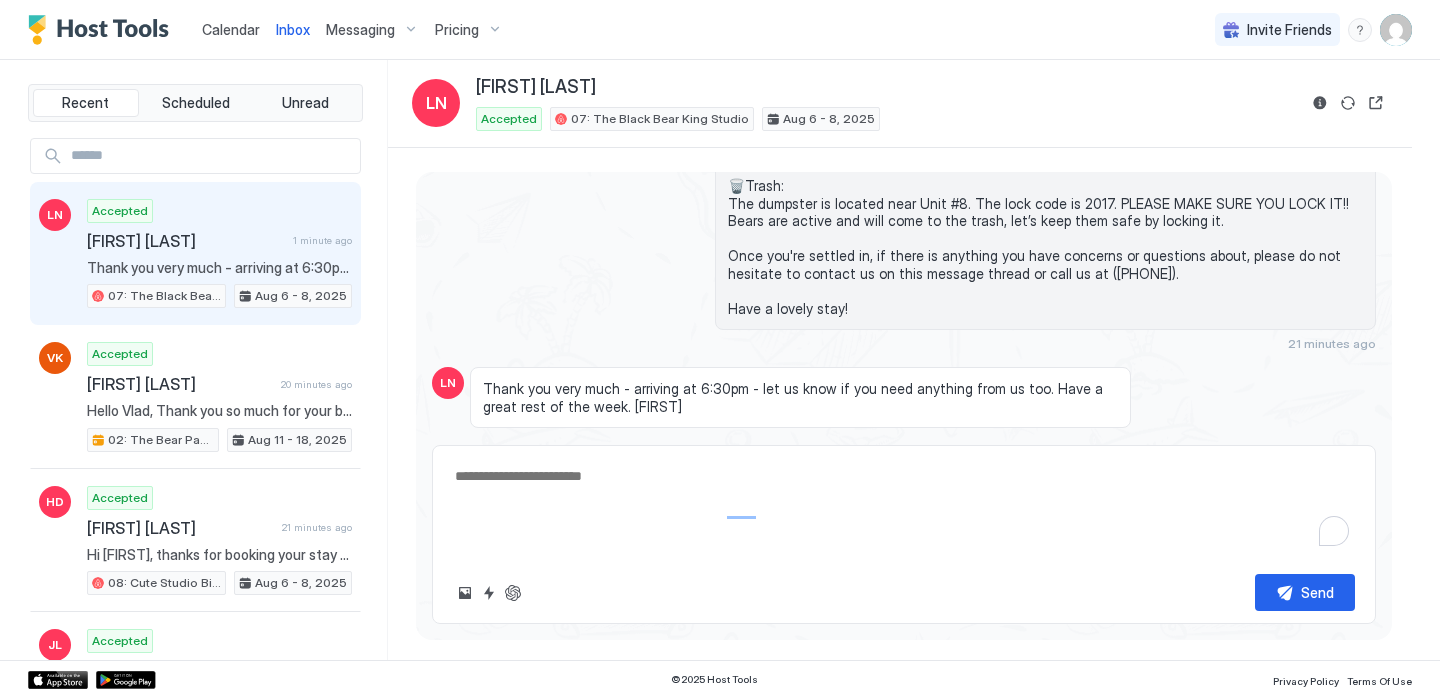 drag, startPoint x: 542, startPoint y: 548, endPoint x: 448, endPoint y: 497, distance: 106.94391 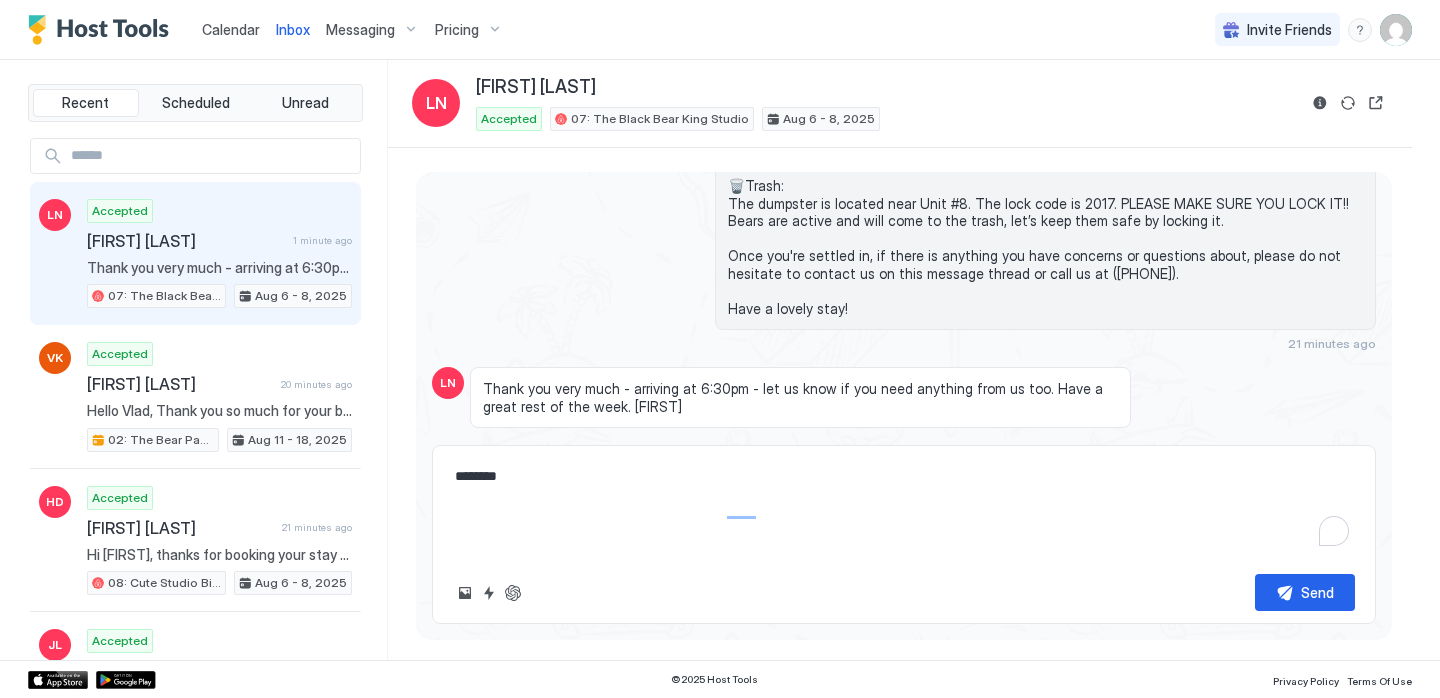 scroll, scrollTop: 0, scrollLeft: 0, axis: both 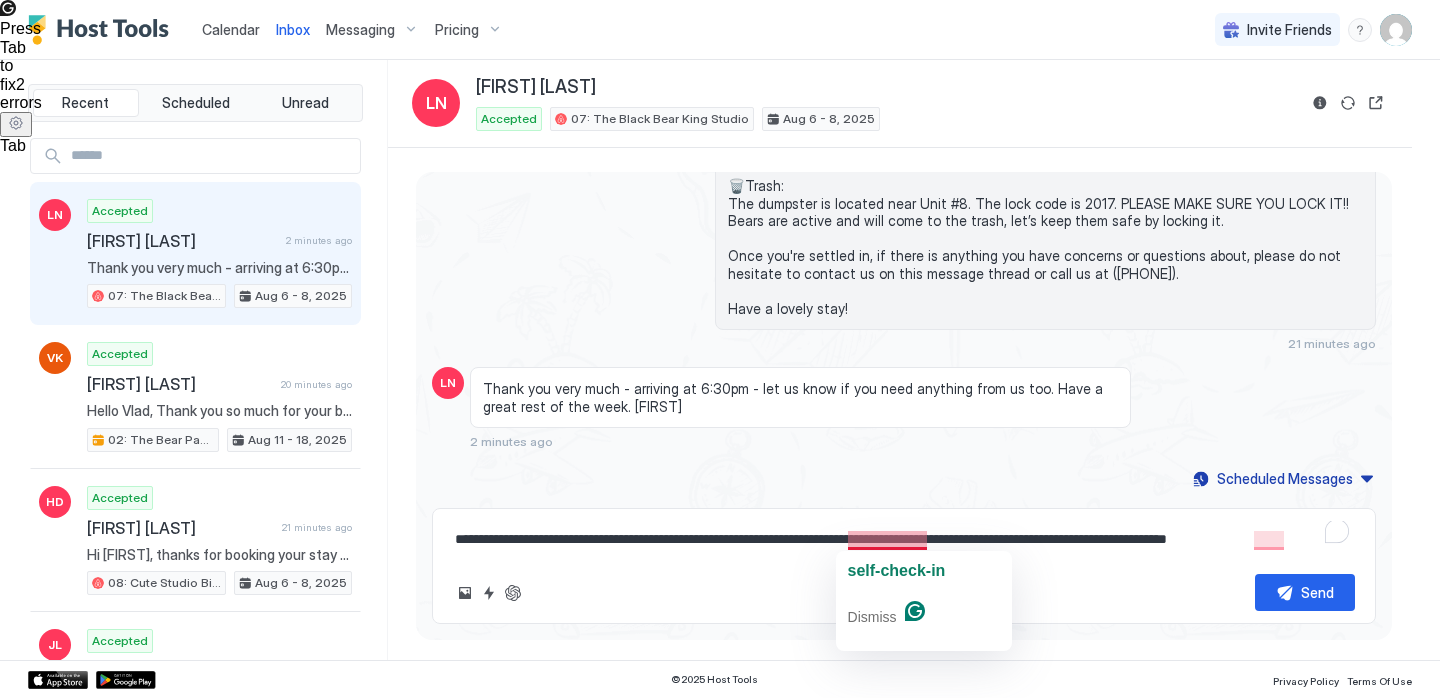click on "self-check-in Dismiss" 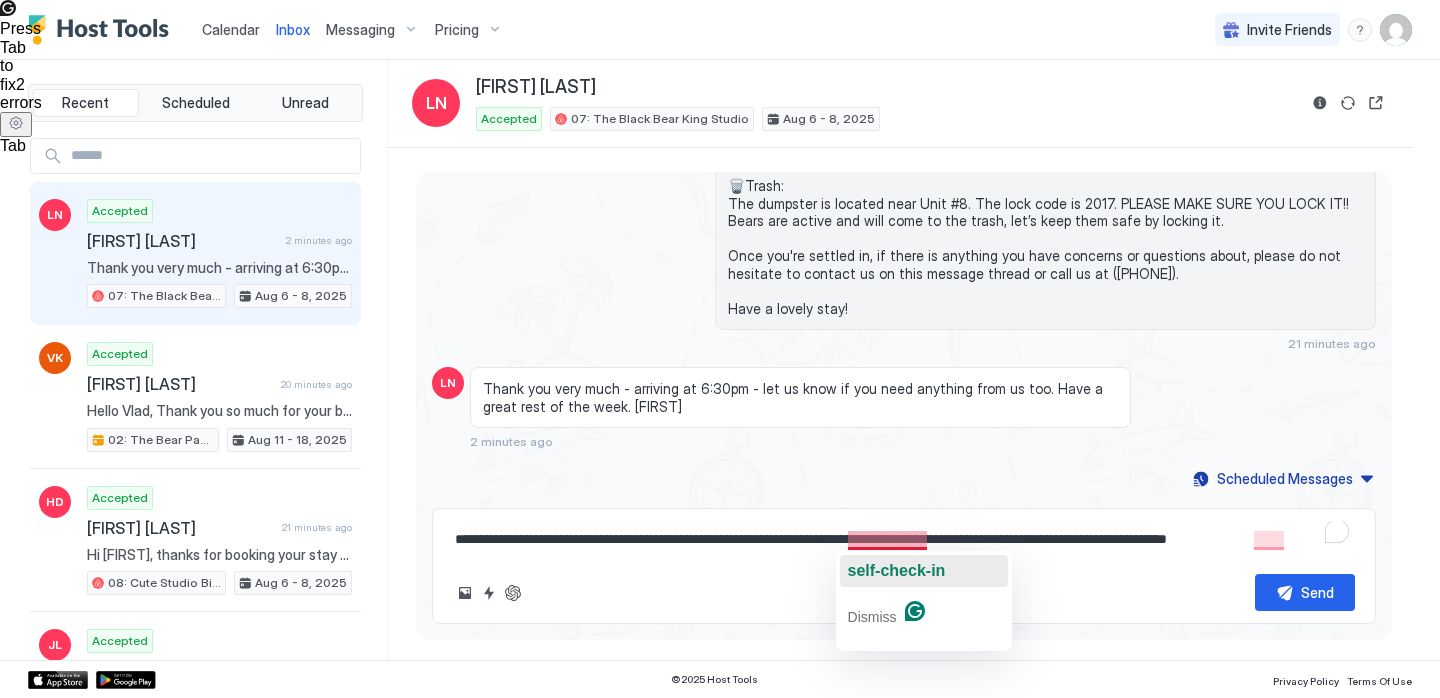 click on "self-check-in" 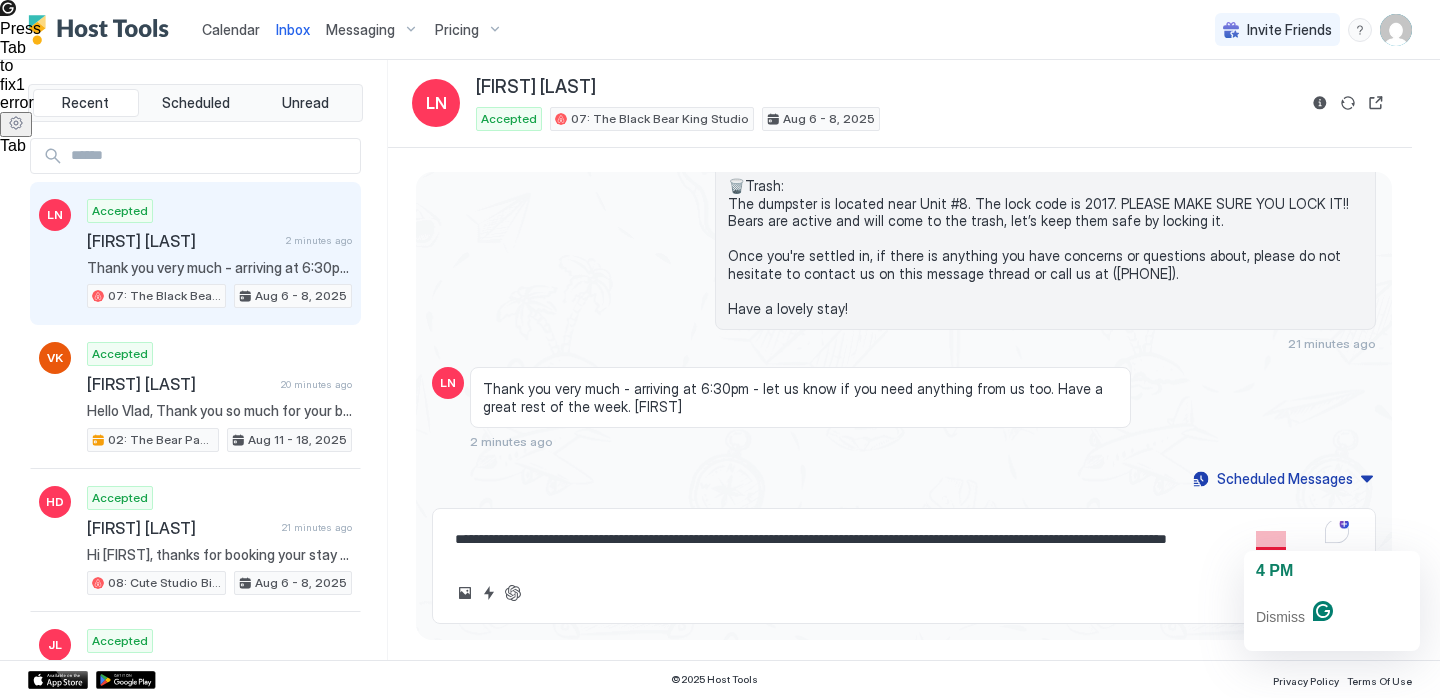 click on "**********" at bounding box center [904, 539] 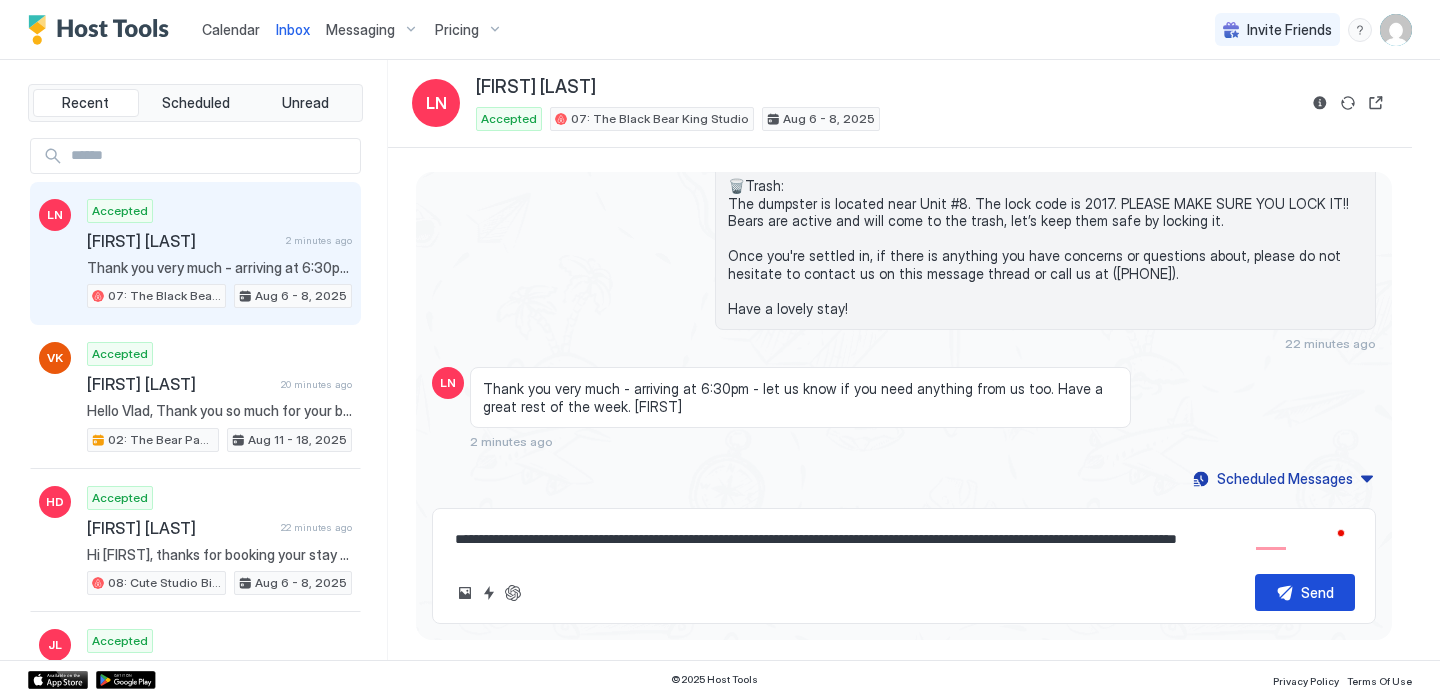 type on "**********" 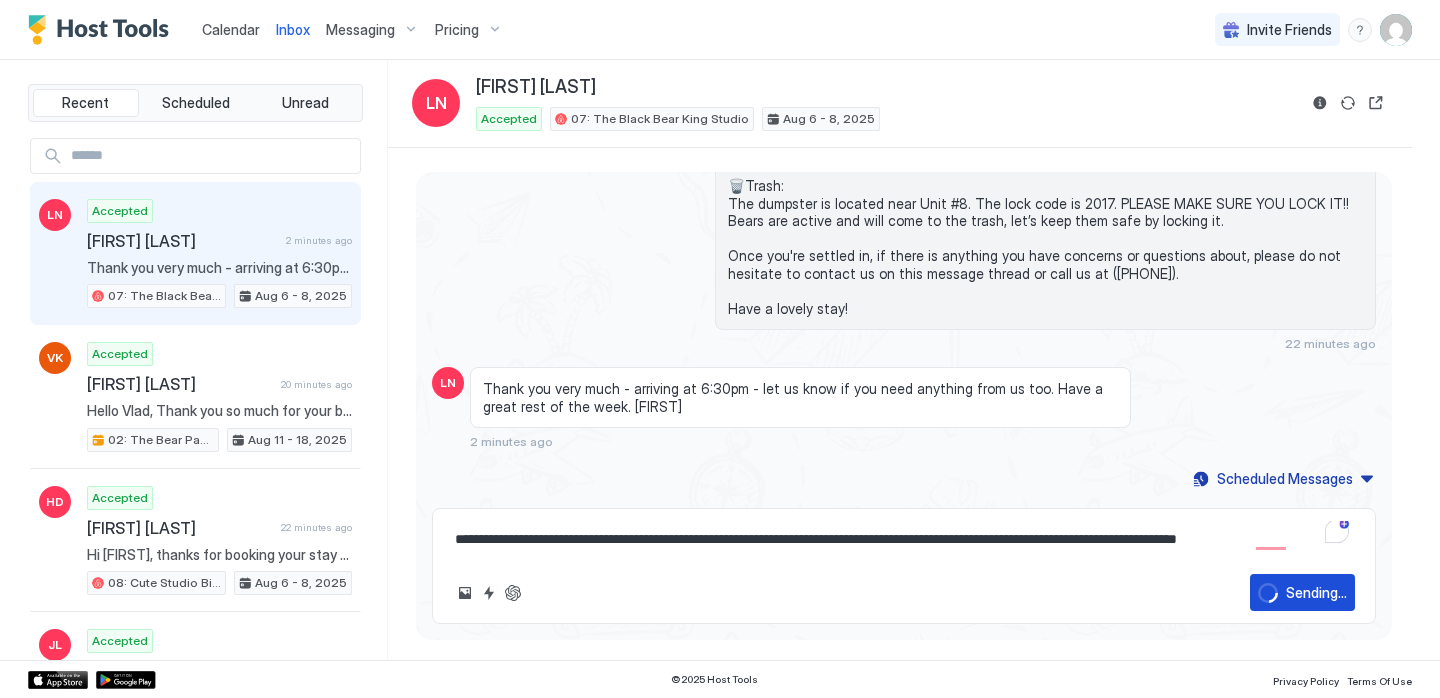 scroll, scrollTop: 736, scrollLeft: 0, axis: vertical 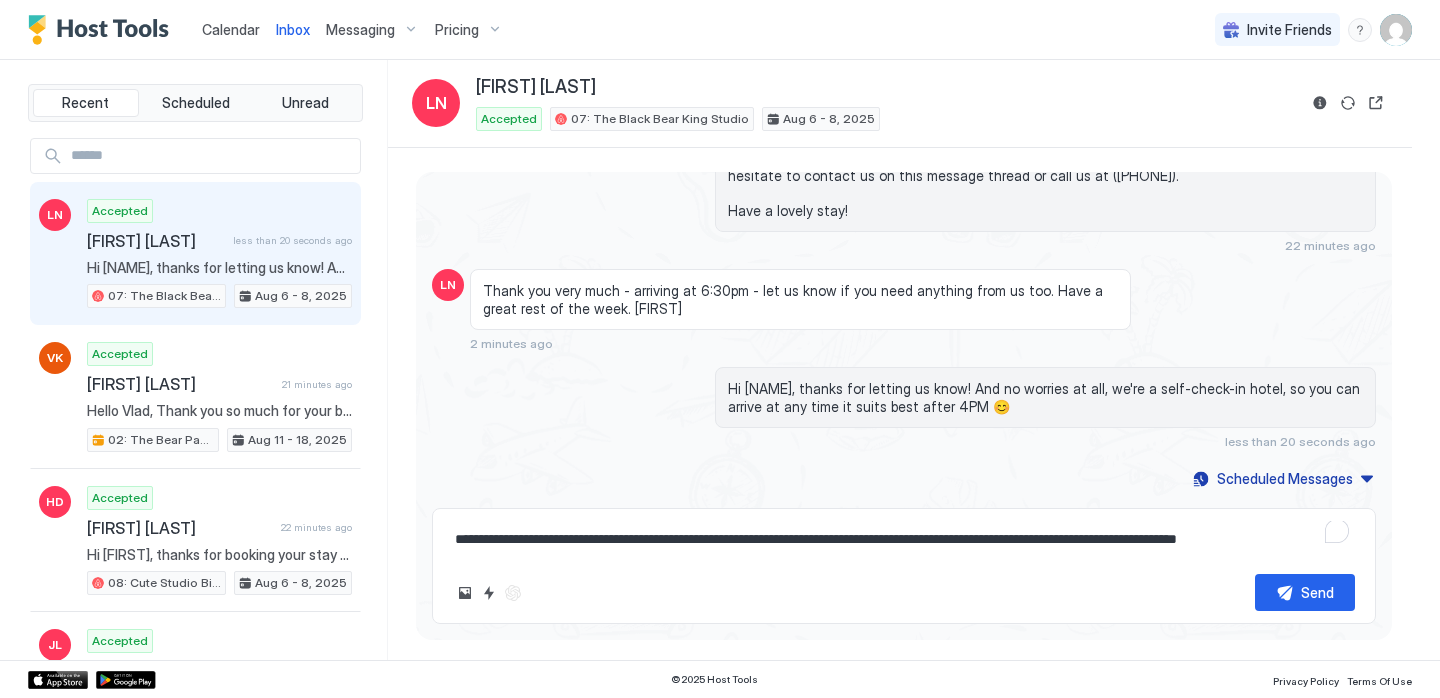 click on "Calendar" at bounding box center [231, 29] 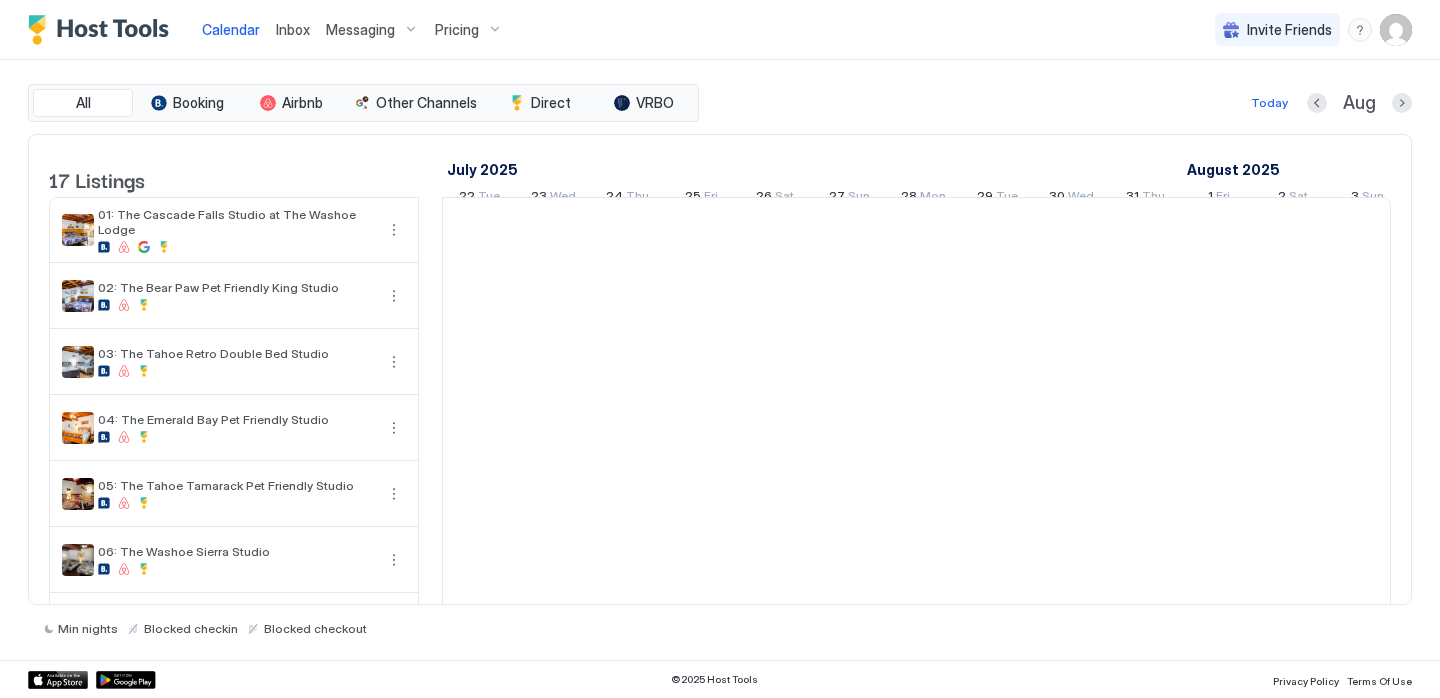 scroll, scrollTop: 0, scrollLeft: 1111, axis: horizontal 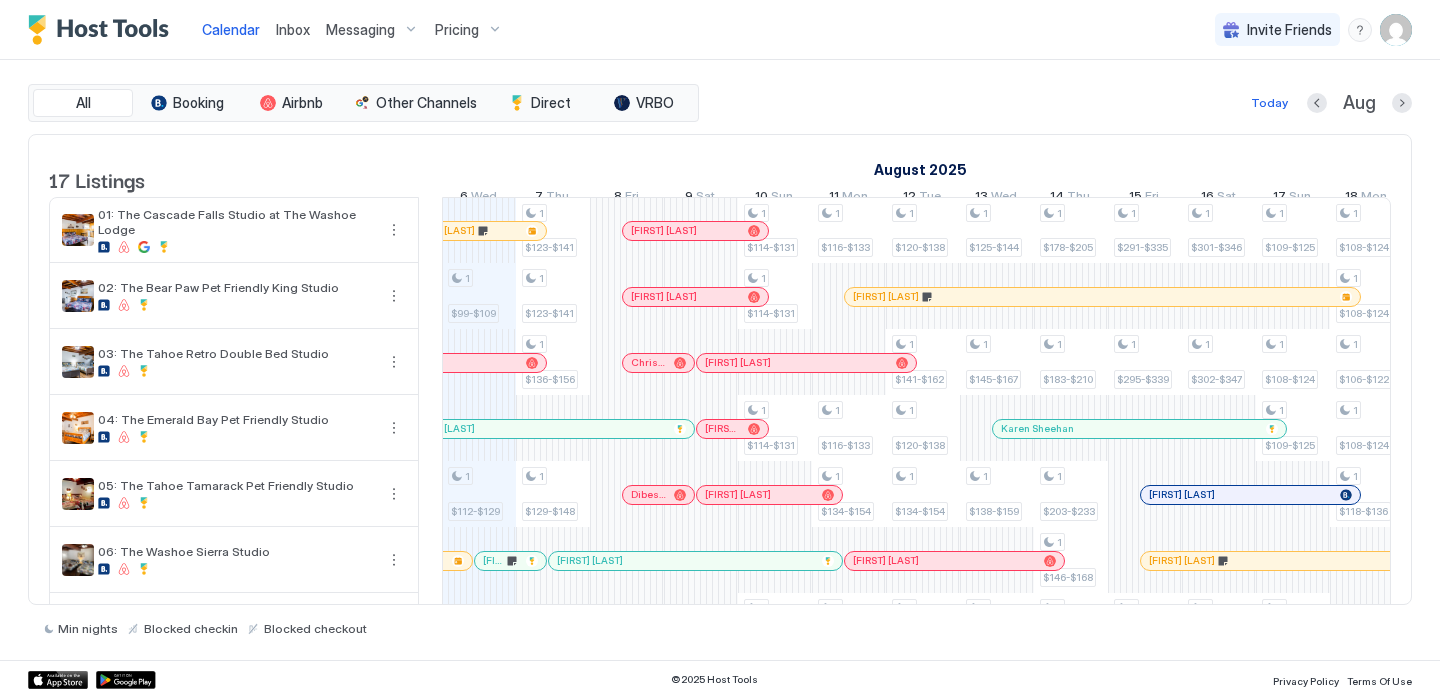 click on "Inbox" at bounding box center [293, 29] 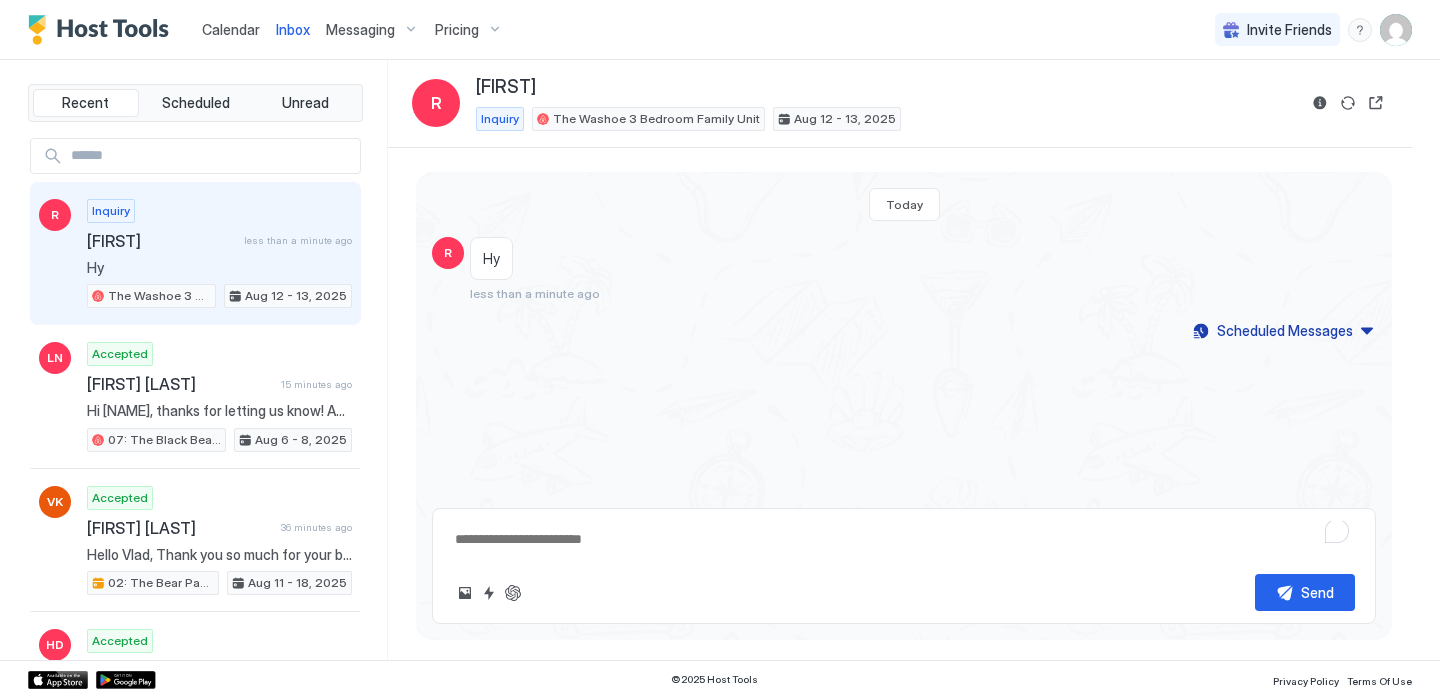 click on "Calendar" at bounding box center [231, 29] 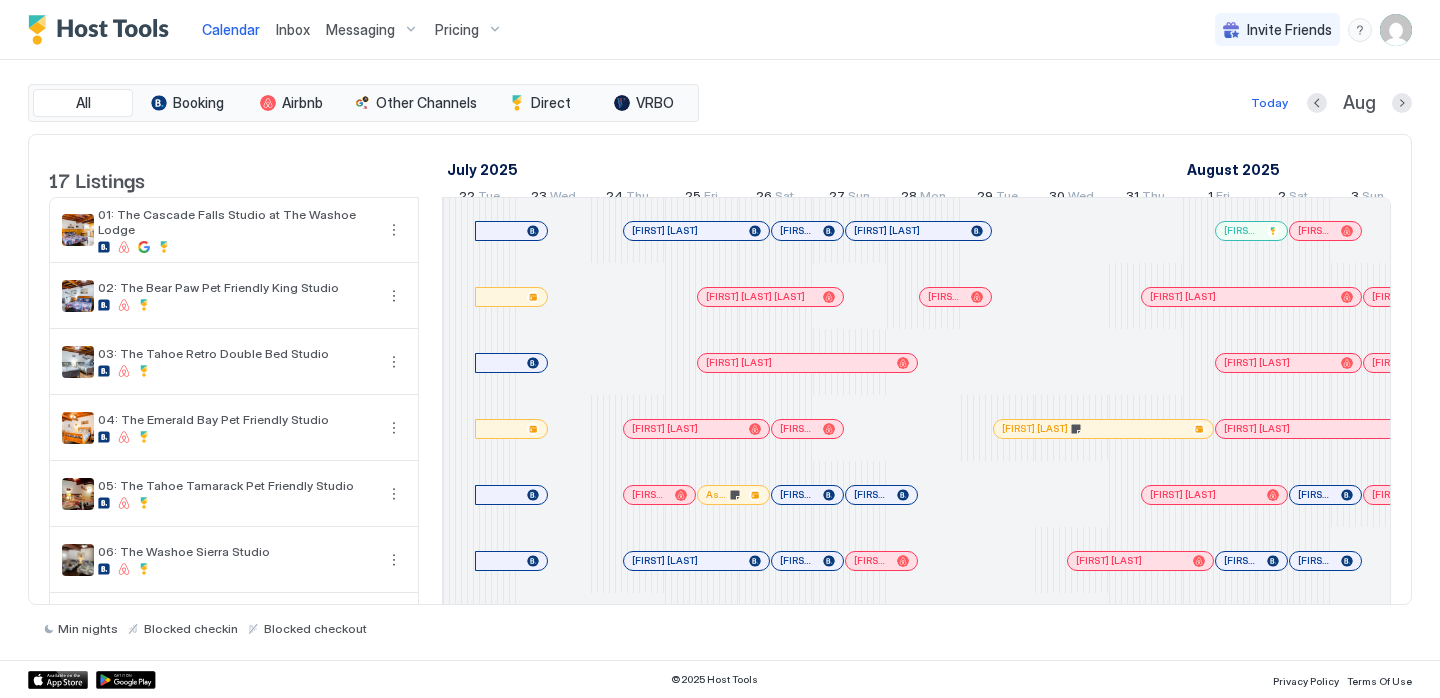 scroll, scrollTop: 0, scrollLeft: 1111, axis: horizontal 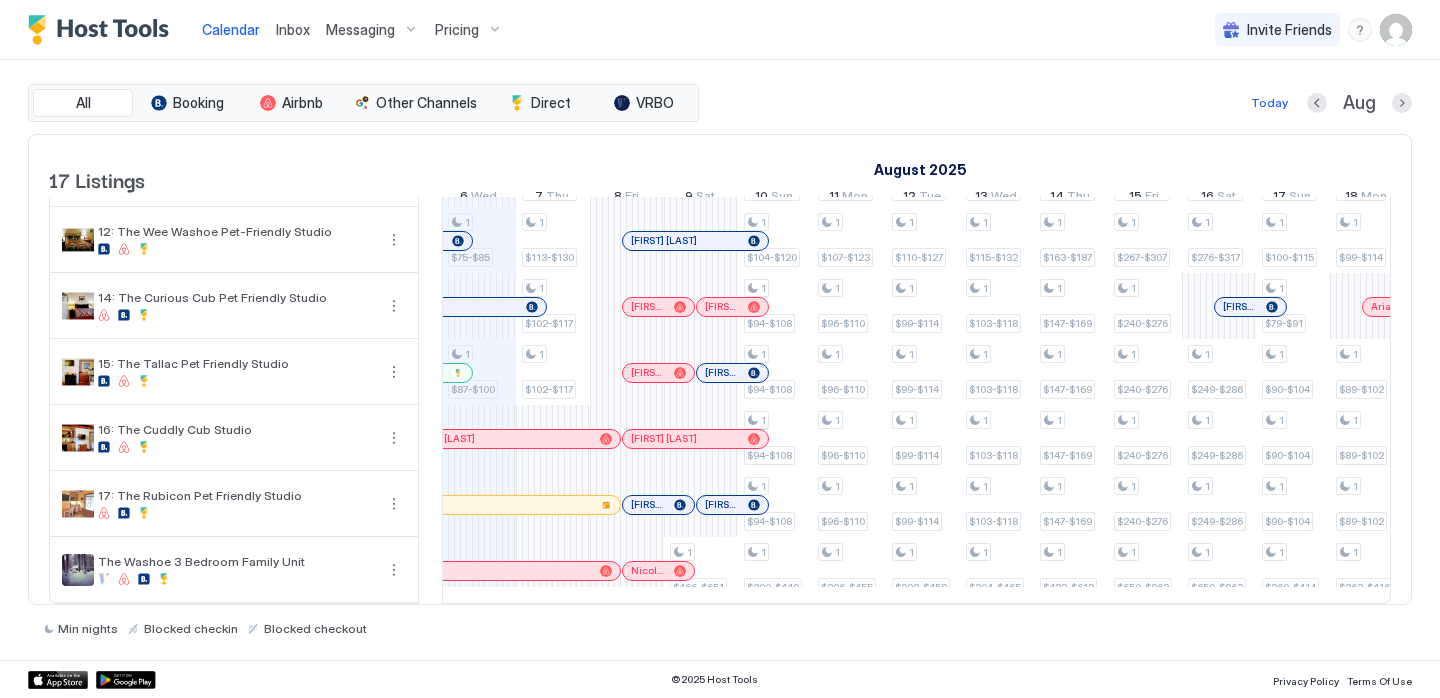 click on "Inbox" at bounding box center [293, 29] 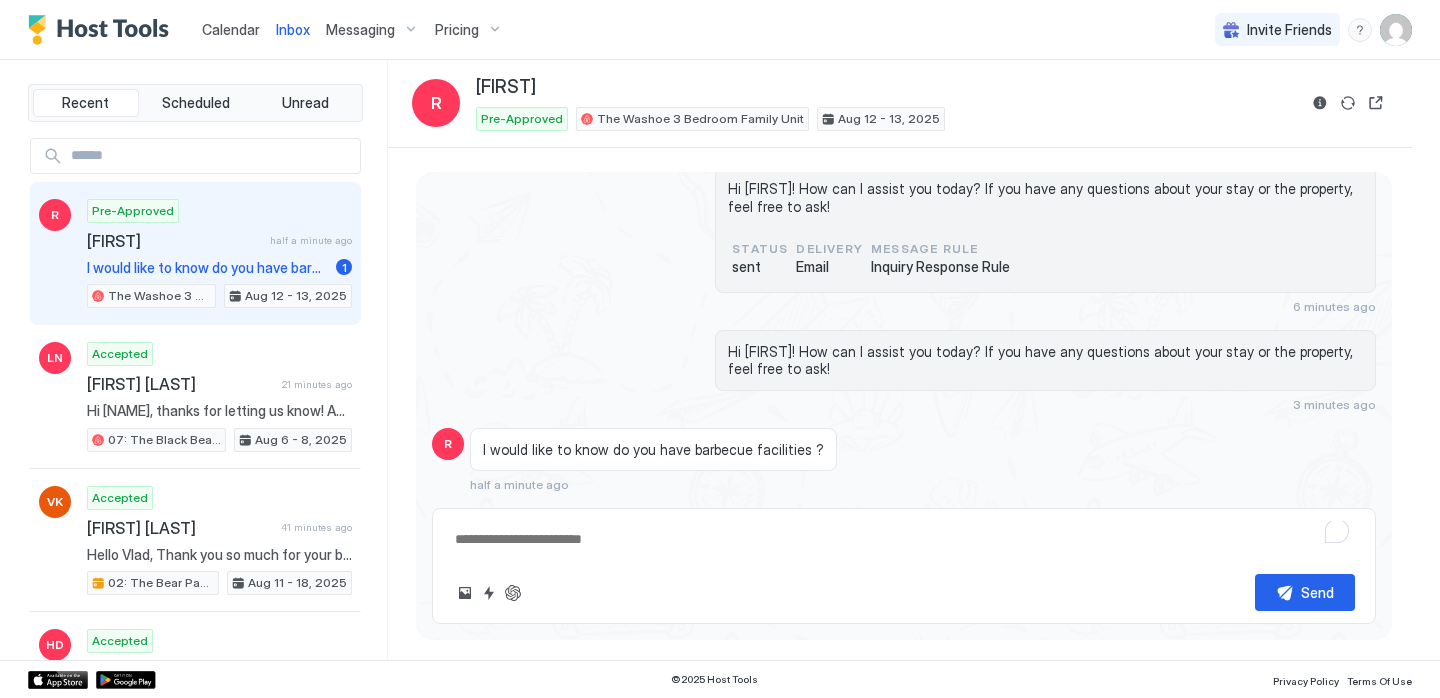 scroll, scrollTop: 150, scrollLeft: 0, axis: vertical 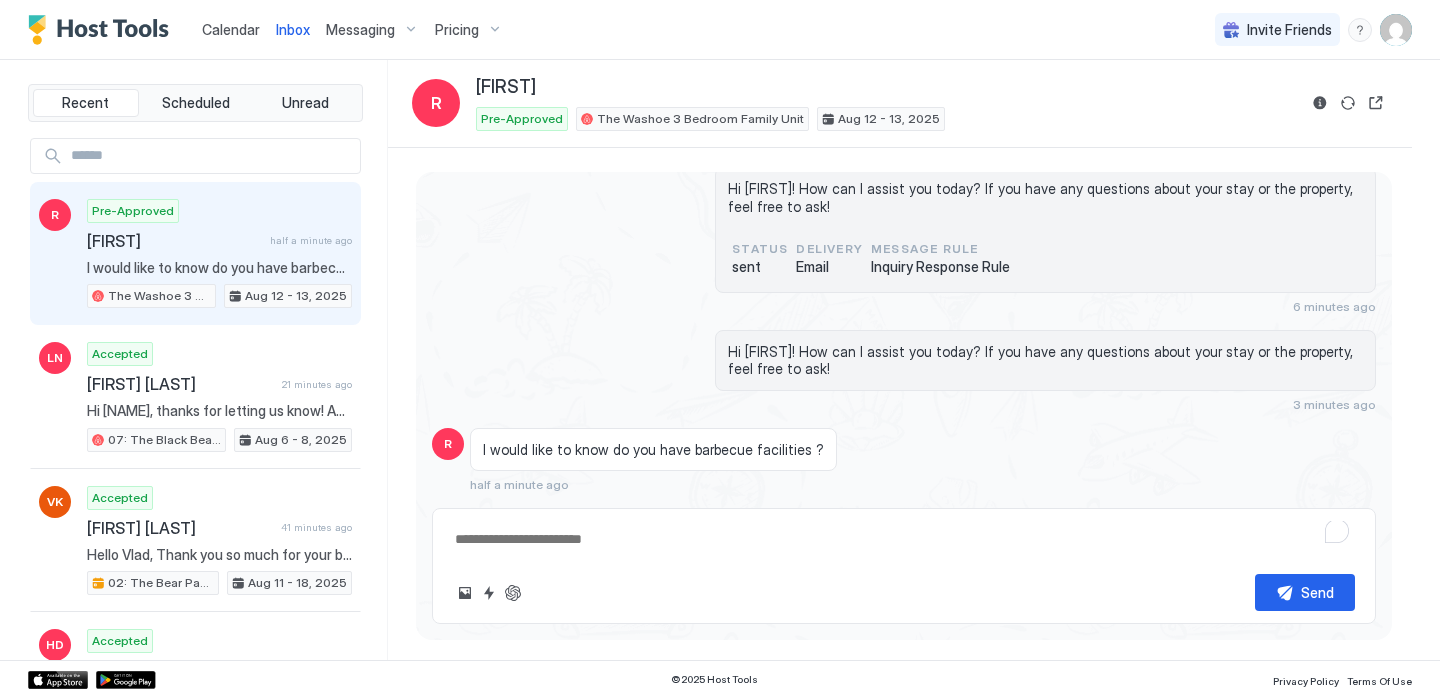 click at bounding box center (904, 539) 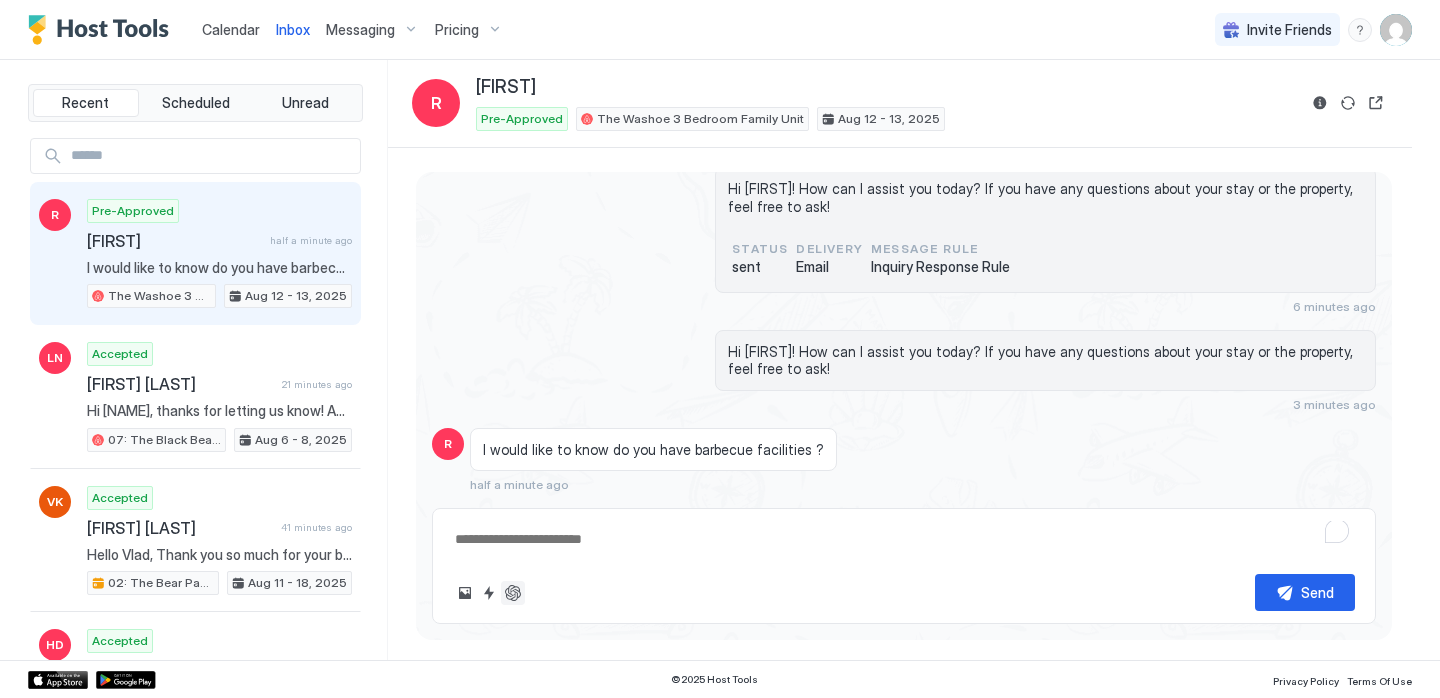 click at bounding box center [513, 593] 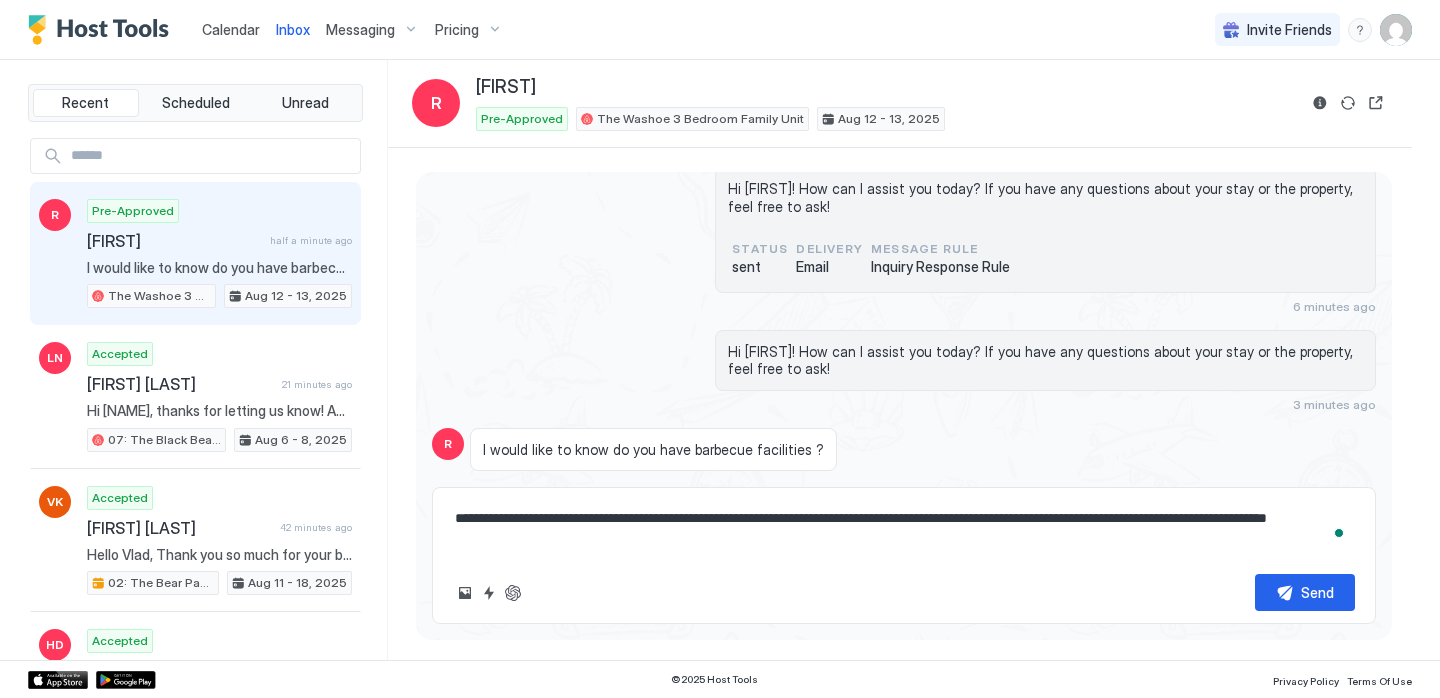 click on "**********" at bounding box center [904, 529] 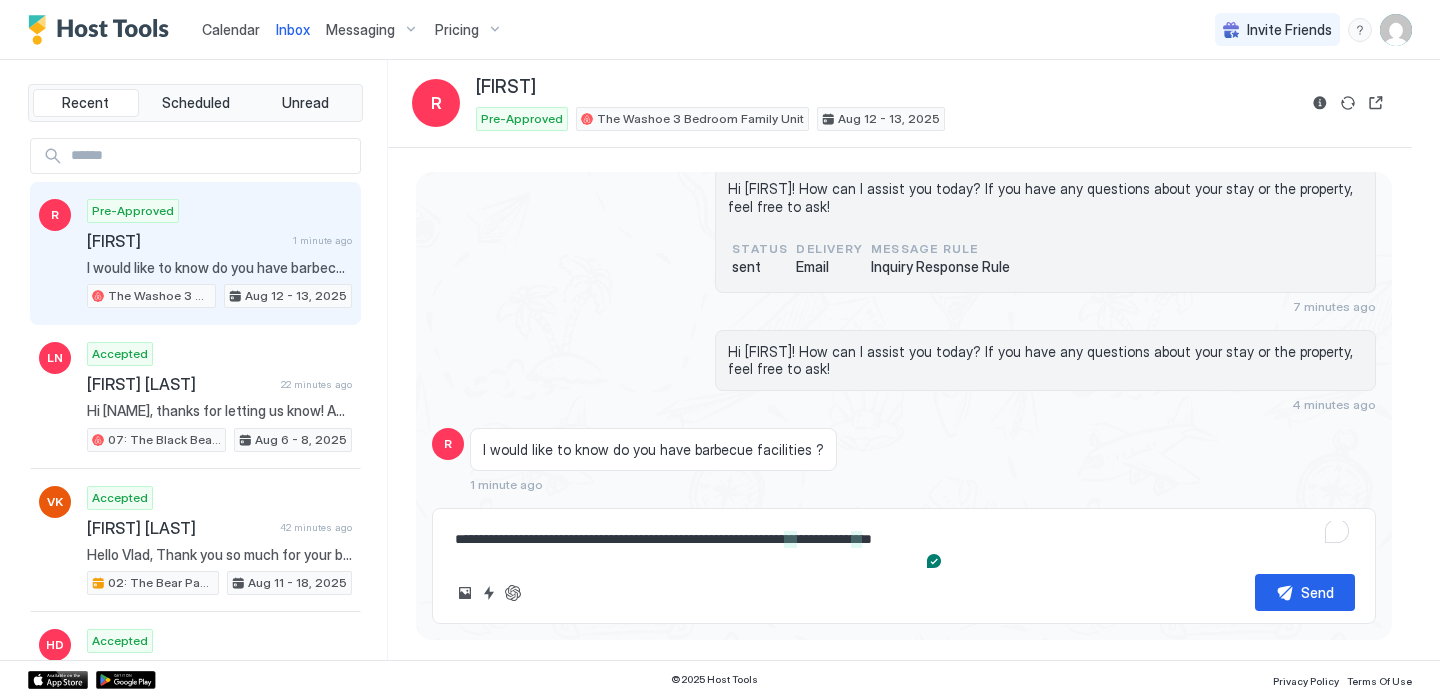 click on "**********" at bounding box center [904, 539] 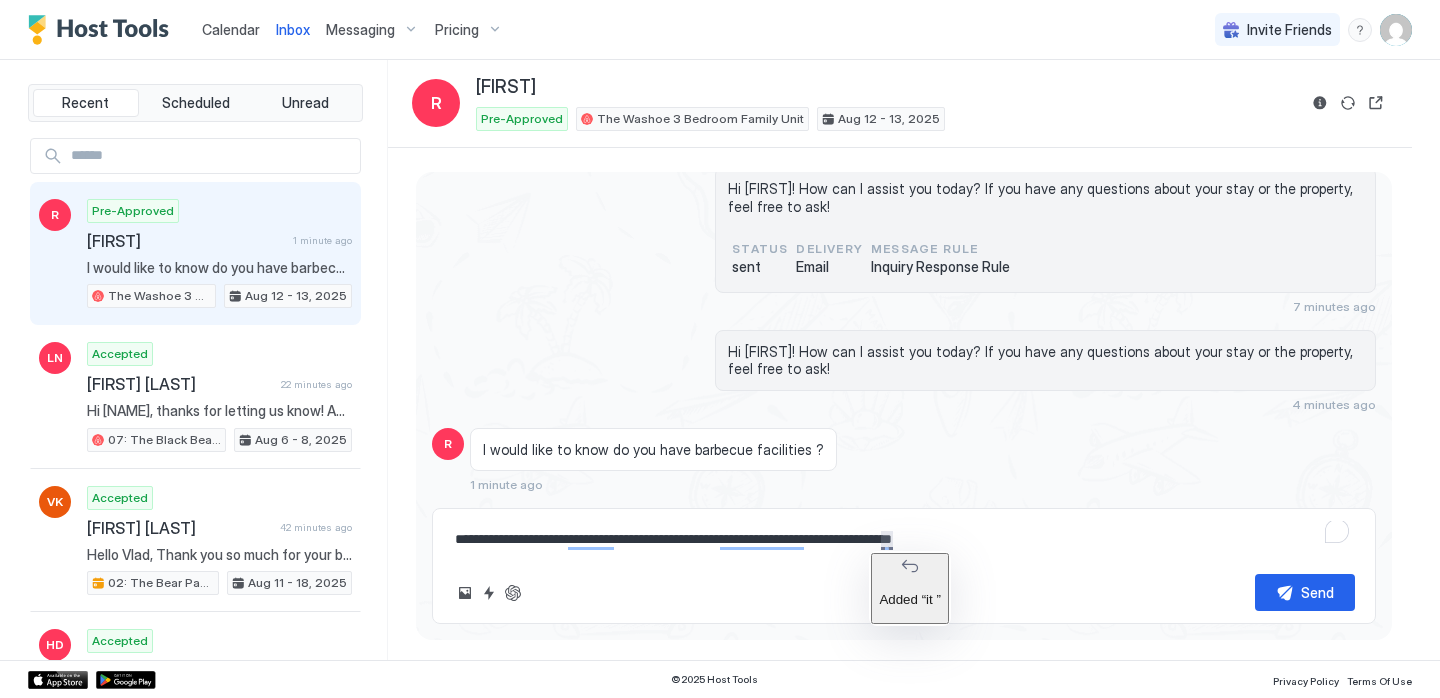 click on "**********" at bounding box center [904, 539] 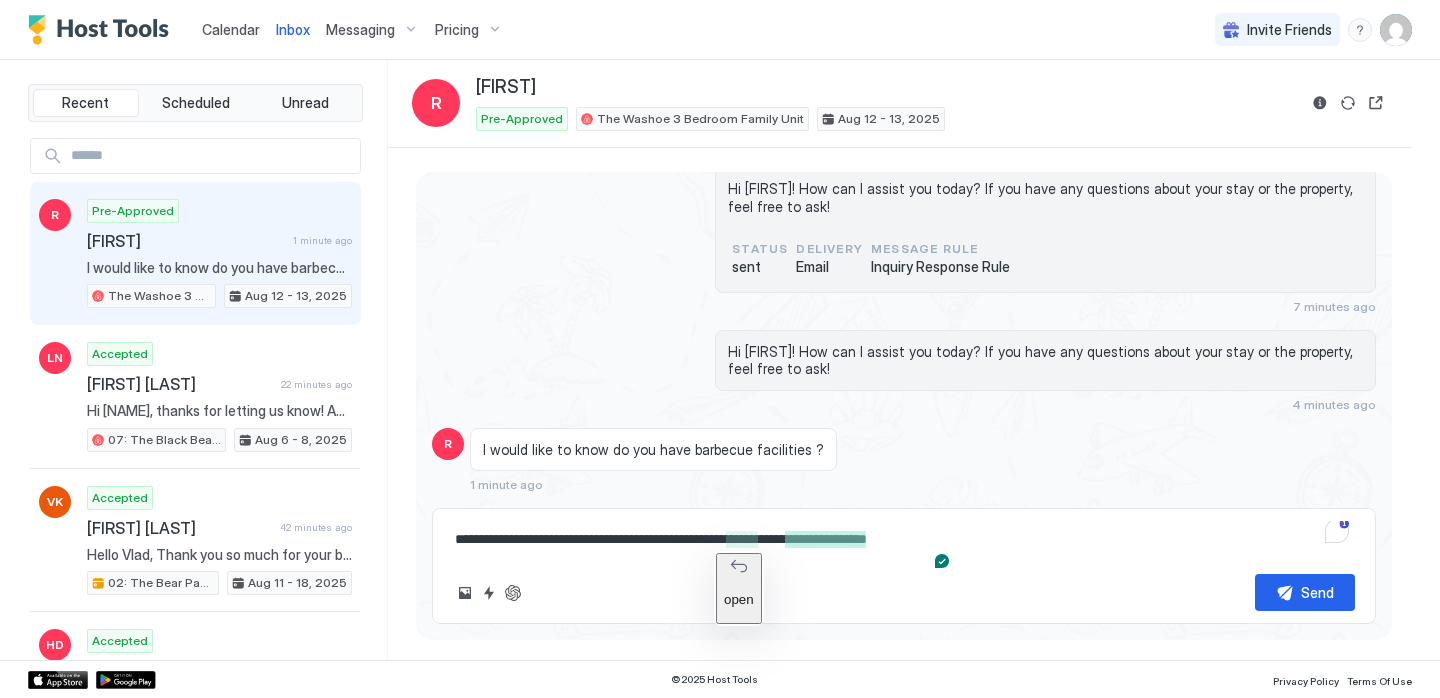 drag, startPoint x: 726, startPoint y: 538, endPoint x: 908, endPoint y: 539, distance: 182.00275 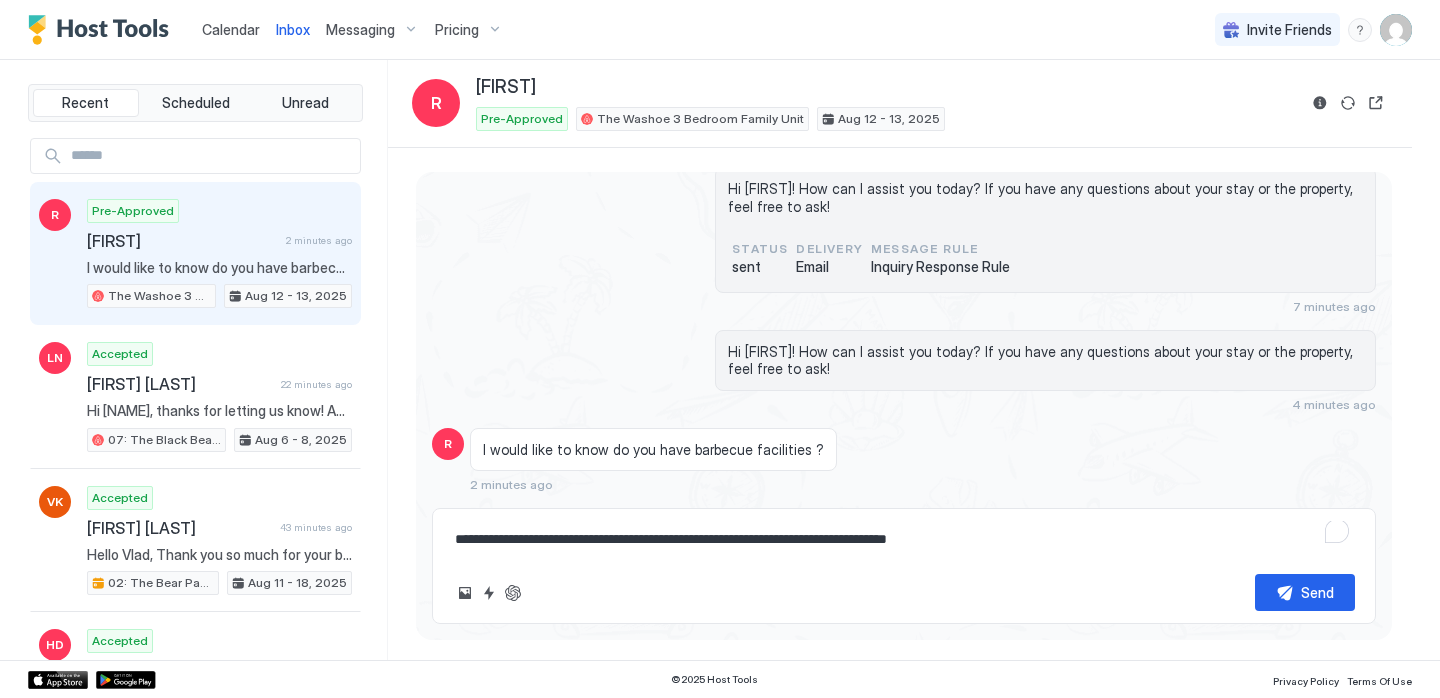 click on "**********" at bounding box center (904, 539) 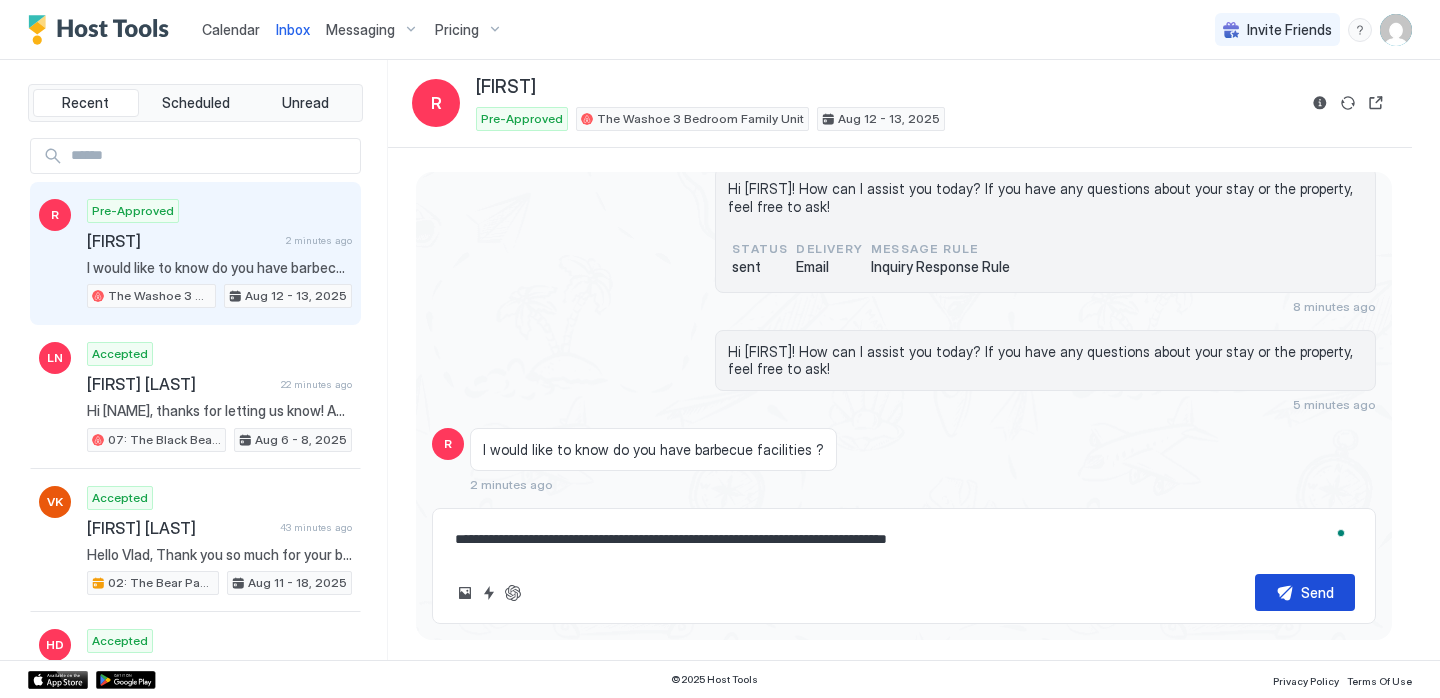 click on "Send" at bounding box center (1305, 592) 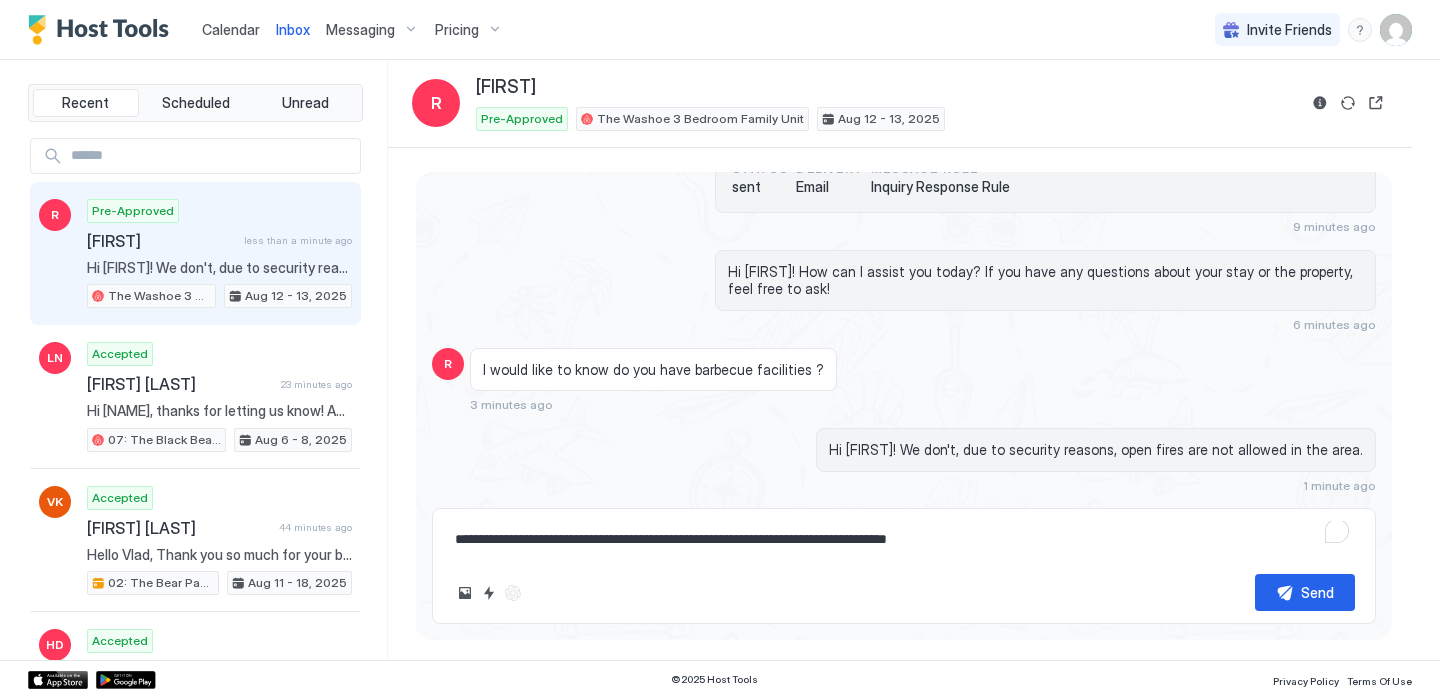 scroll, scrollTop: 311, scrollLeft: 0, axis: vertical 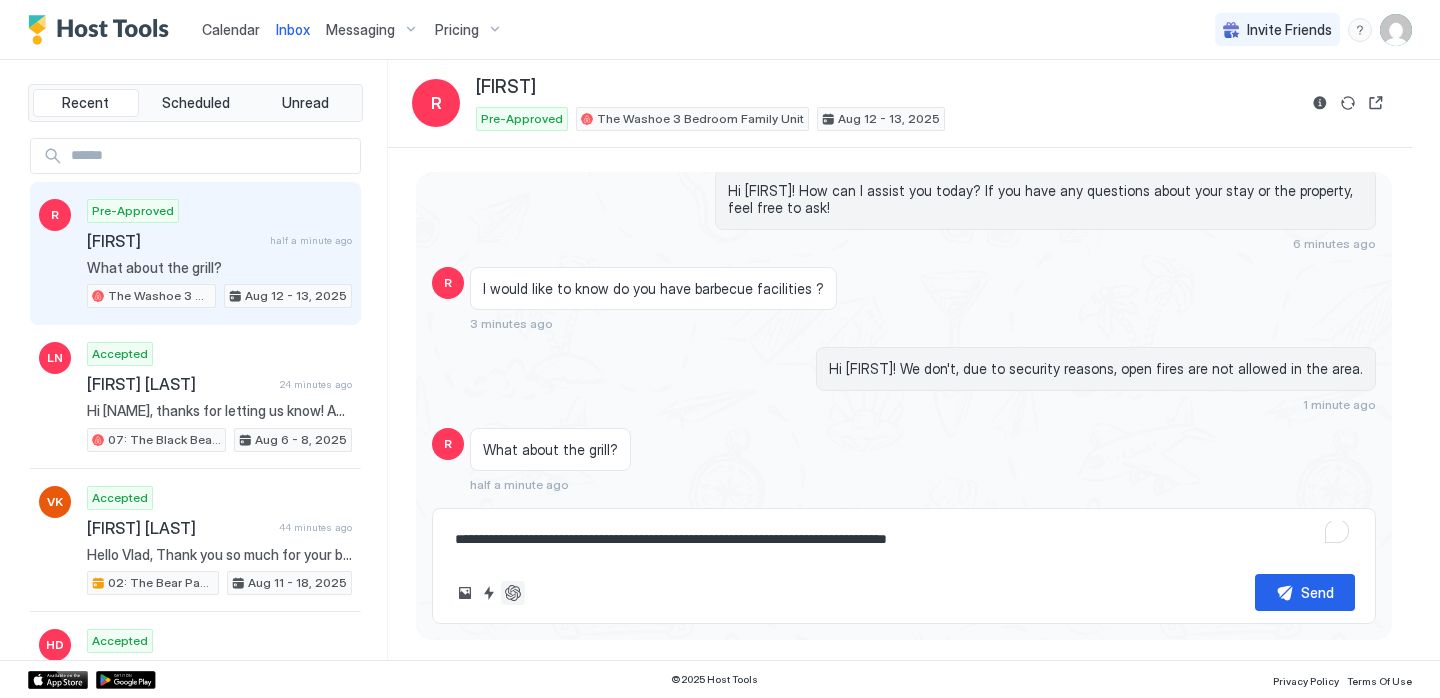 click at bounding box center (513, 593) 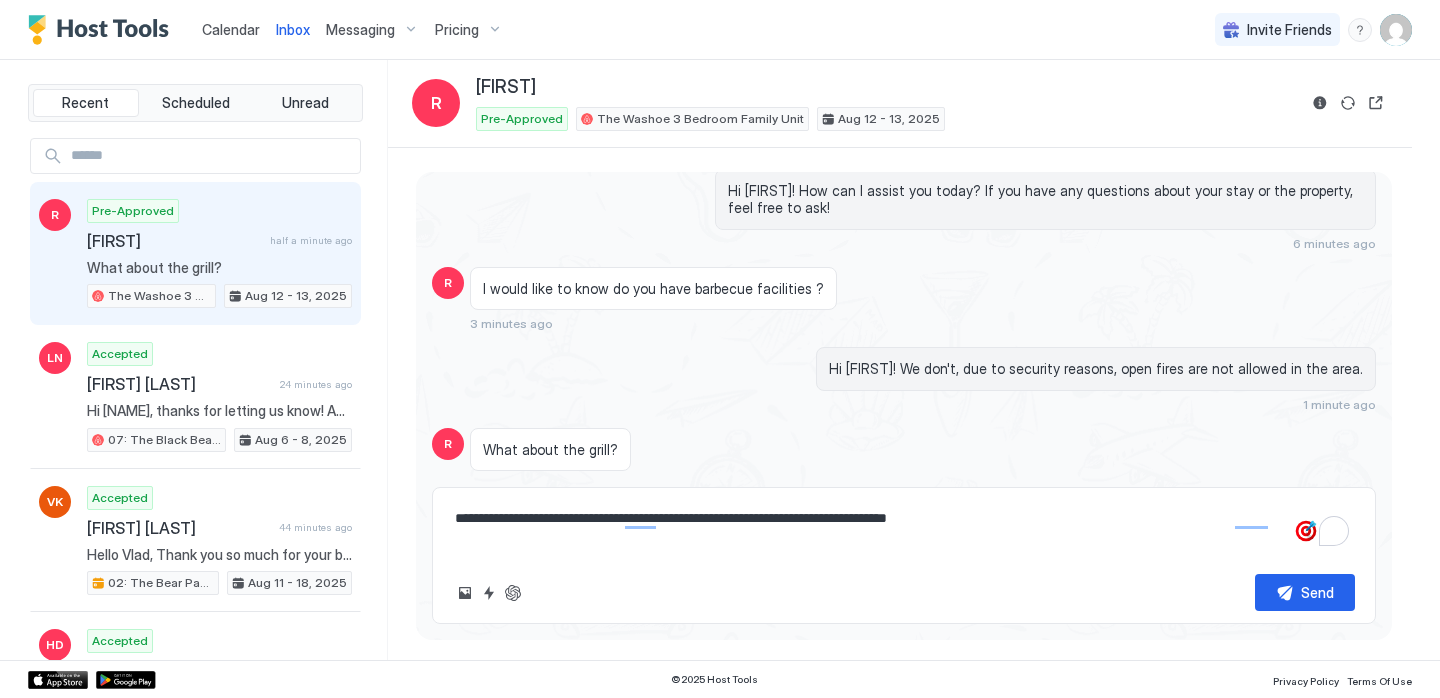 click on "**********" at bounding box center (904, 529) 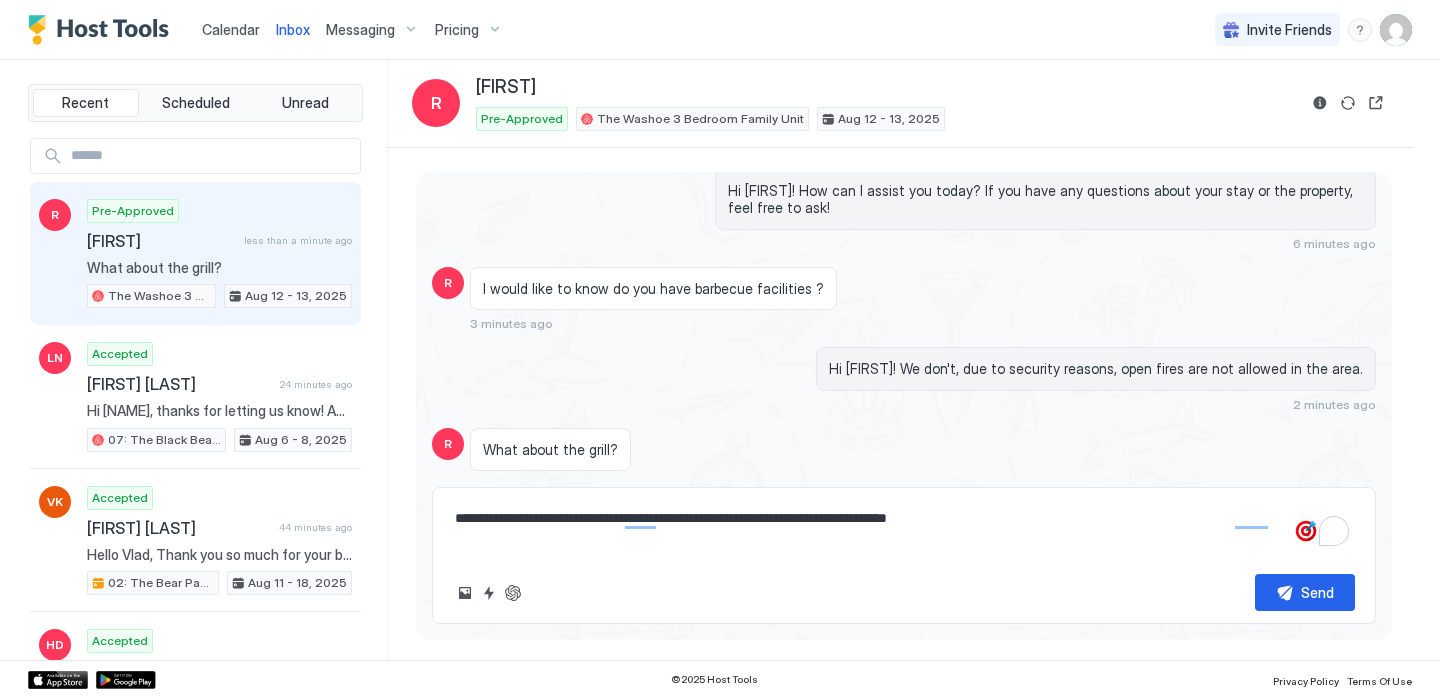 type on "**********" 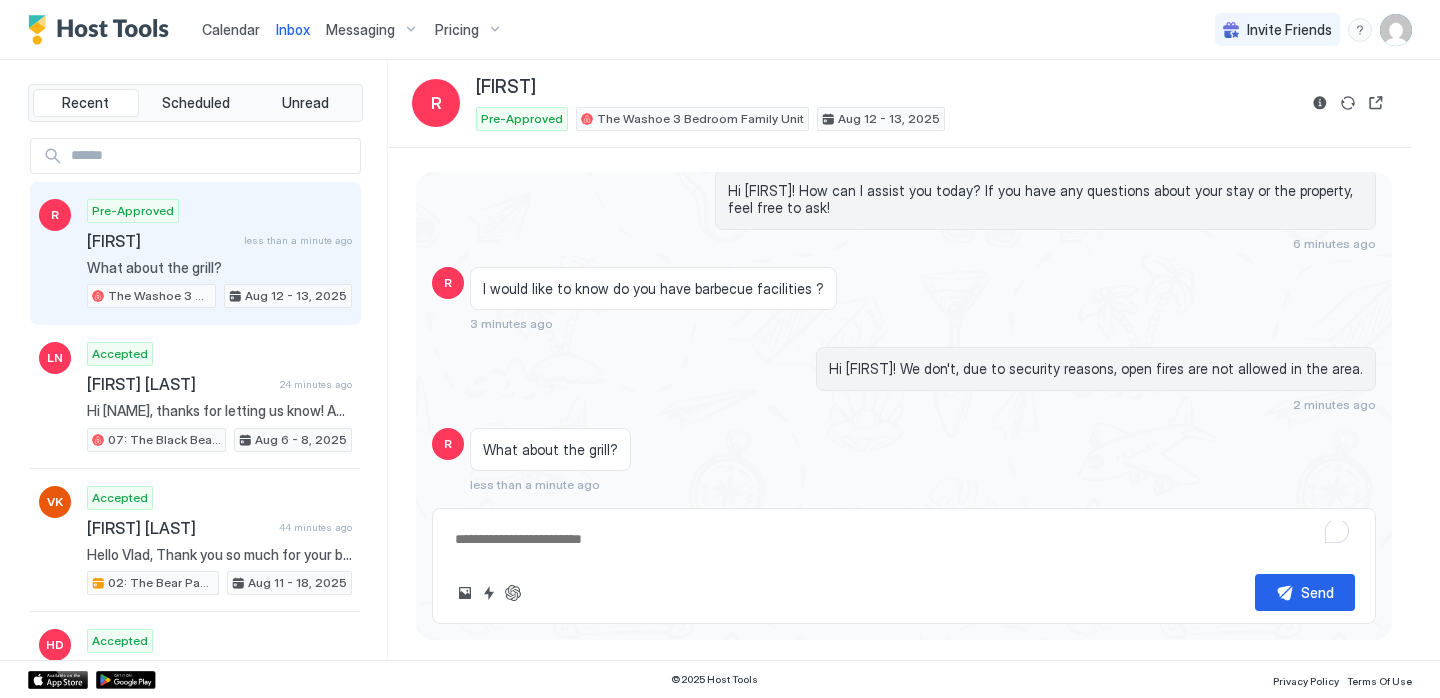 type on "*" 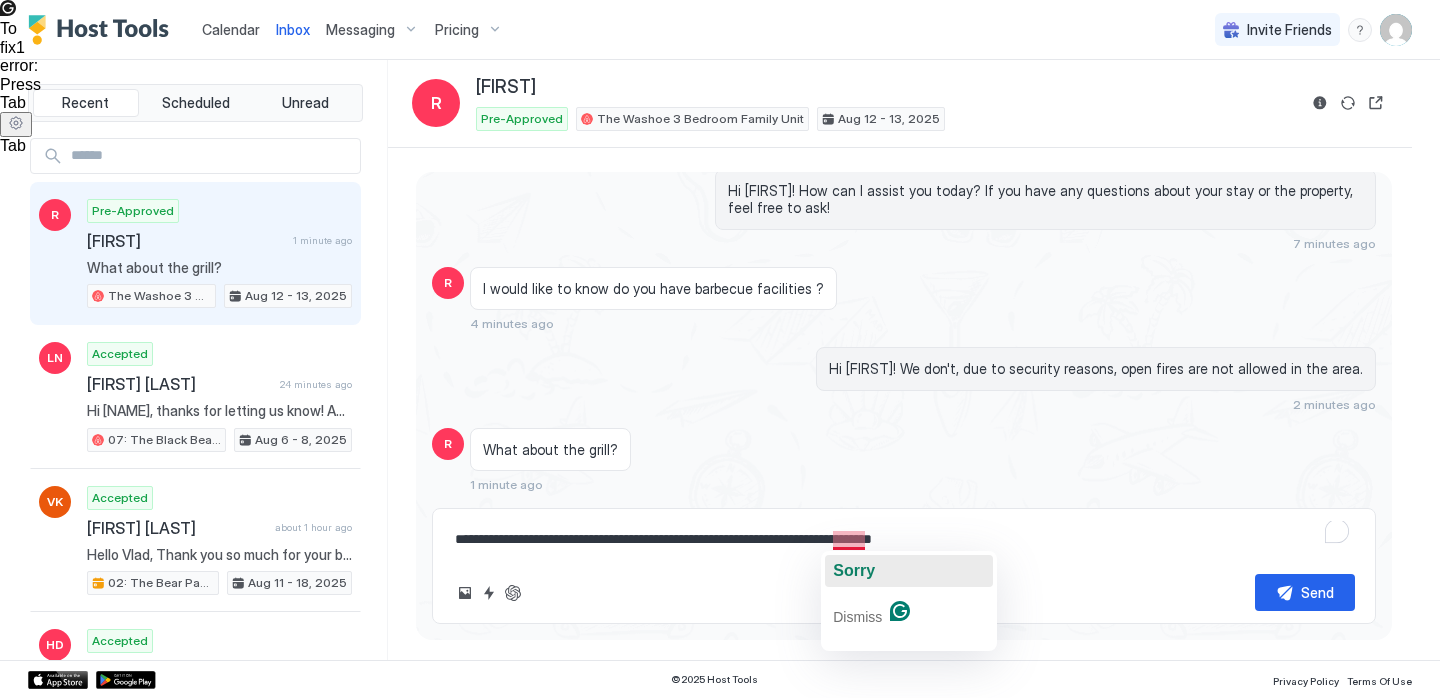 click on "Sorry" 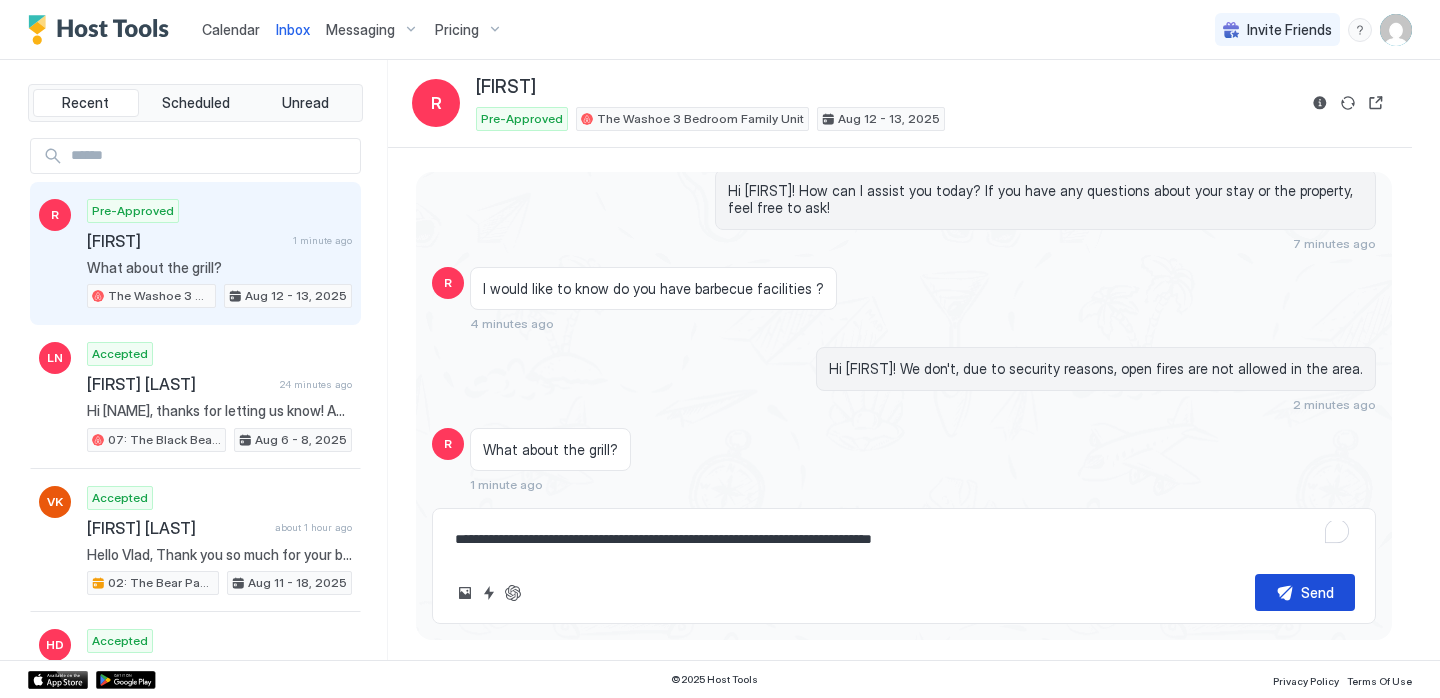 type on "**********" 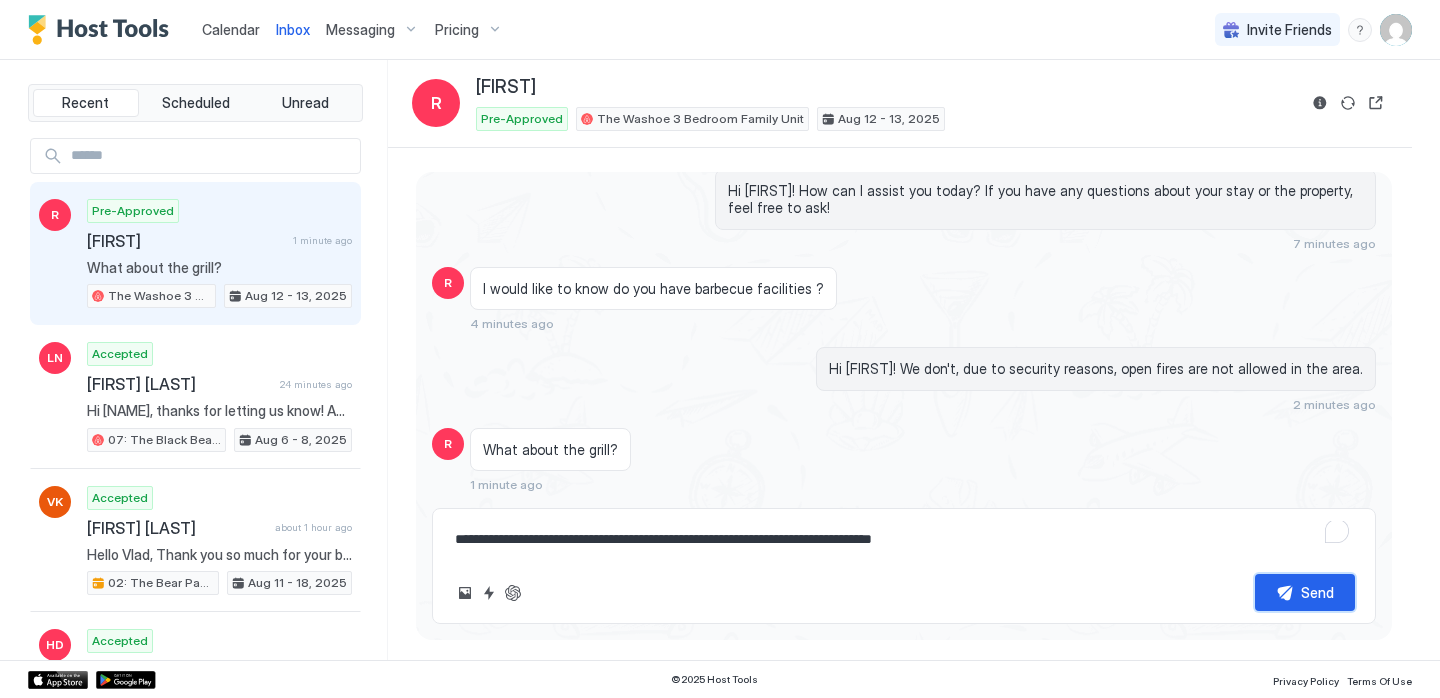 click on "Send" at bounding box center (1305, 592) 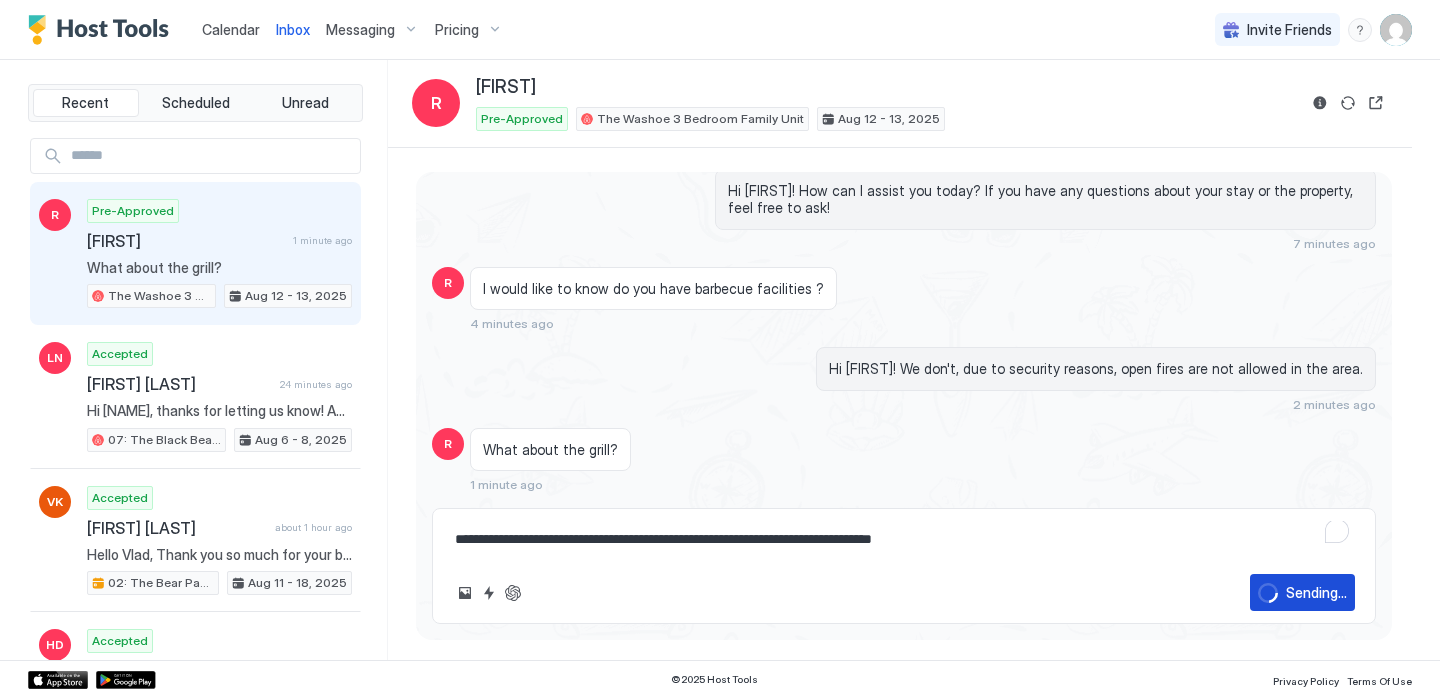 scroll, scrollTop: 391, scrollLeft: 0, axis: vertical 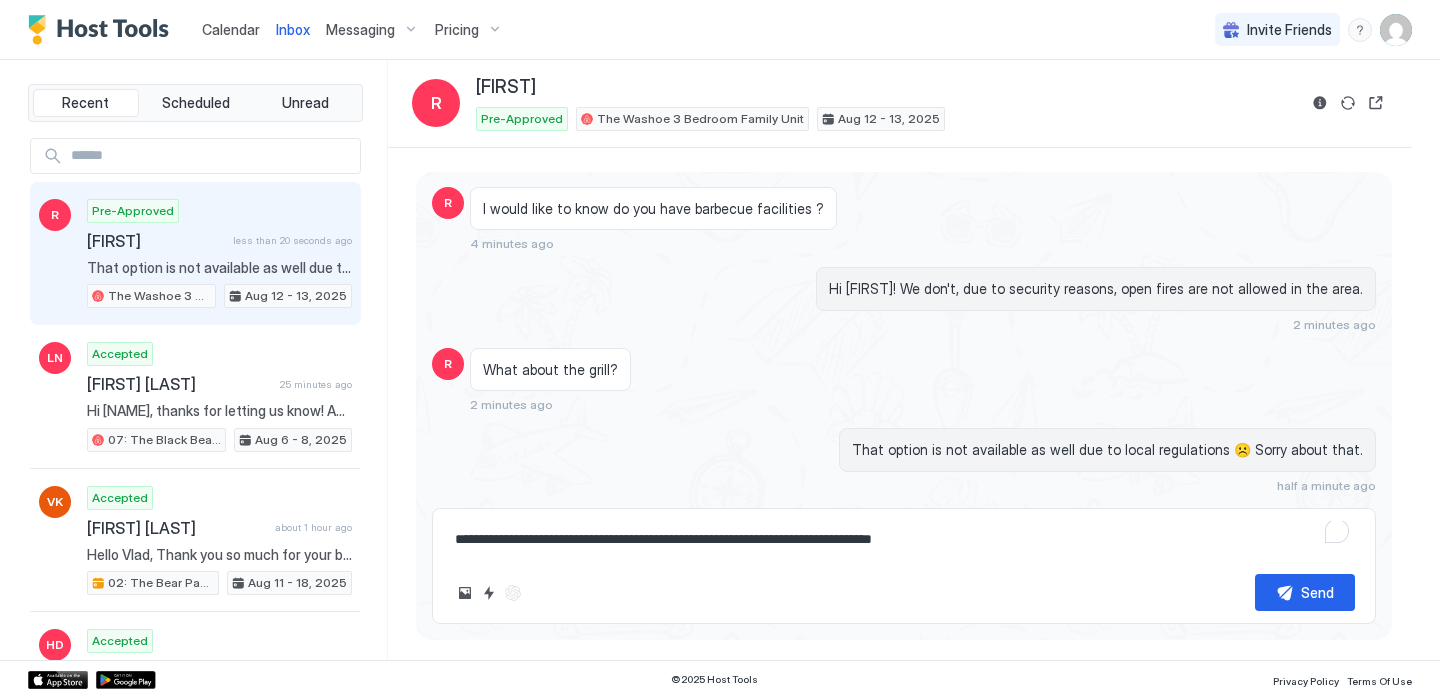 click on "Calendar" at bounding box center [231, 29] 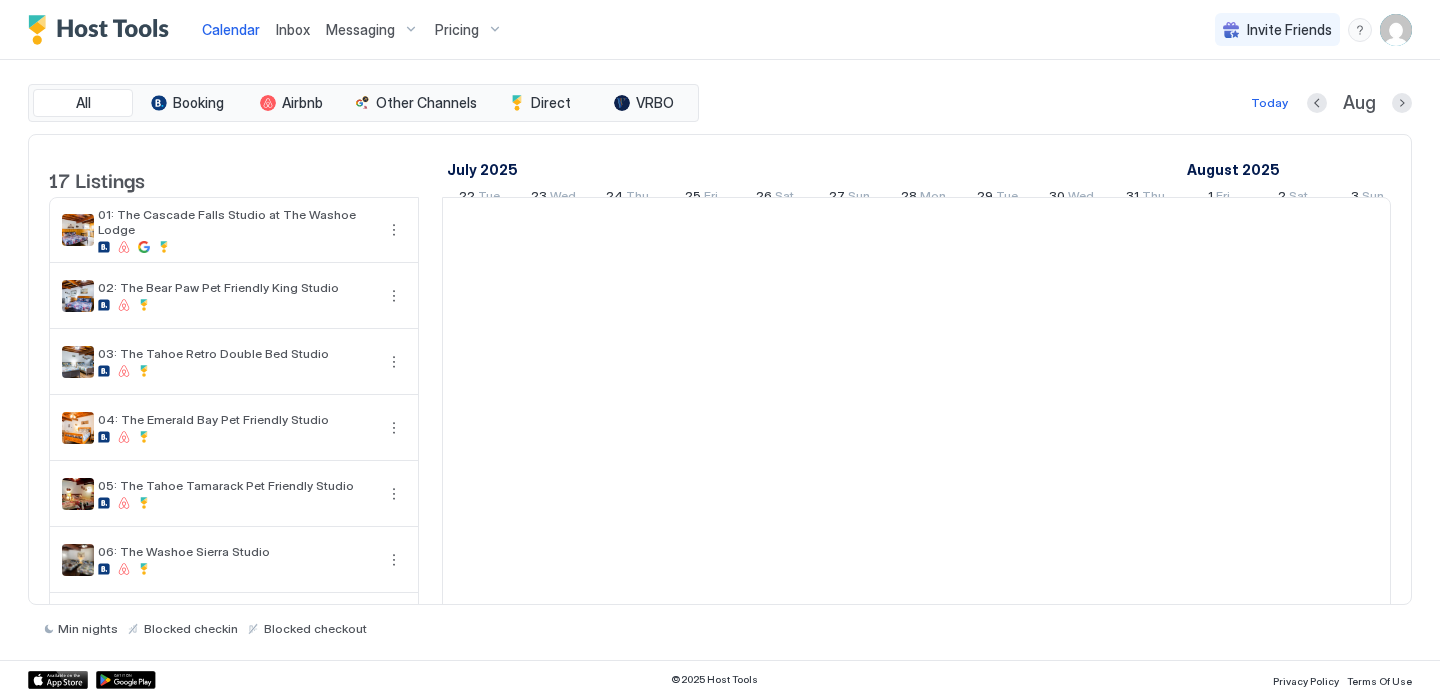 scroll, scrollTop: 0, scrollLeft: 1111, axis: horizontal 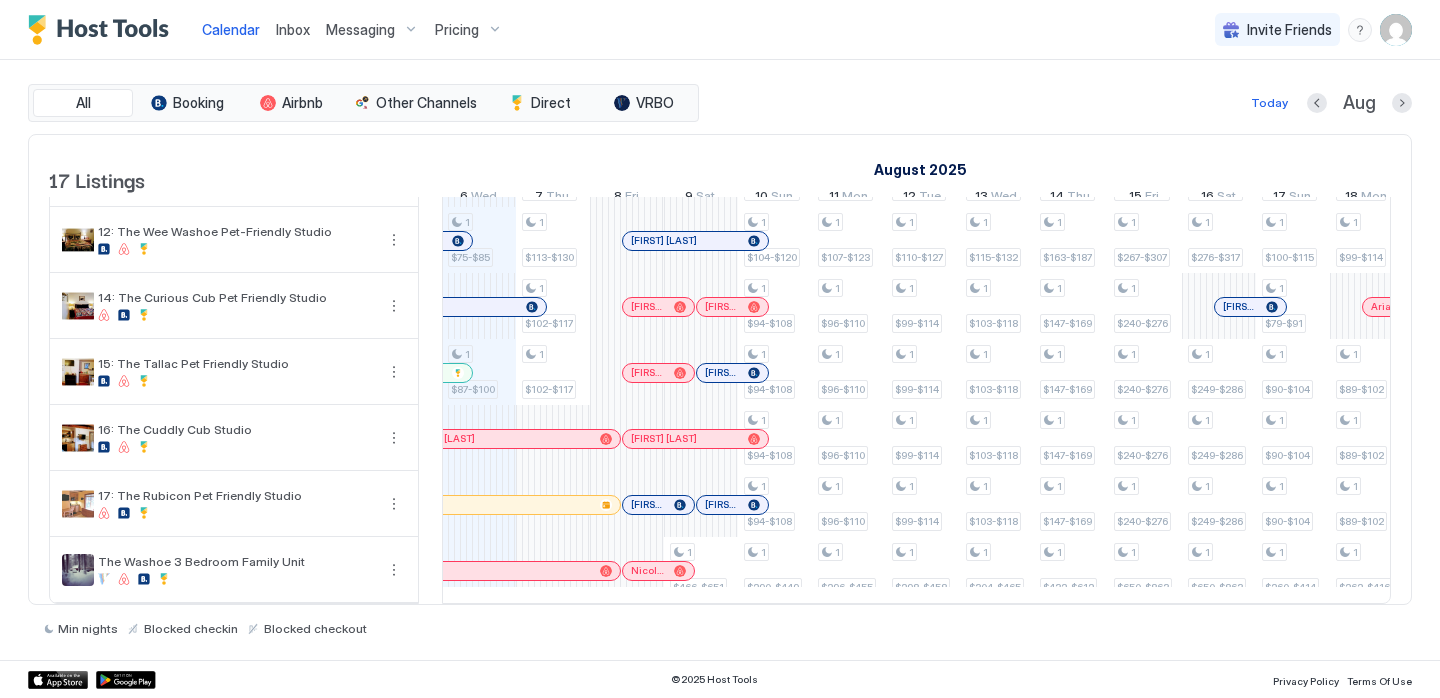 click on "Inbox" at bounding box center (293, 29) 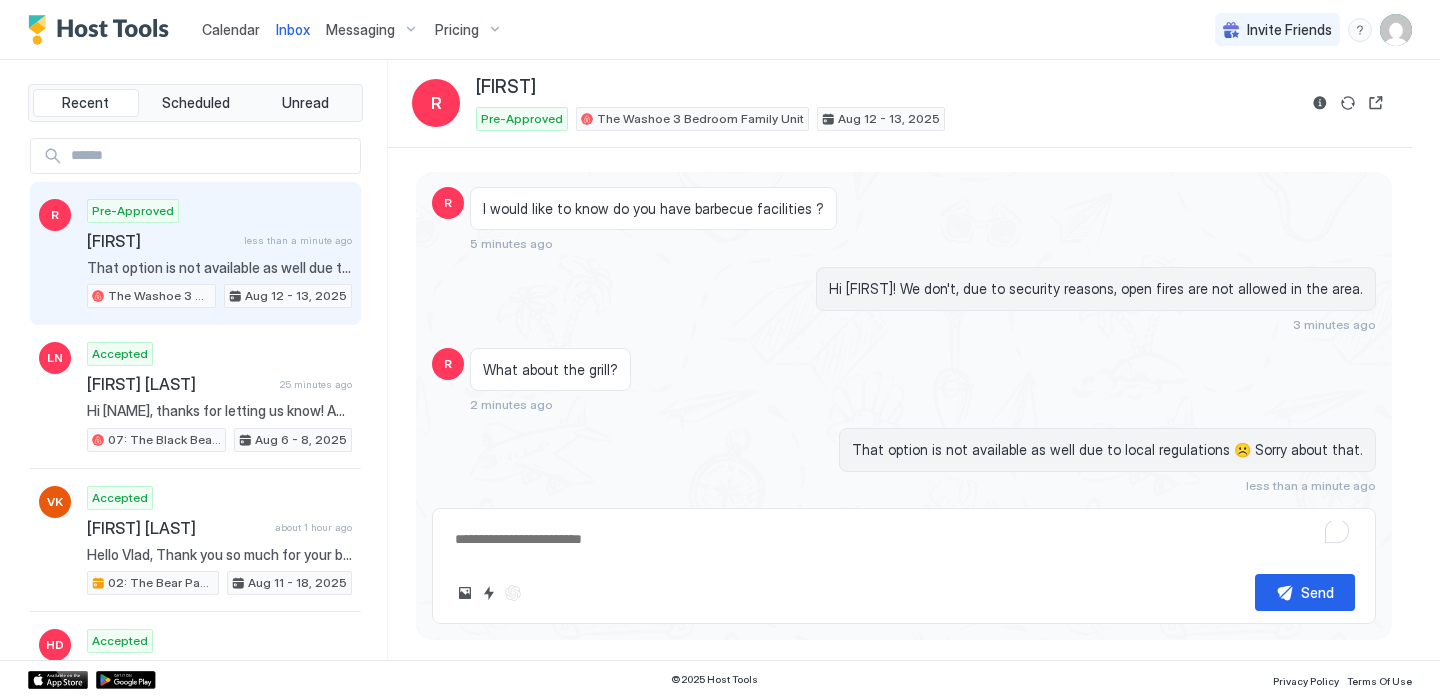 scroll, scrollTop: 391, scrollLeft: 0, axis: vertical 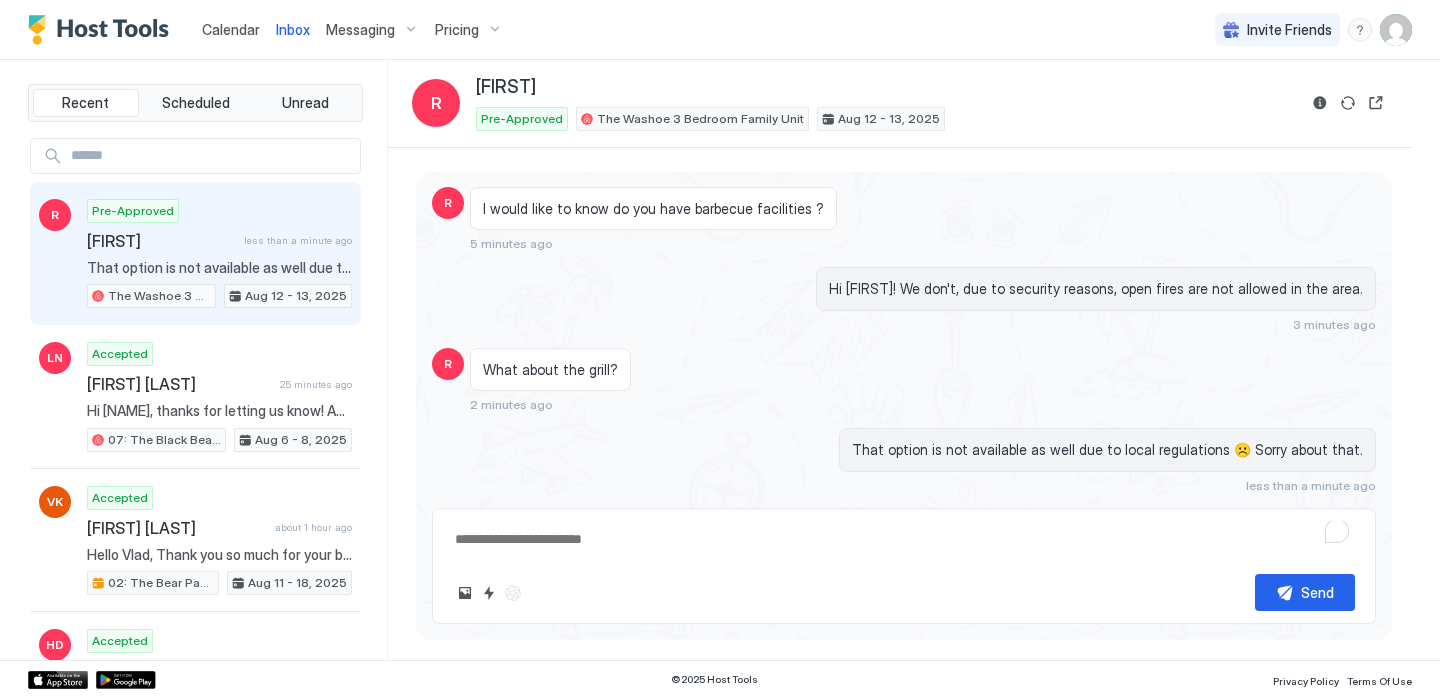 type on "*" 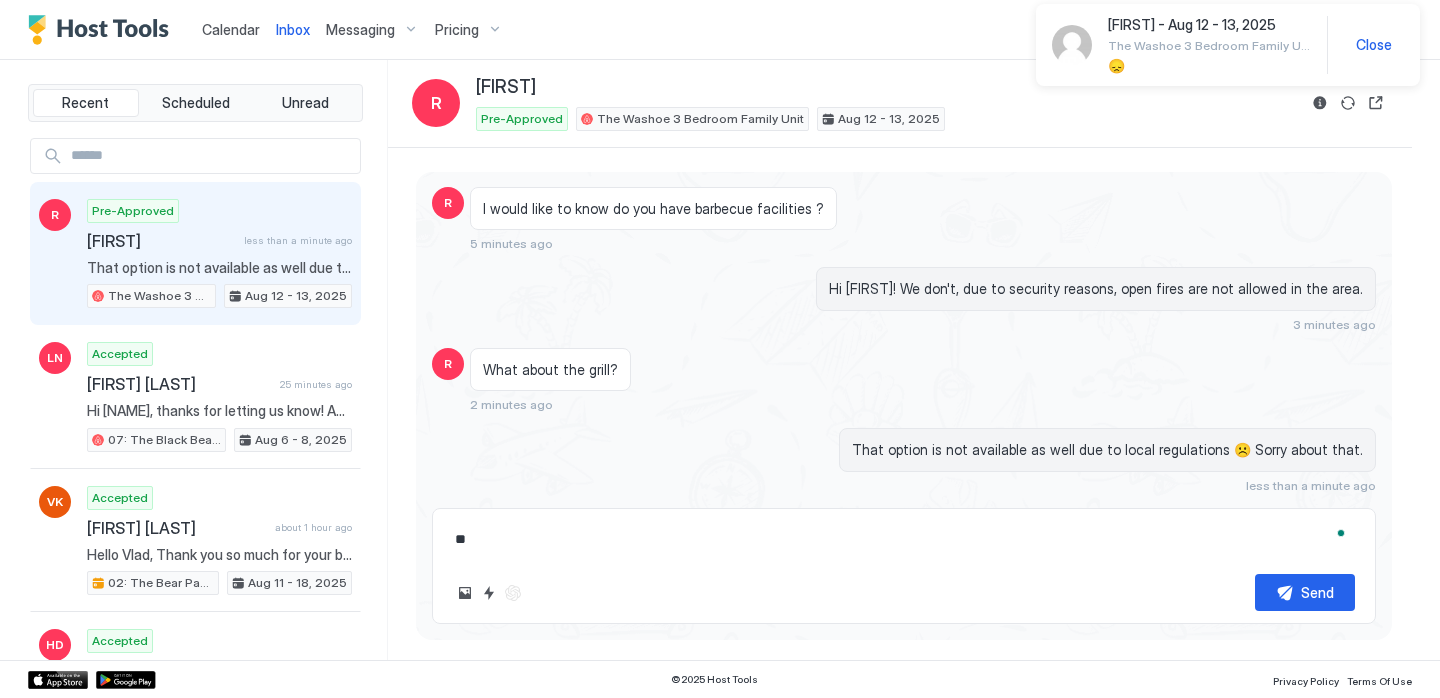 type on "*" 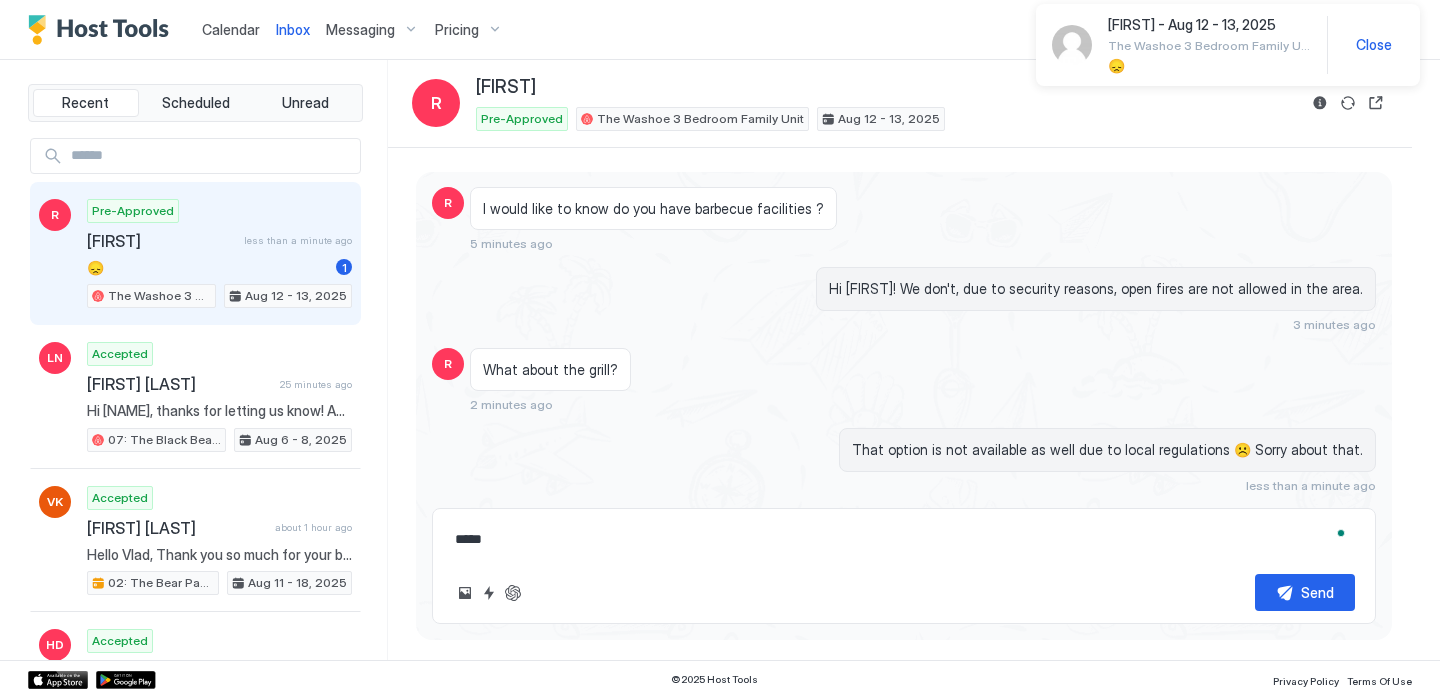 scroll, scrollTop: 472, scrollLeft: 0, axis: vertical 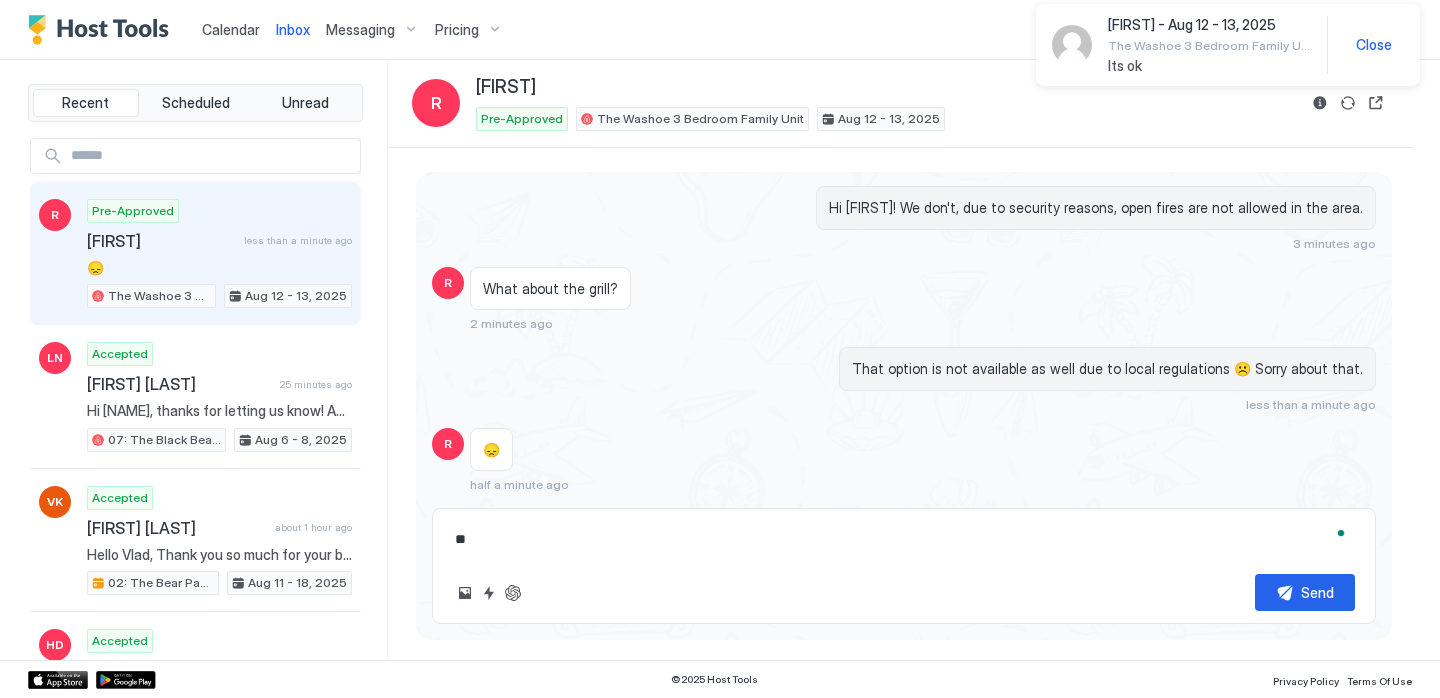 type on "*" 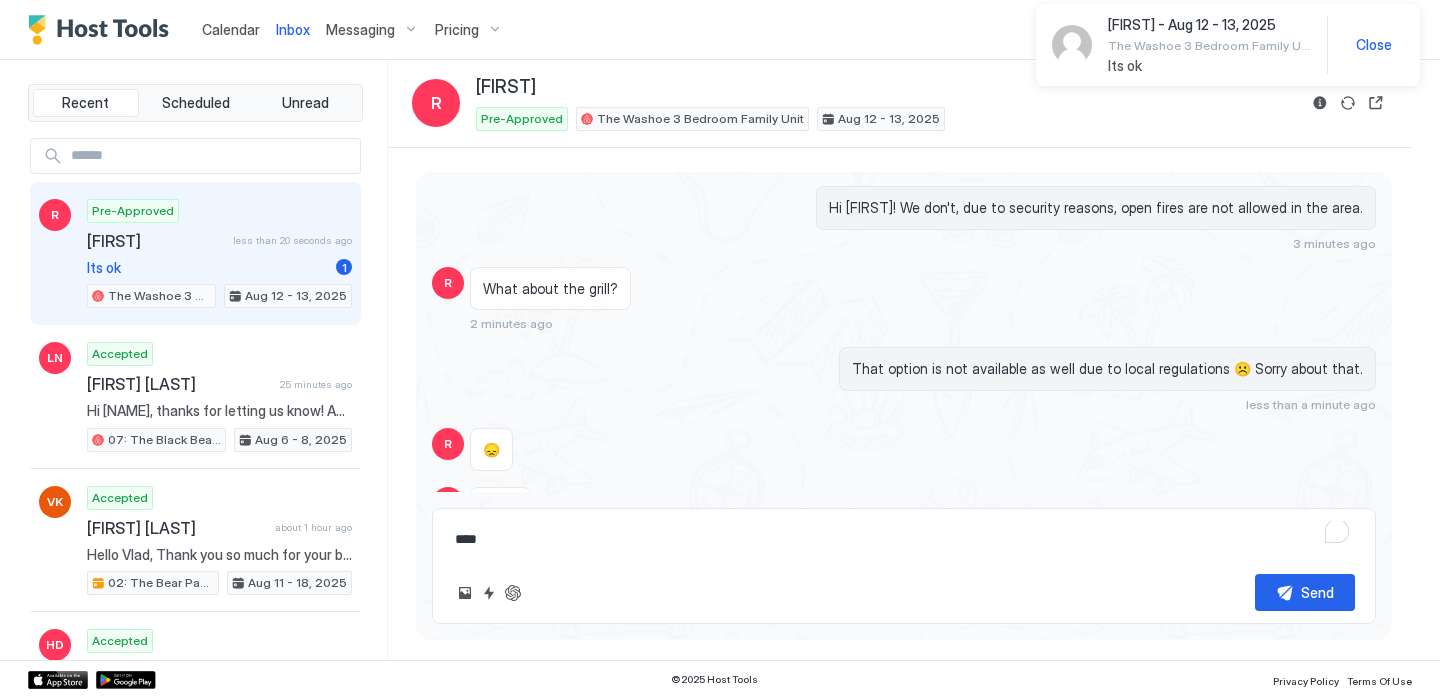 scroll, scrollTop: 531, scrollLeft: 0, axis: vertical 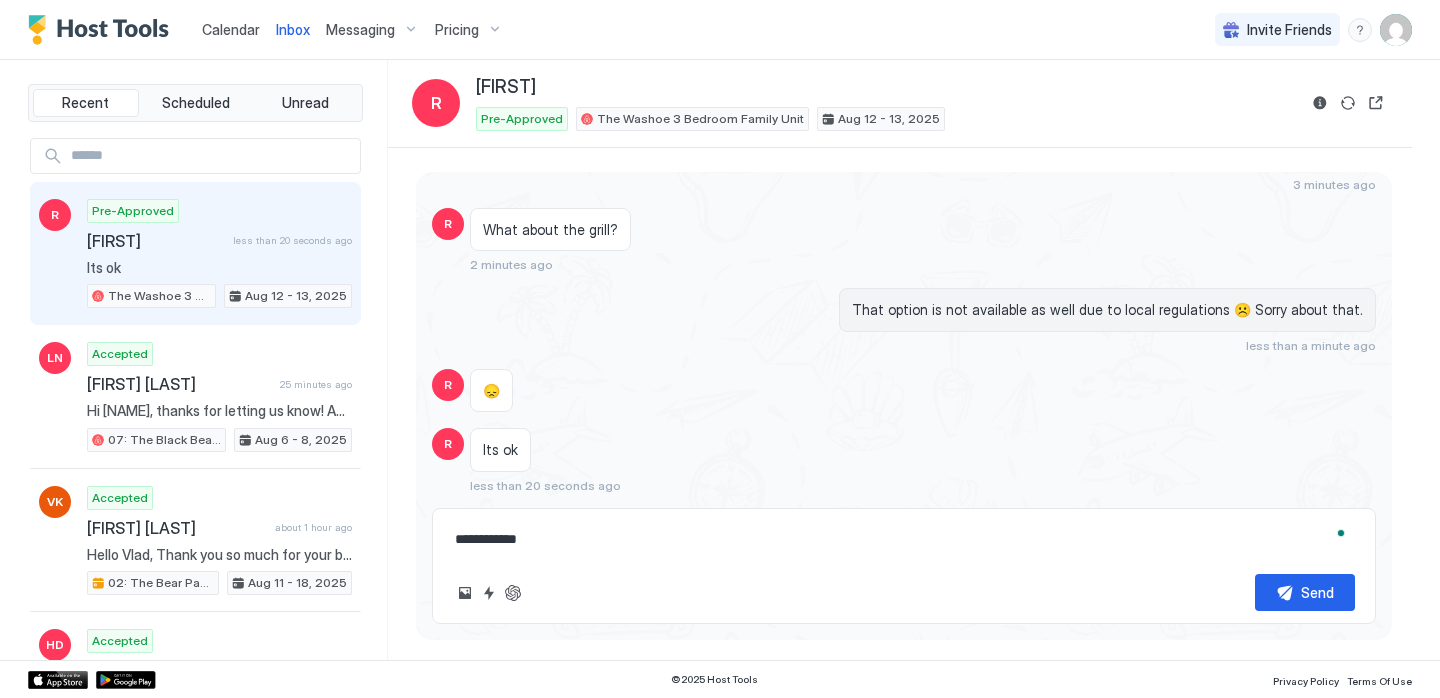 type on "**********" 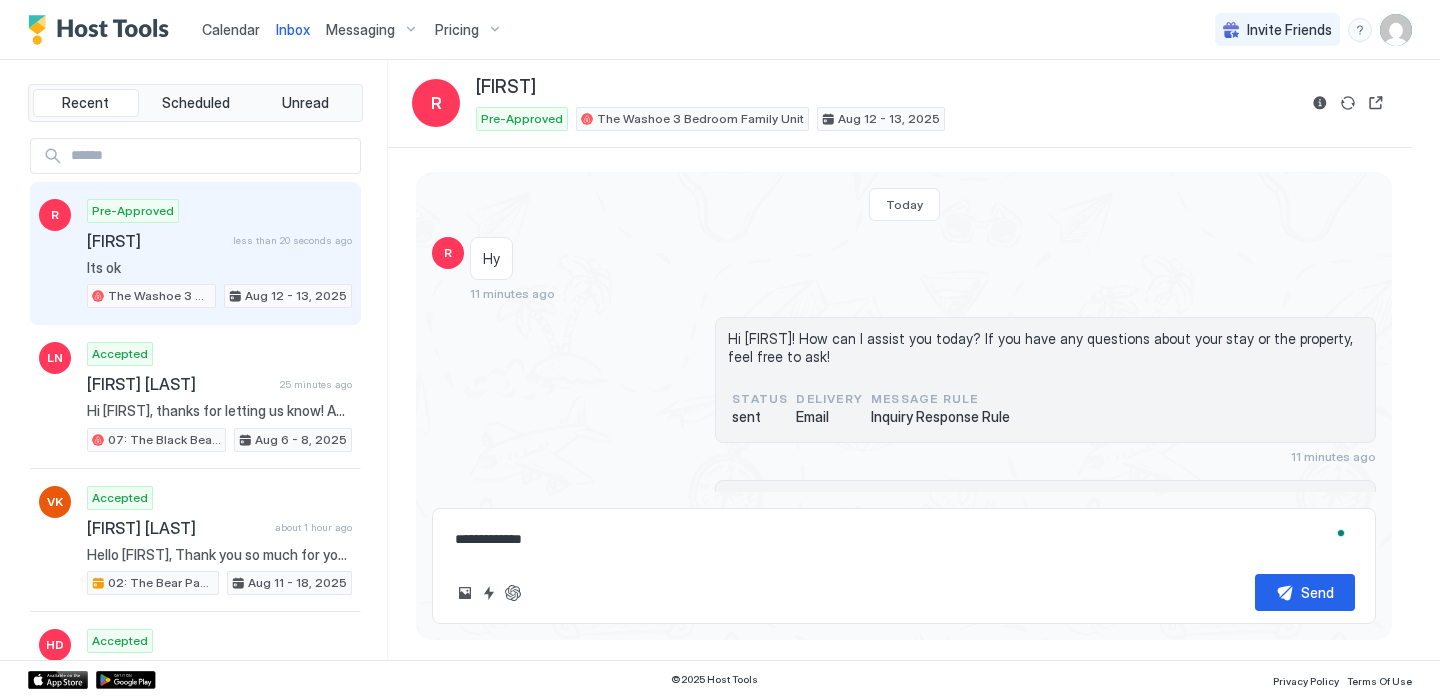scroll, scrollTop: 0, scrollLeft: 0, axis: both 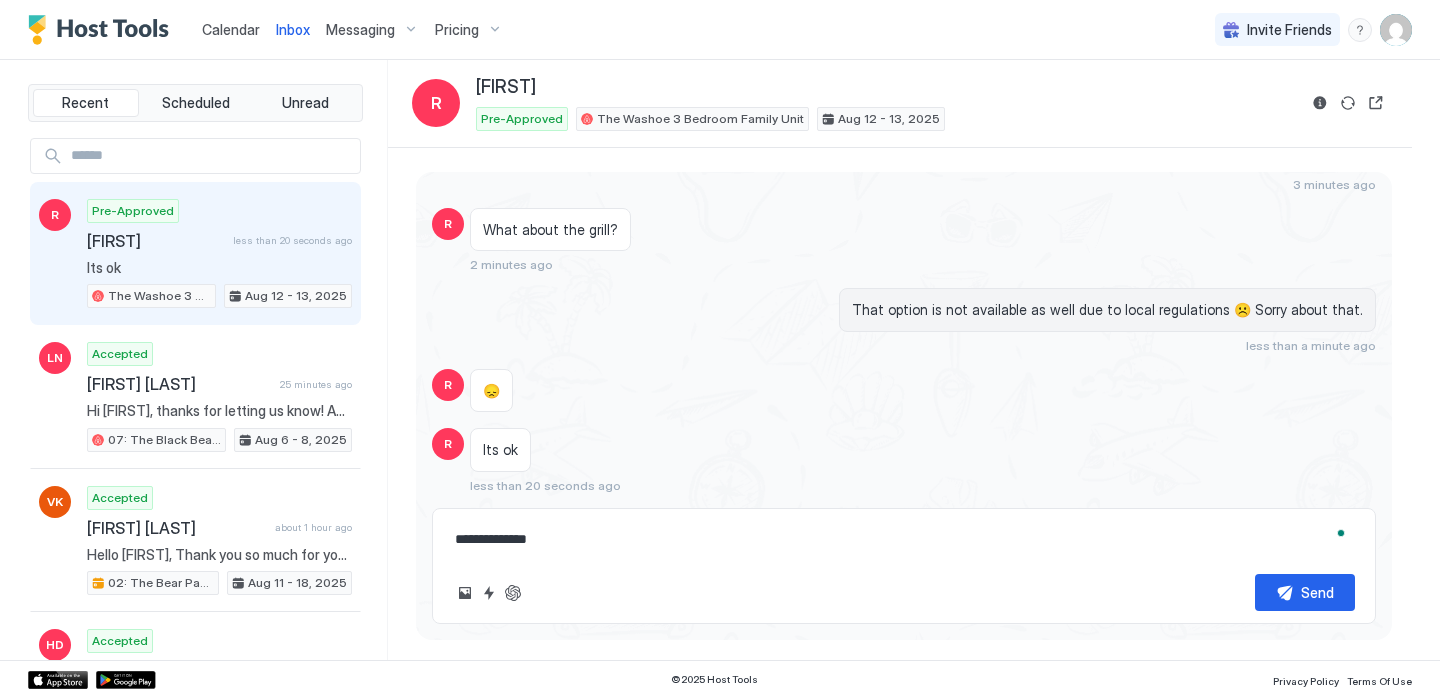 type on "**********" 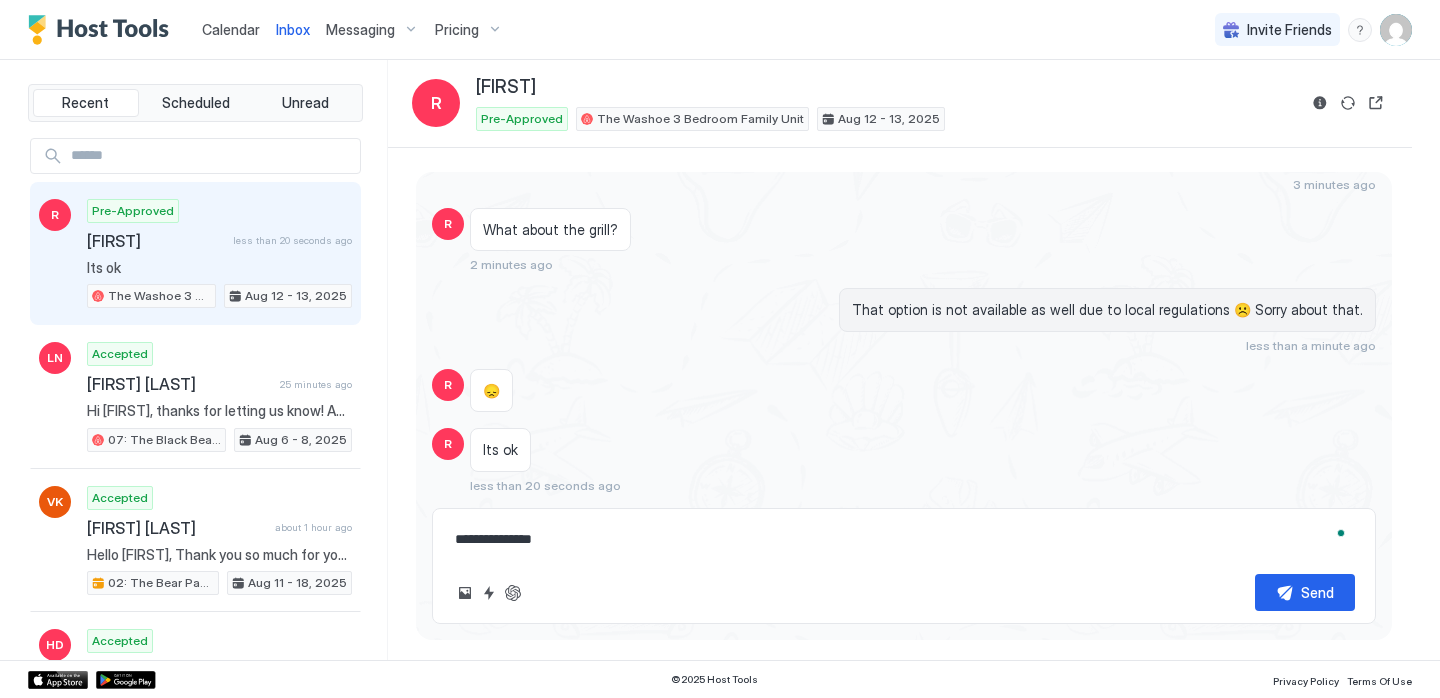 type on "**********" 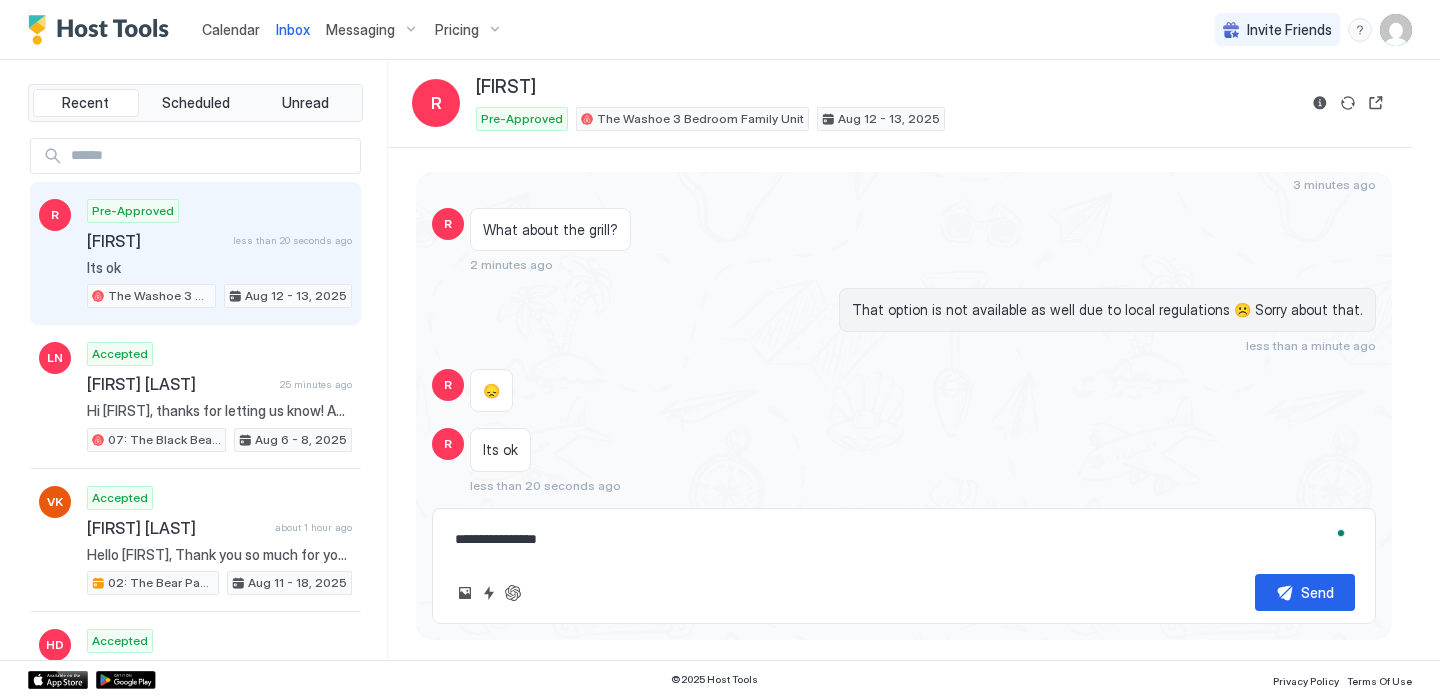 type on "**********" 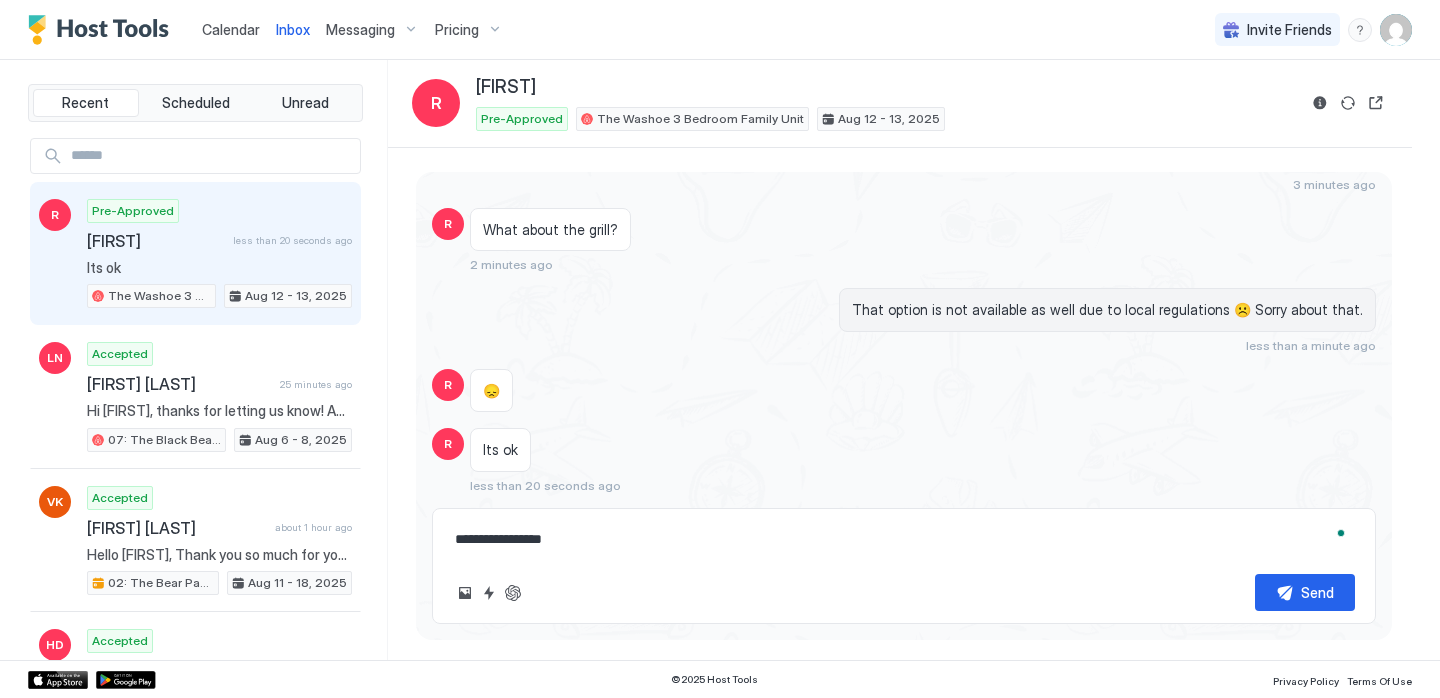 type on "**********" 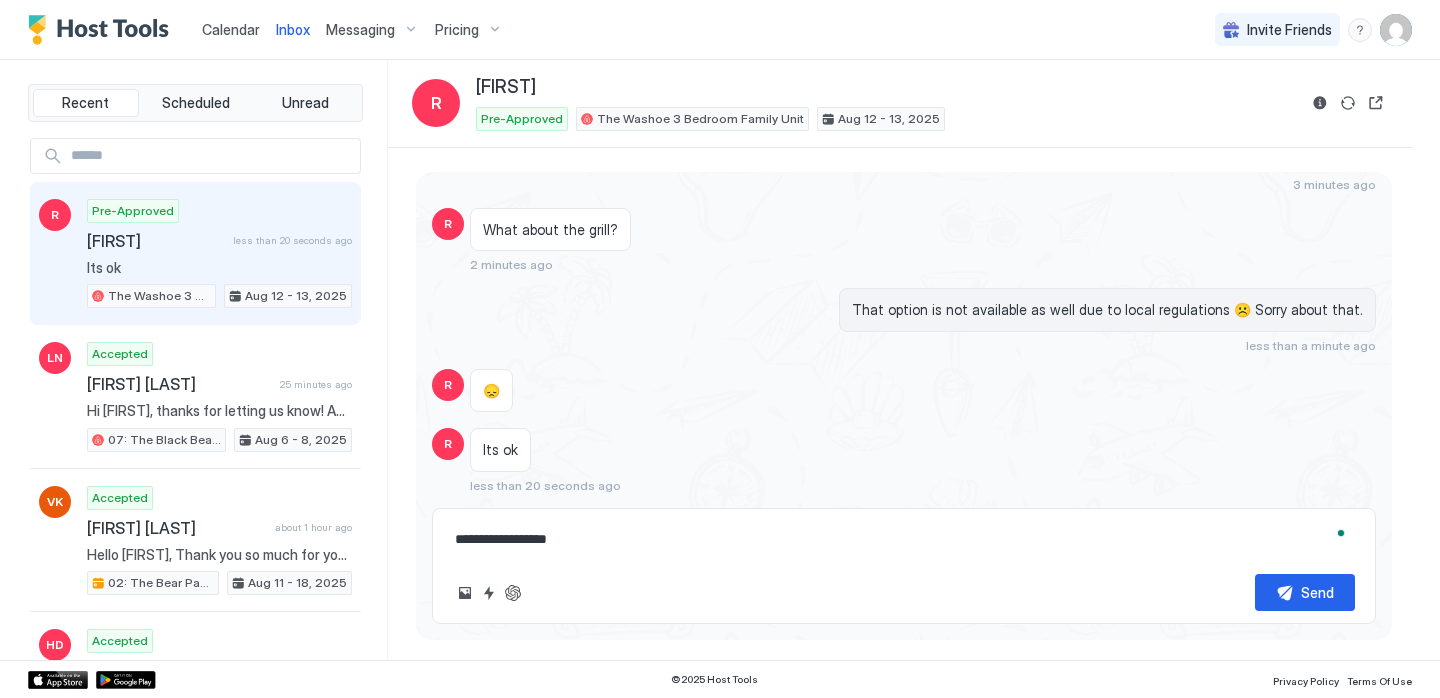 type on "**********" 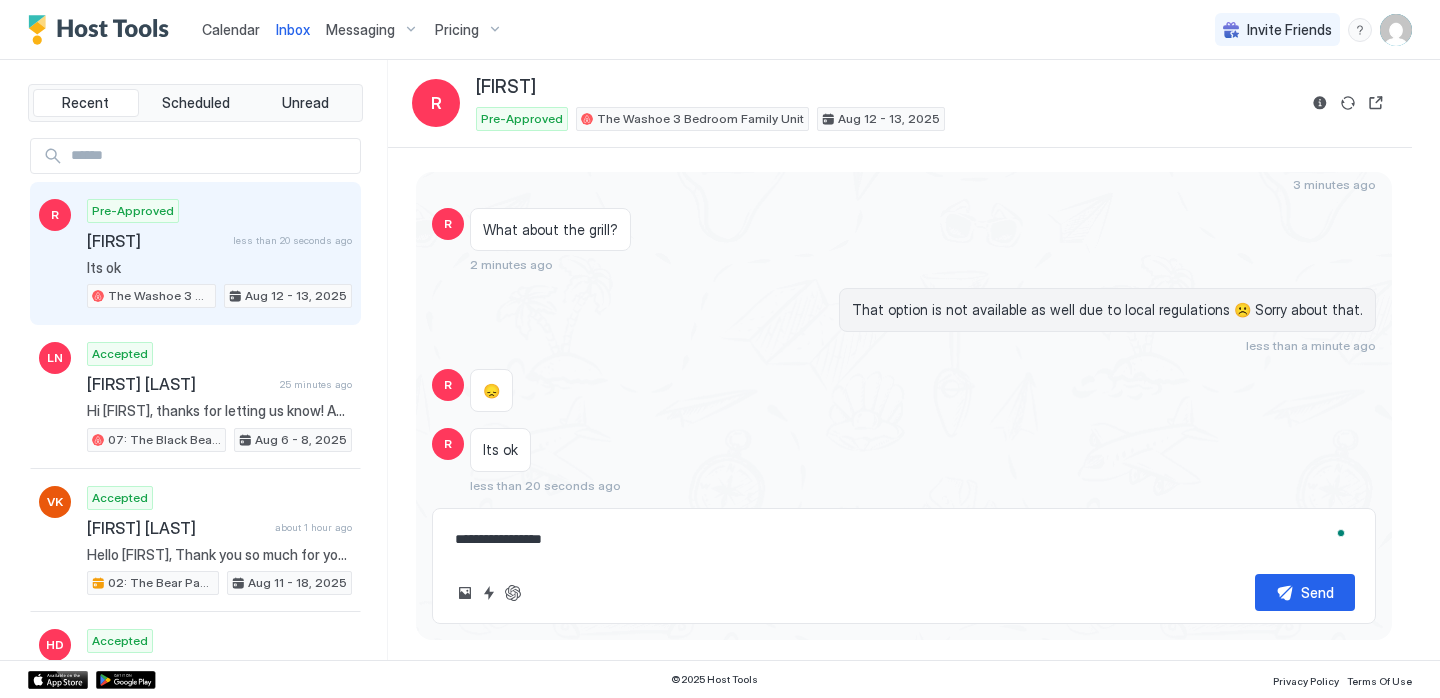type on "**********" 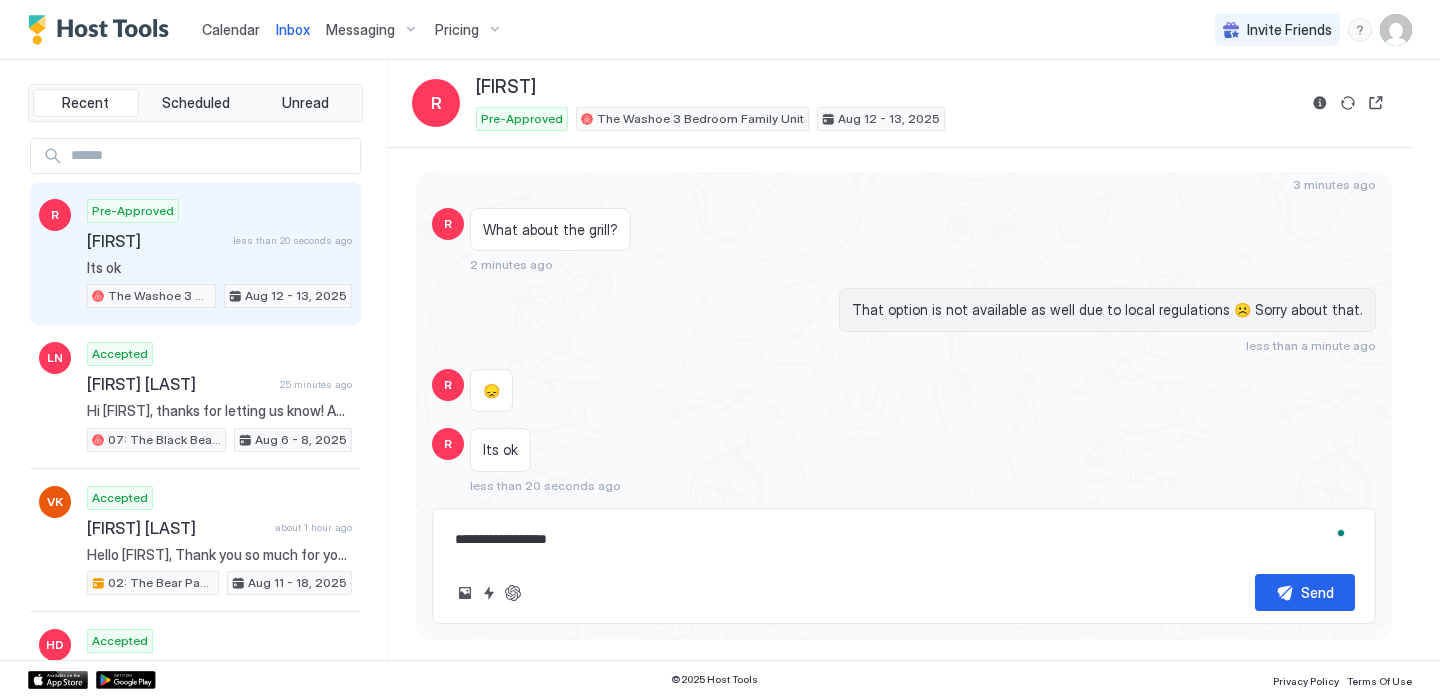 type on "**********" 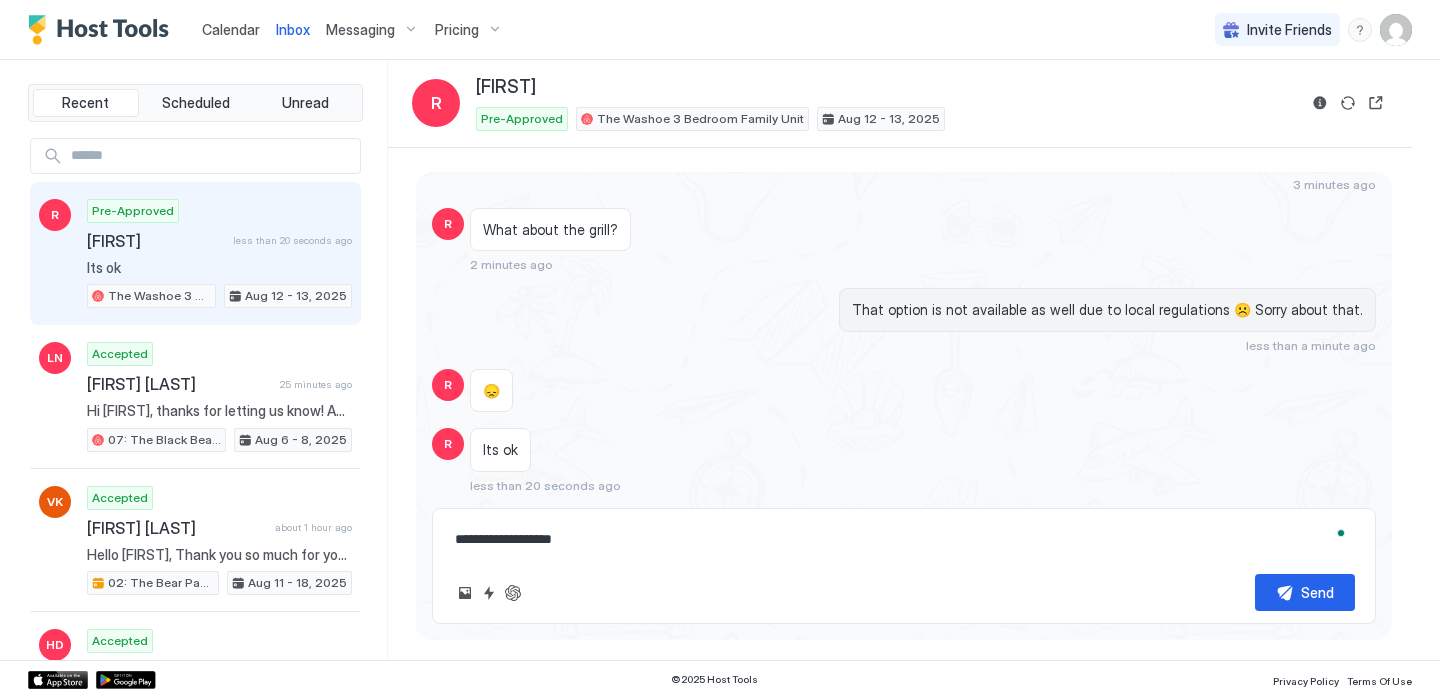 type on "**********" 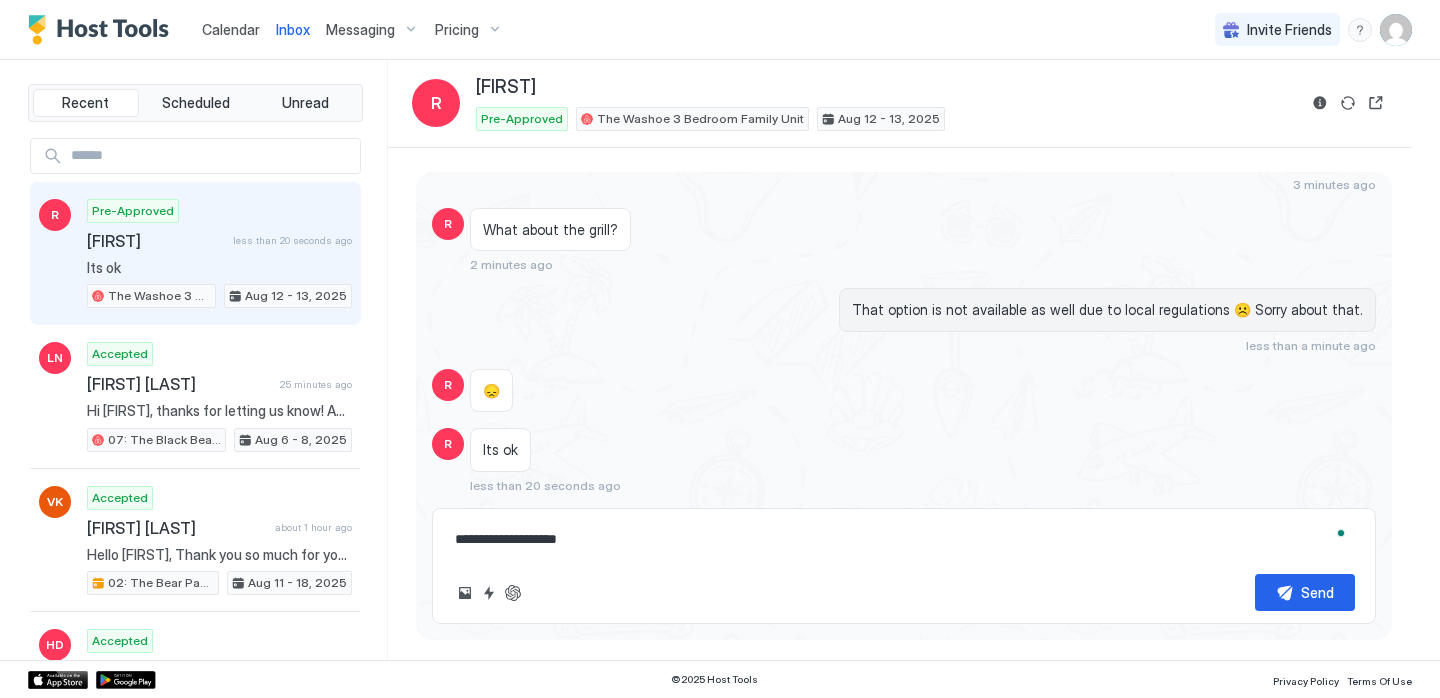 type on "**********" 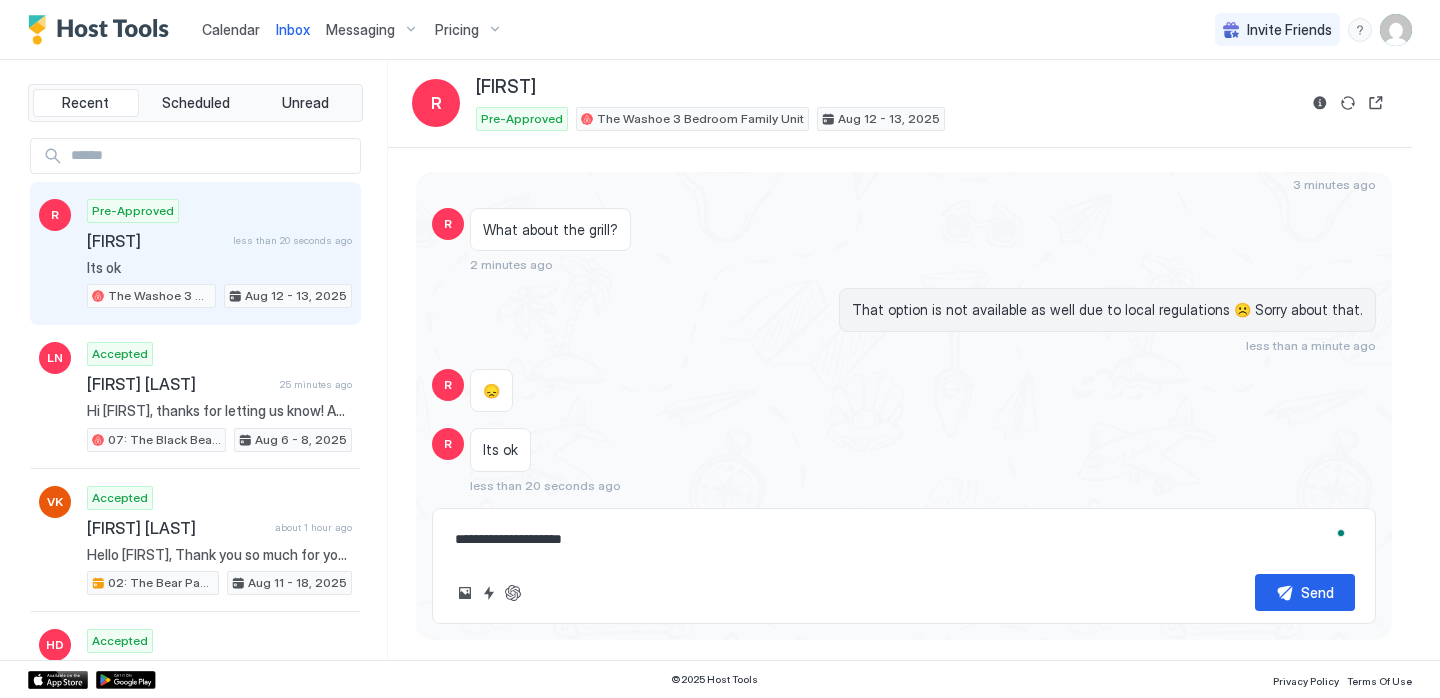 type on "**********" 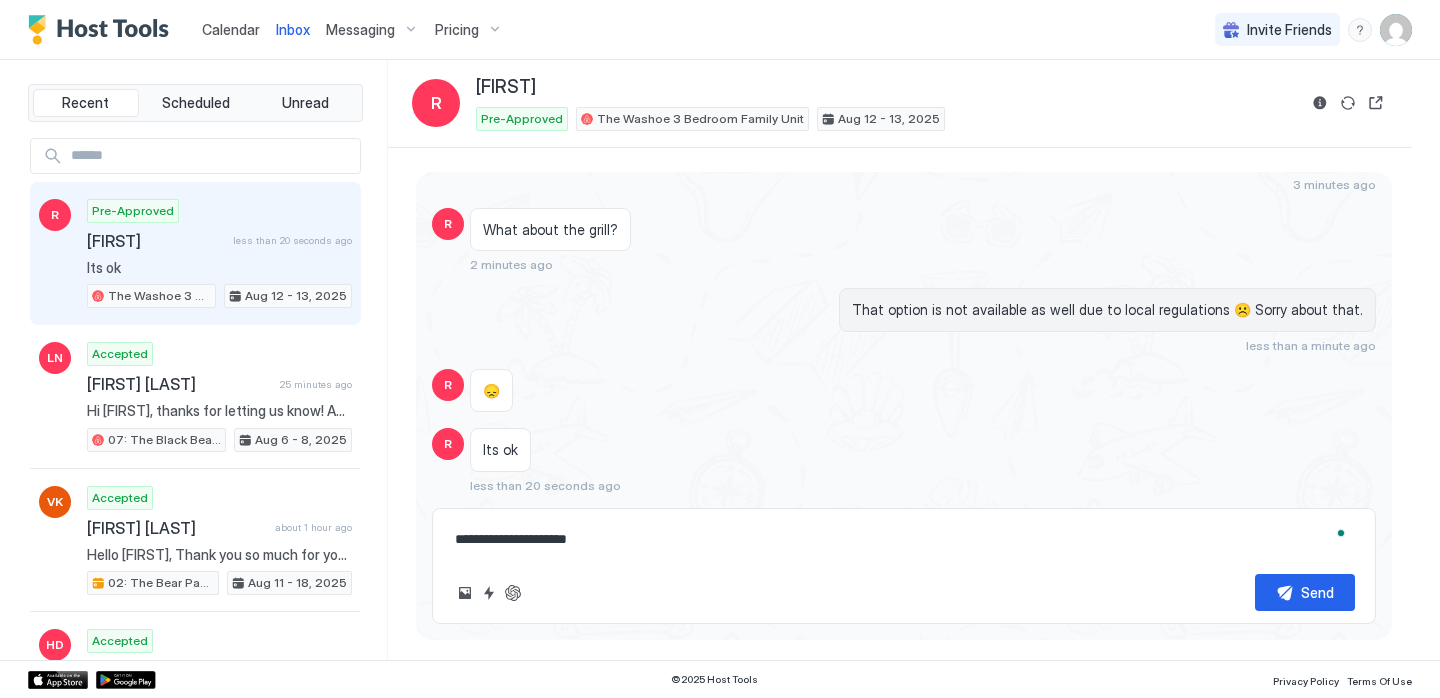 type on "**********" 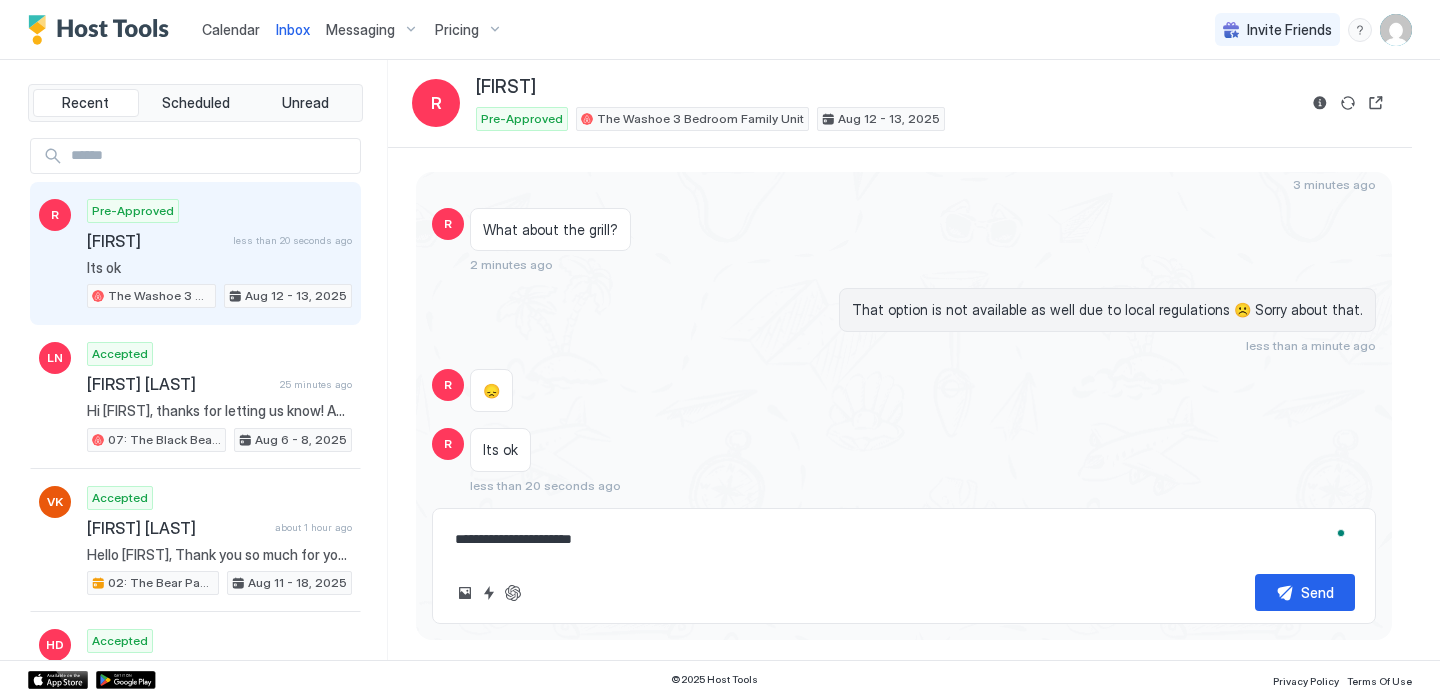 type on "**********" 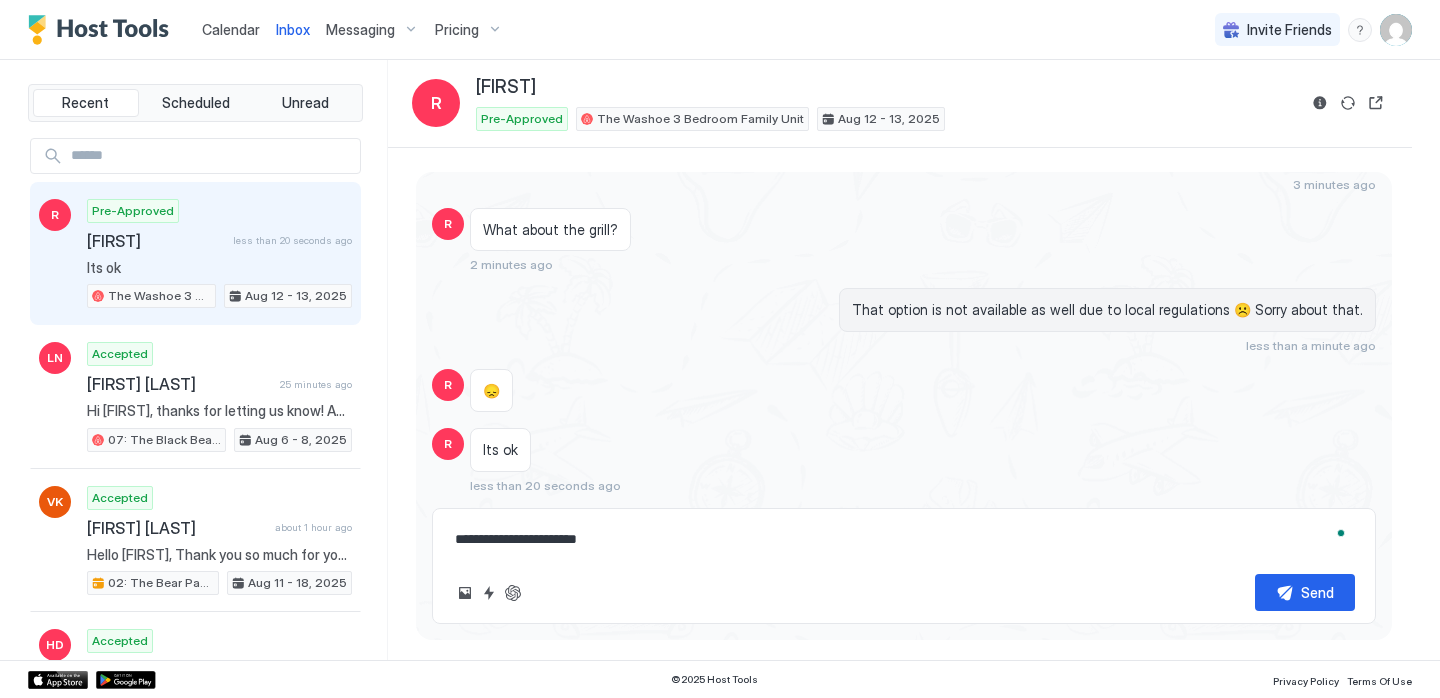 type on "**********" 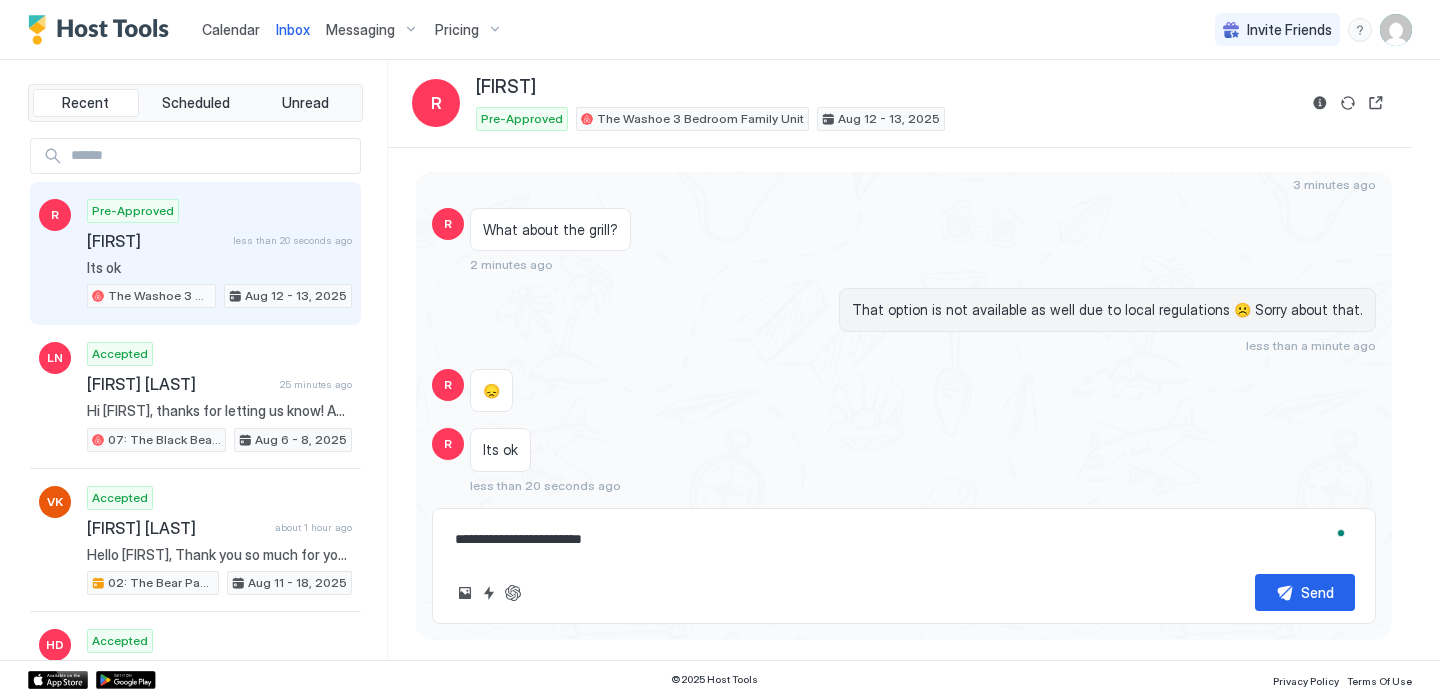 type on "**********" 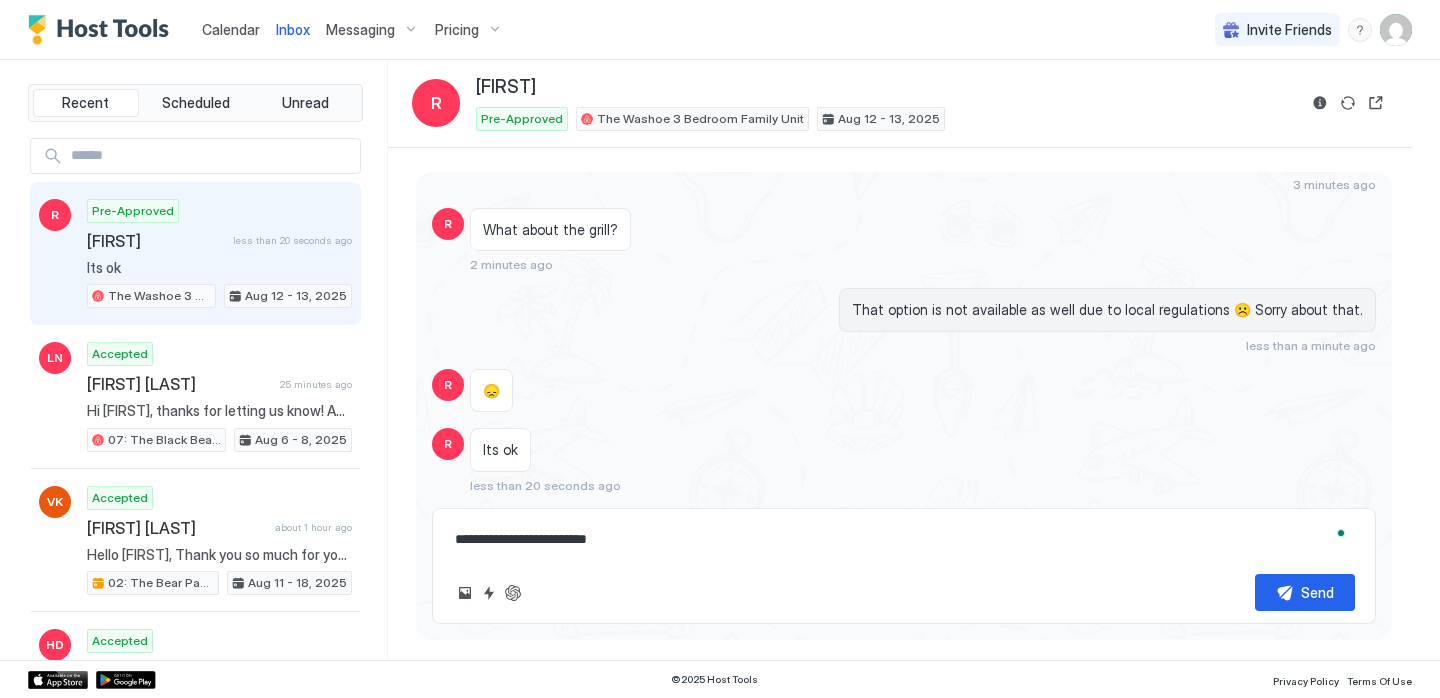 type on "*" 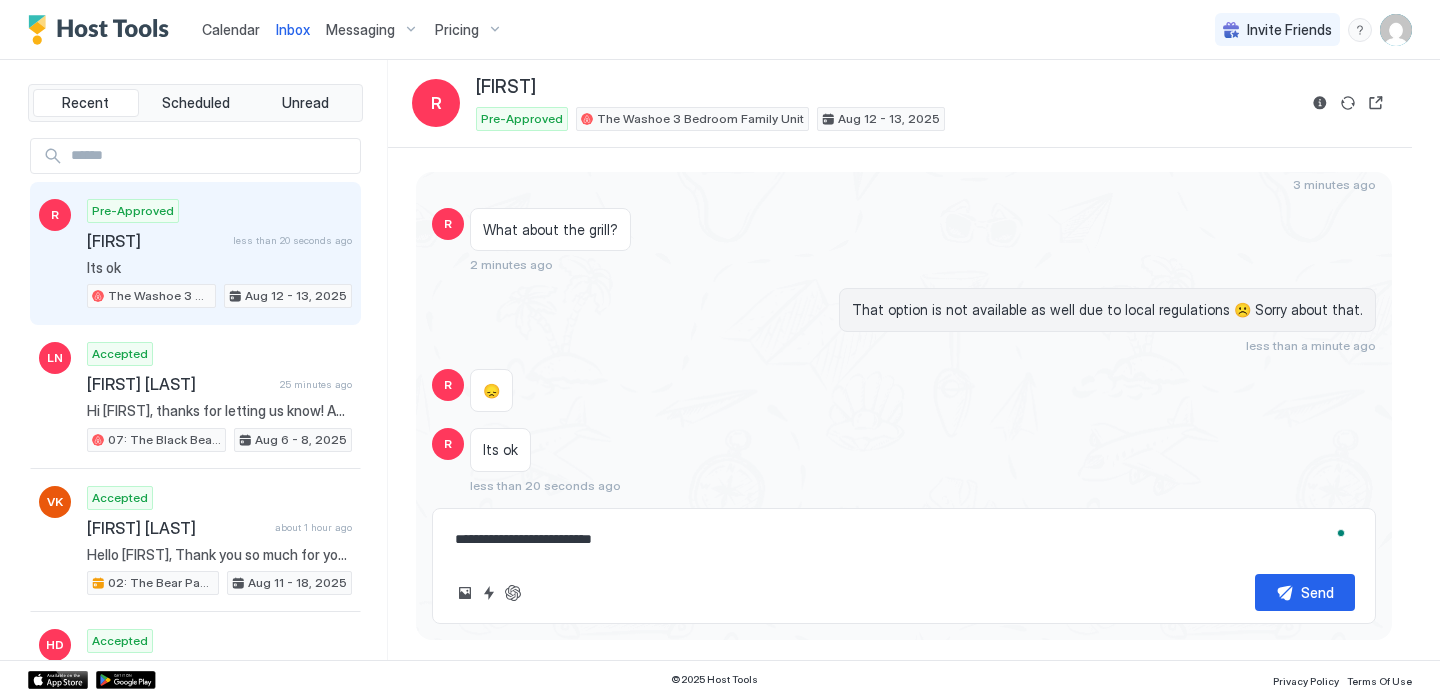 type on "**********" 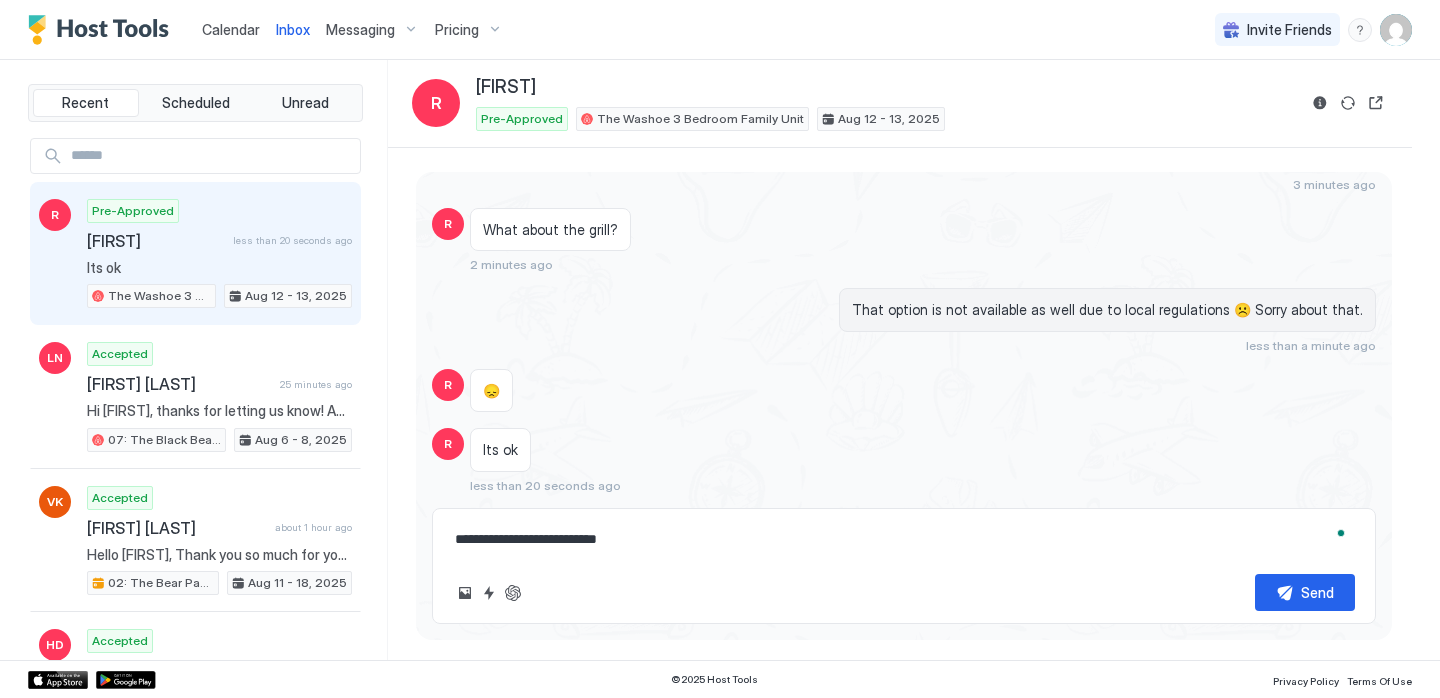 type on "**********" 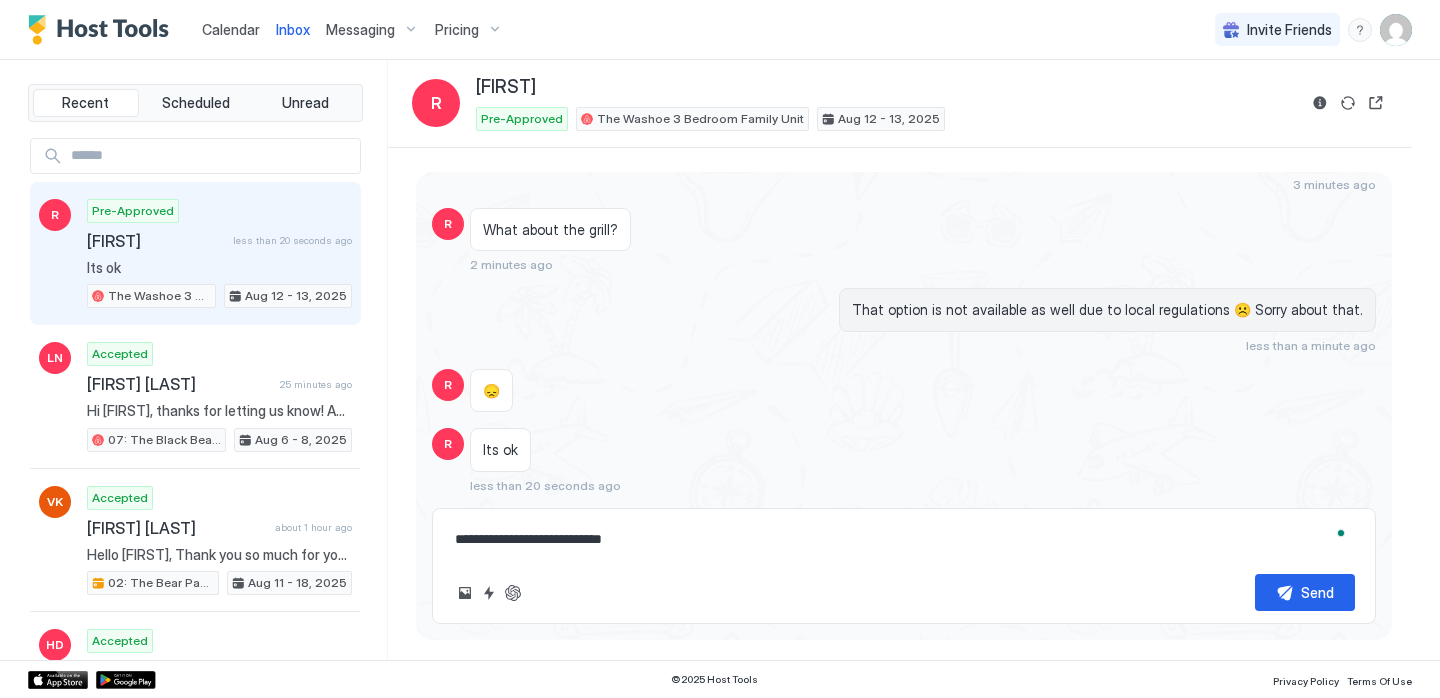 type on "**********" 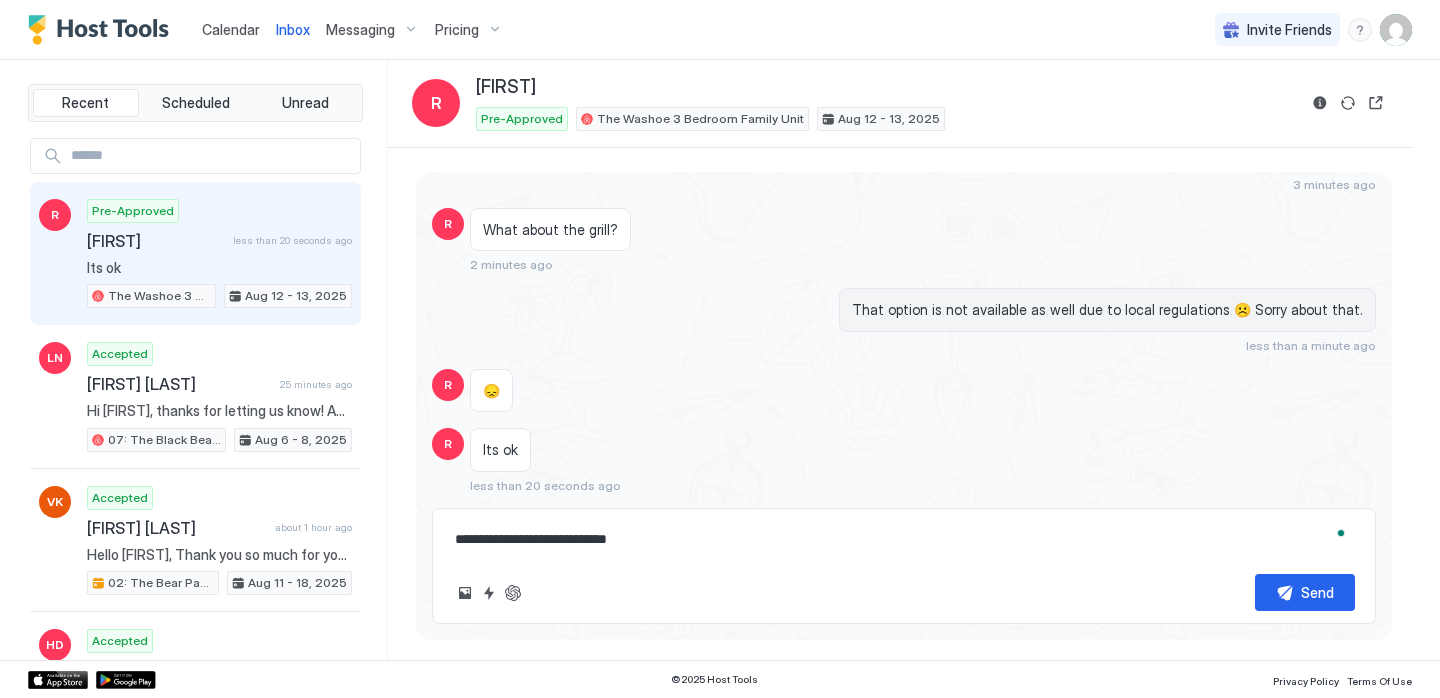 type on "**********" 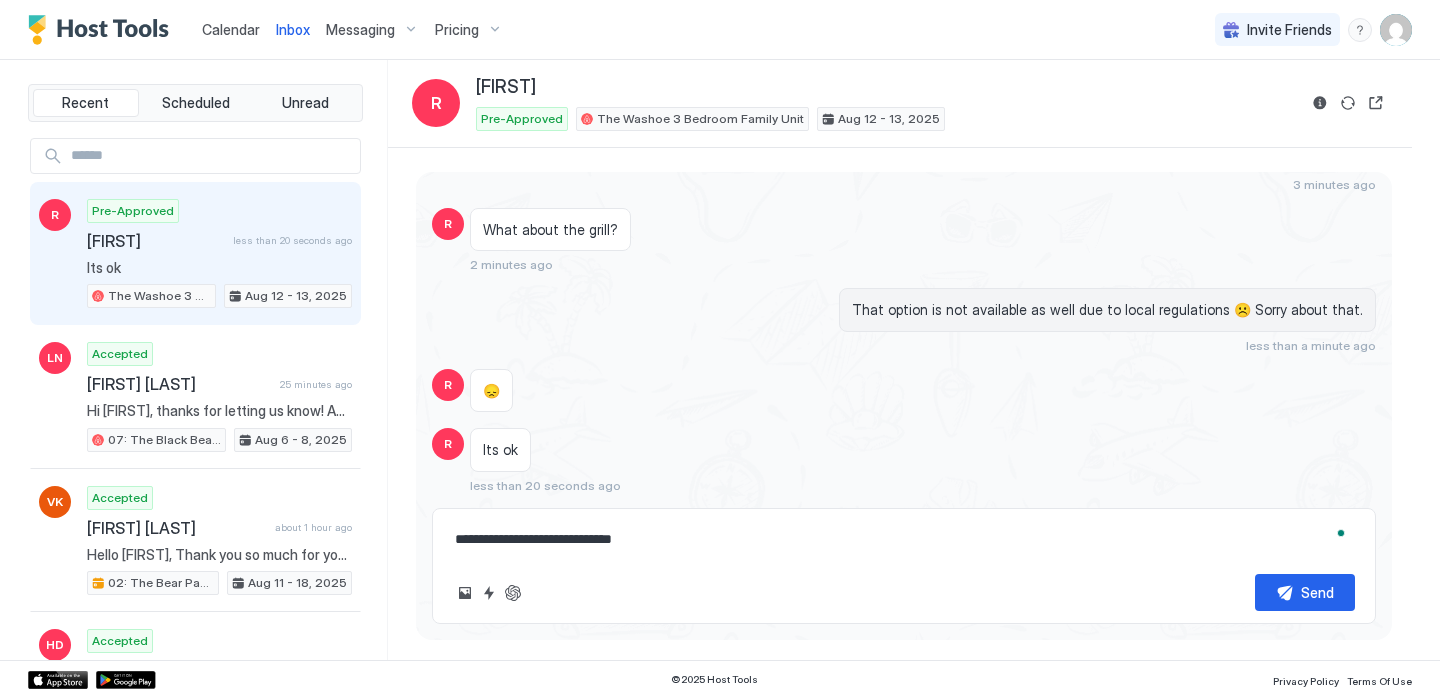 type on "**********" 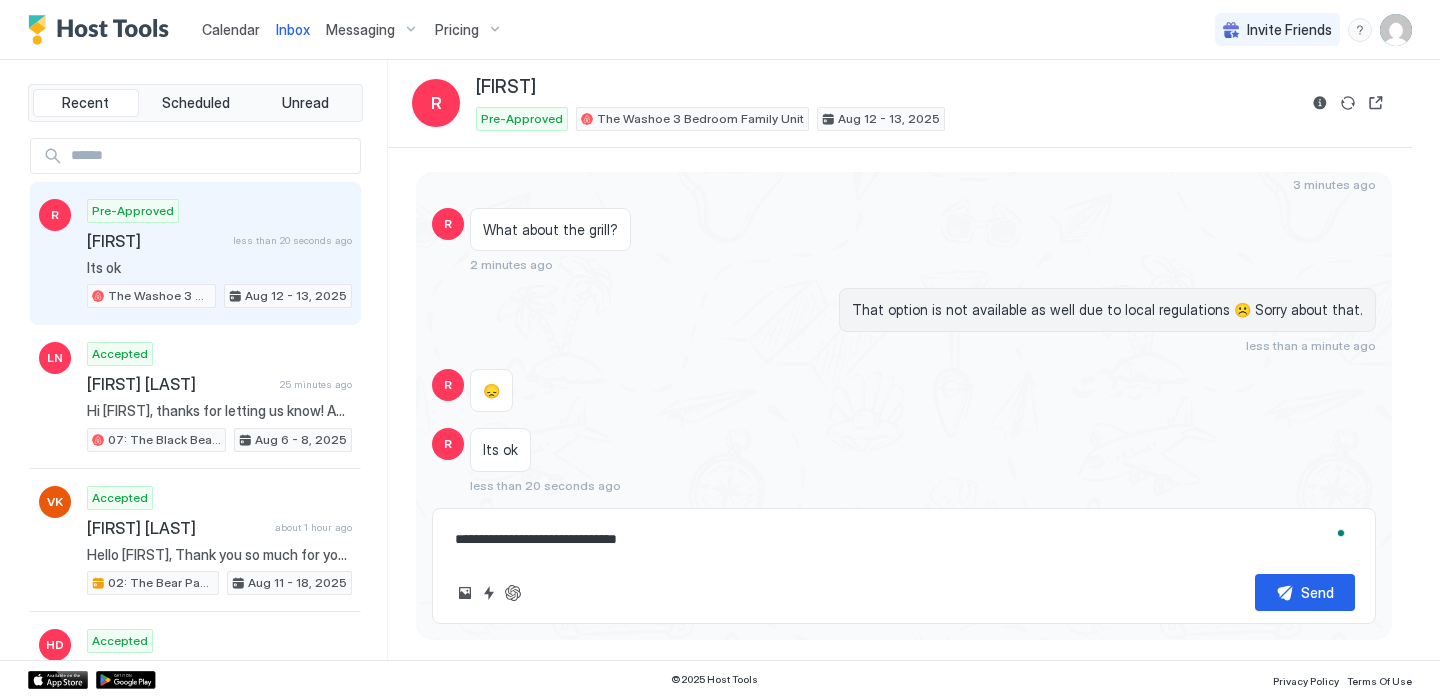 type on "**********" 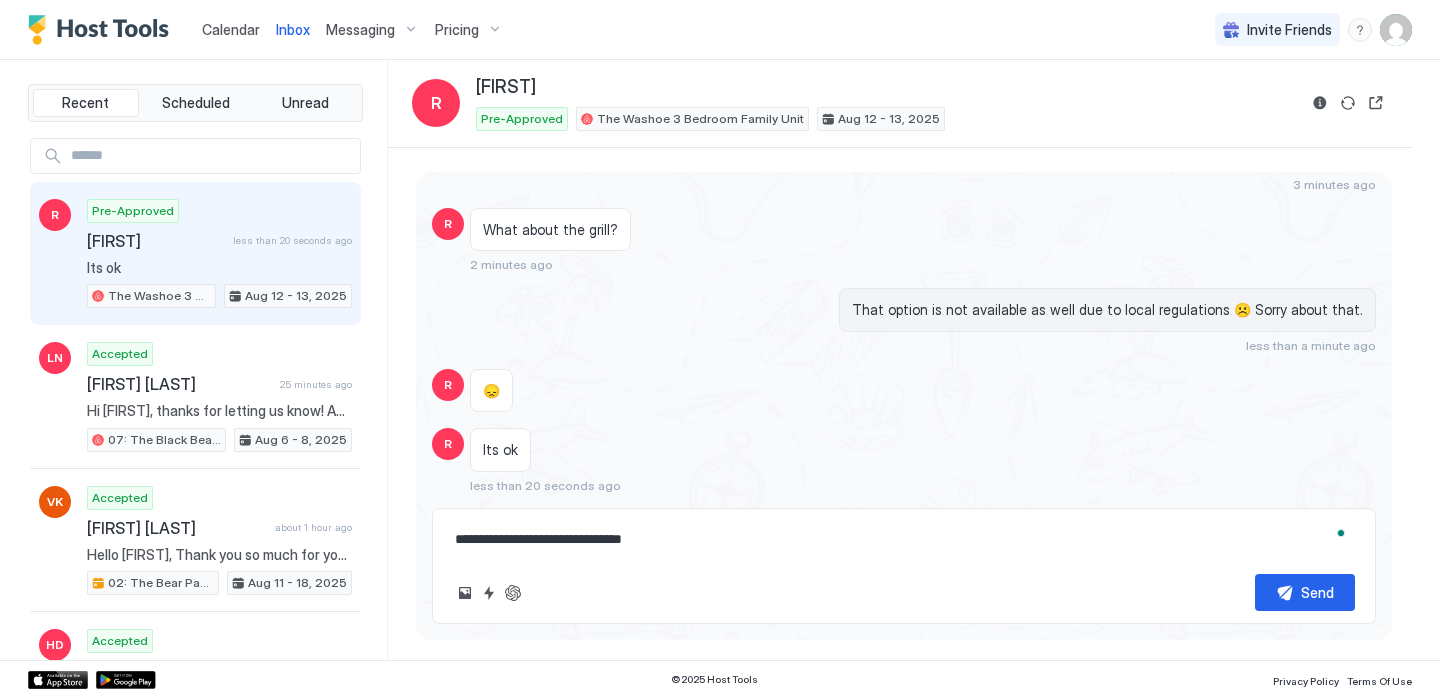 type on "**********" 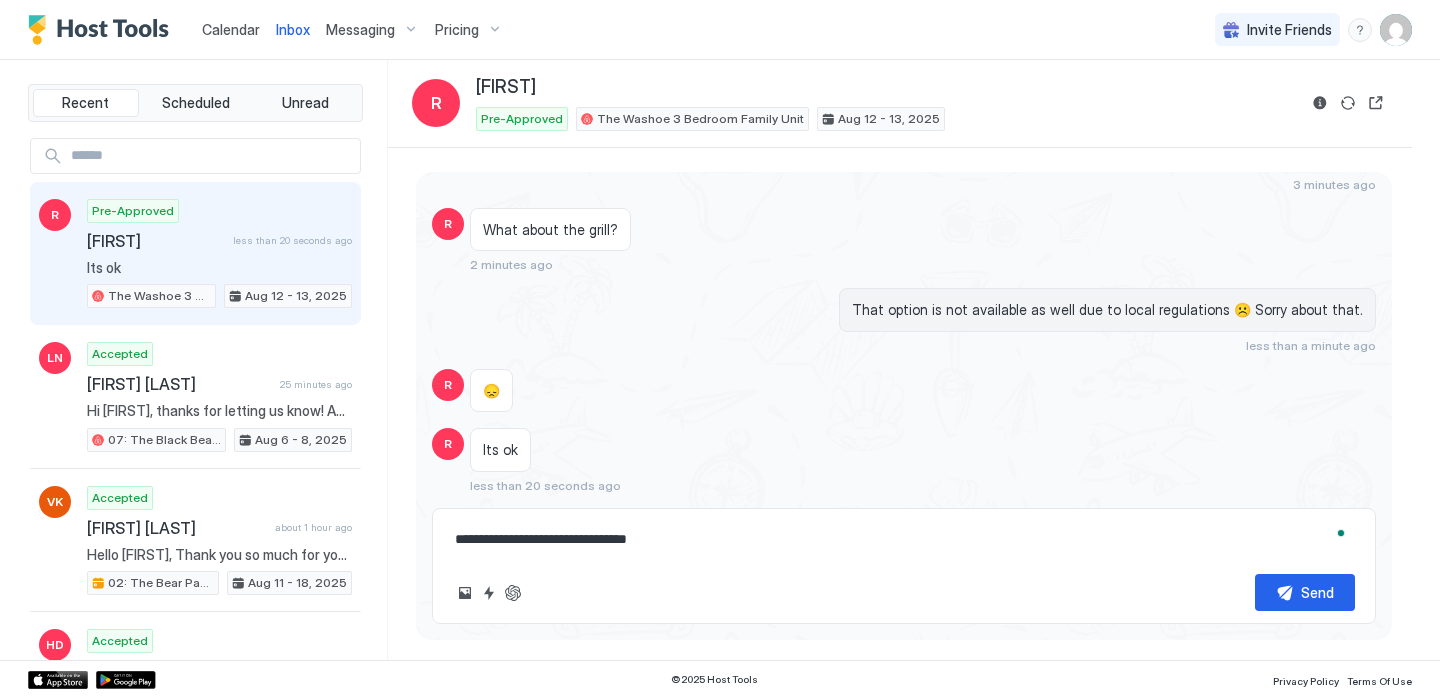 type on "**********" 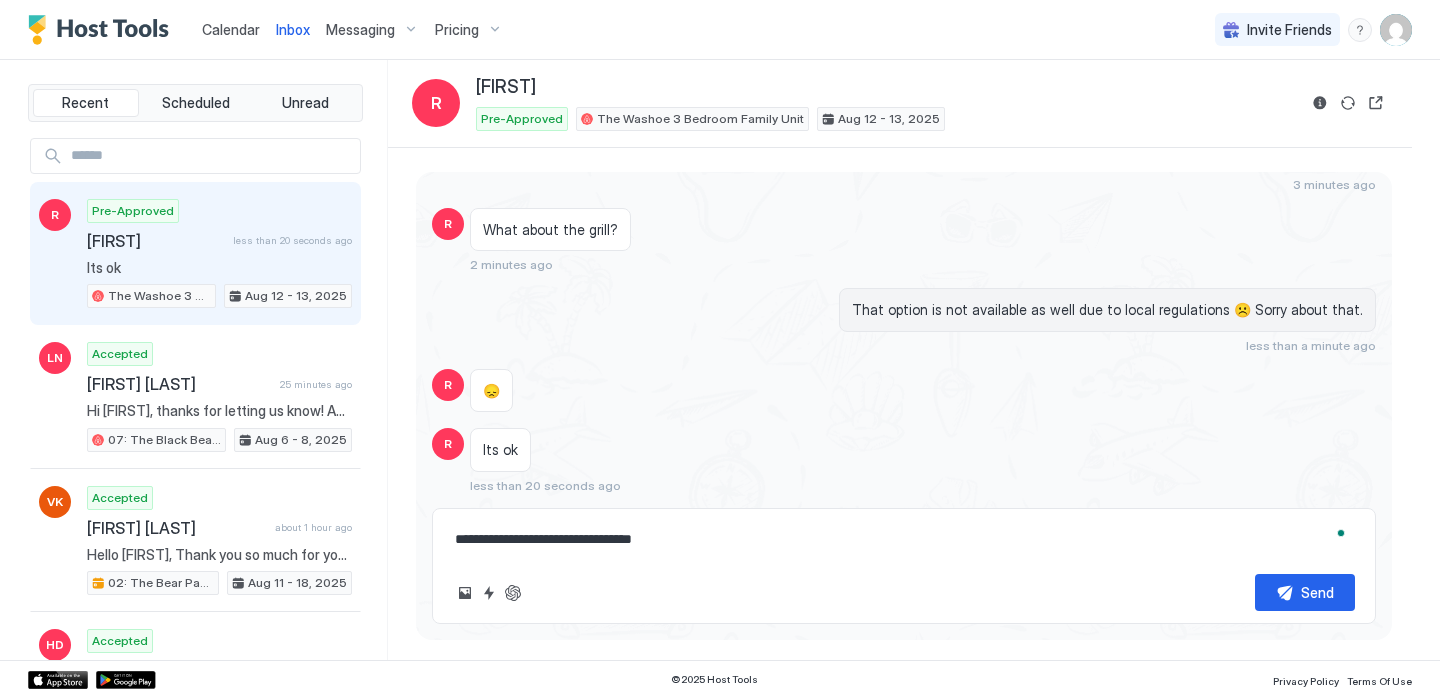 type on "**********" 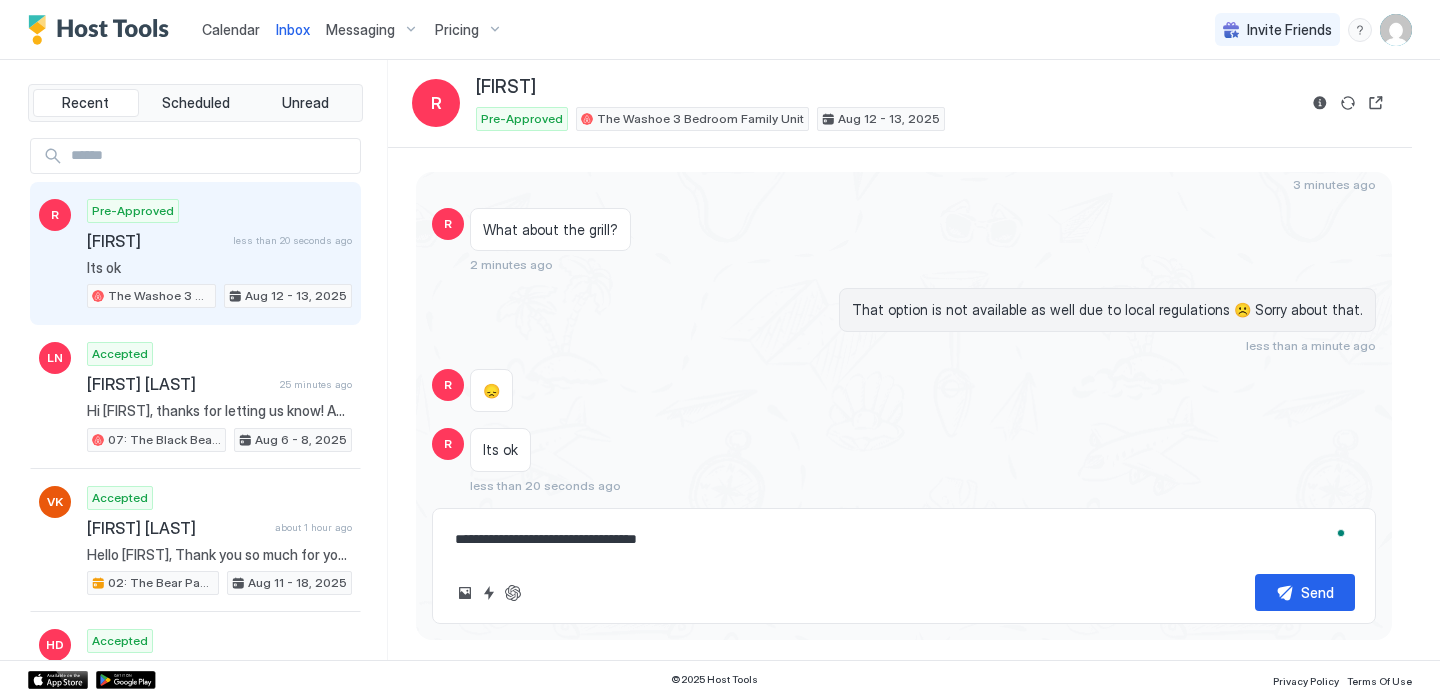 type on "**********" 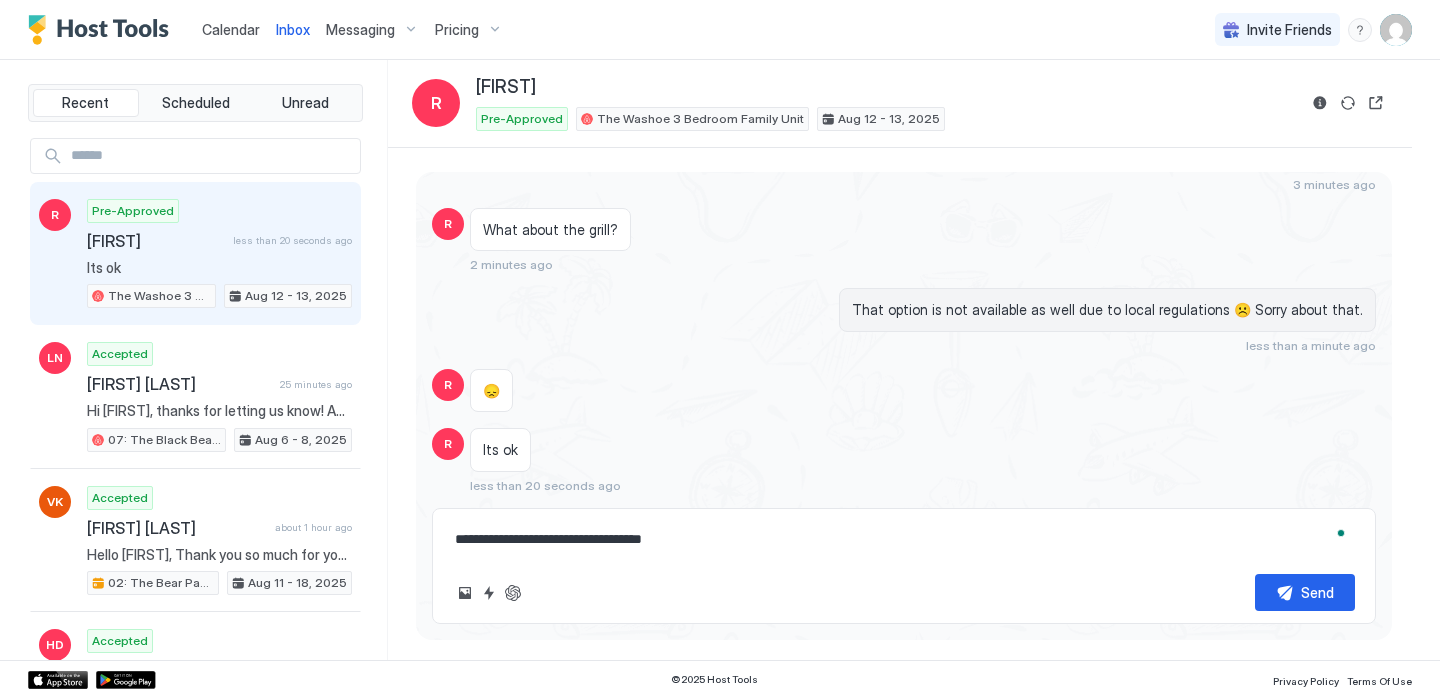 type on "**********" 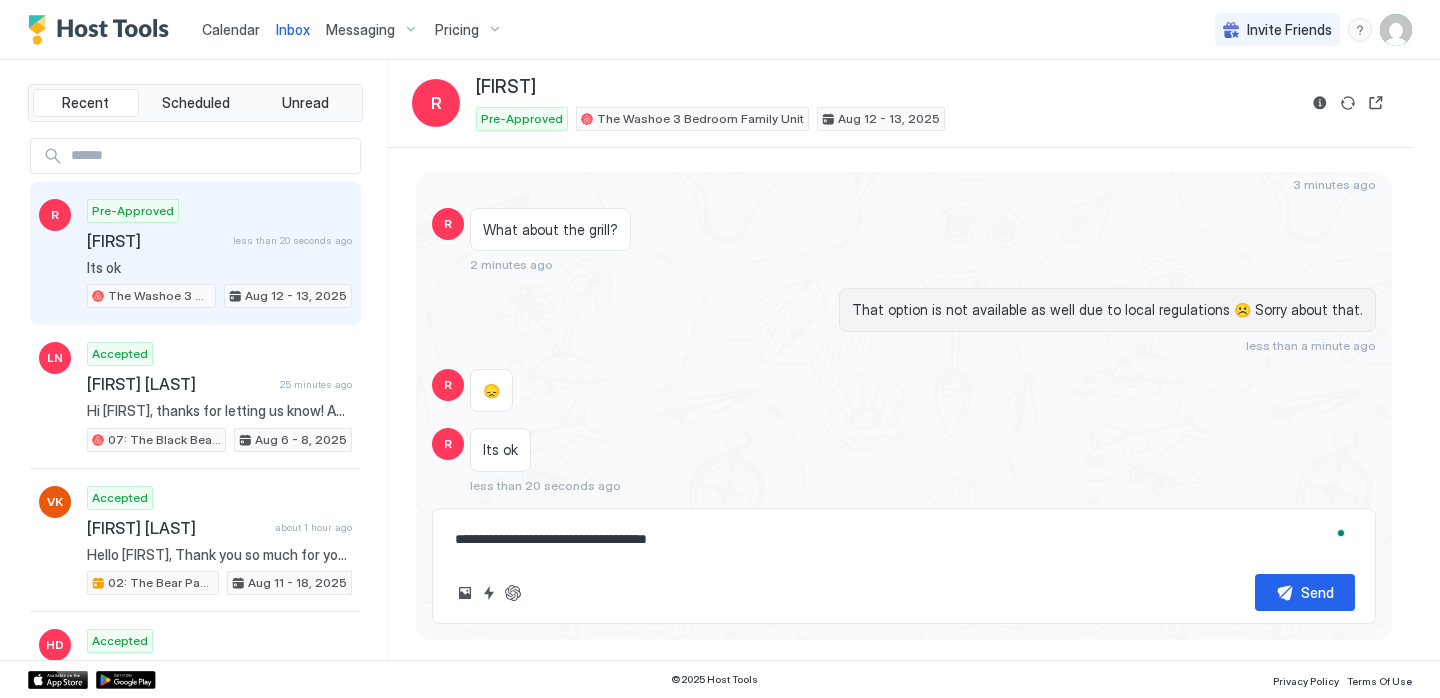 type on "**********" 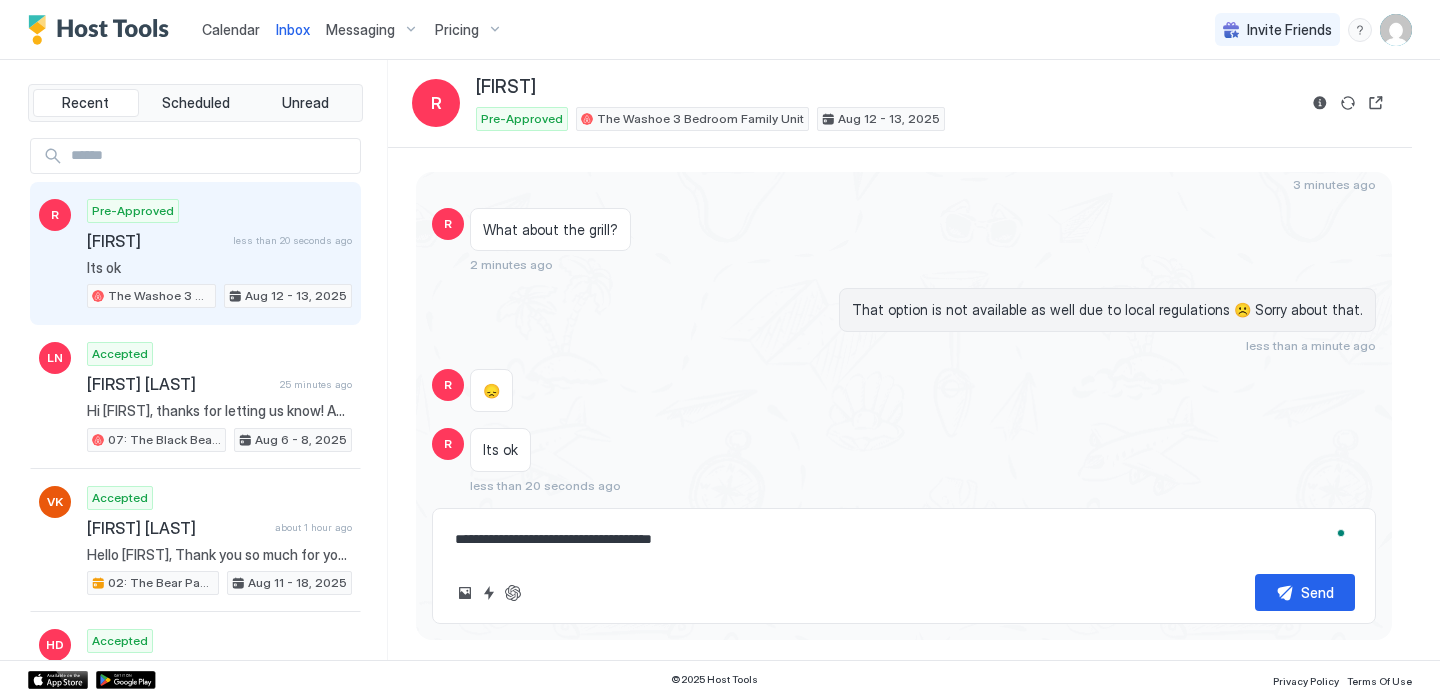 type on "**********" 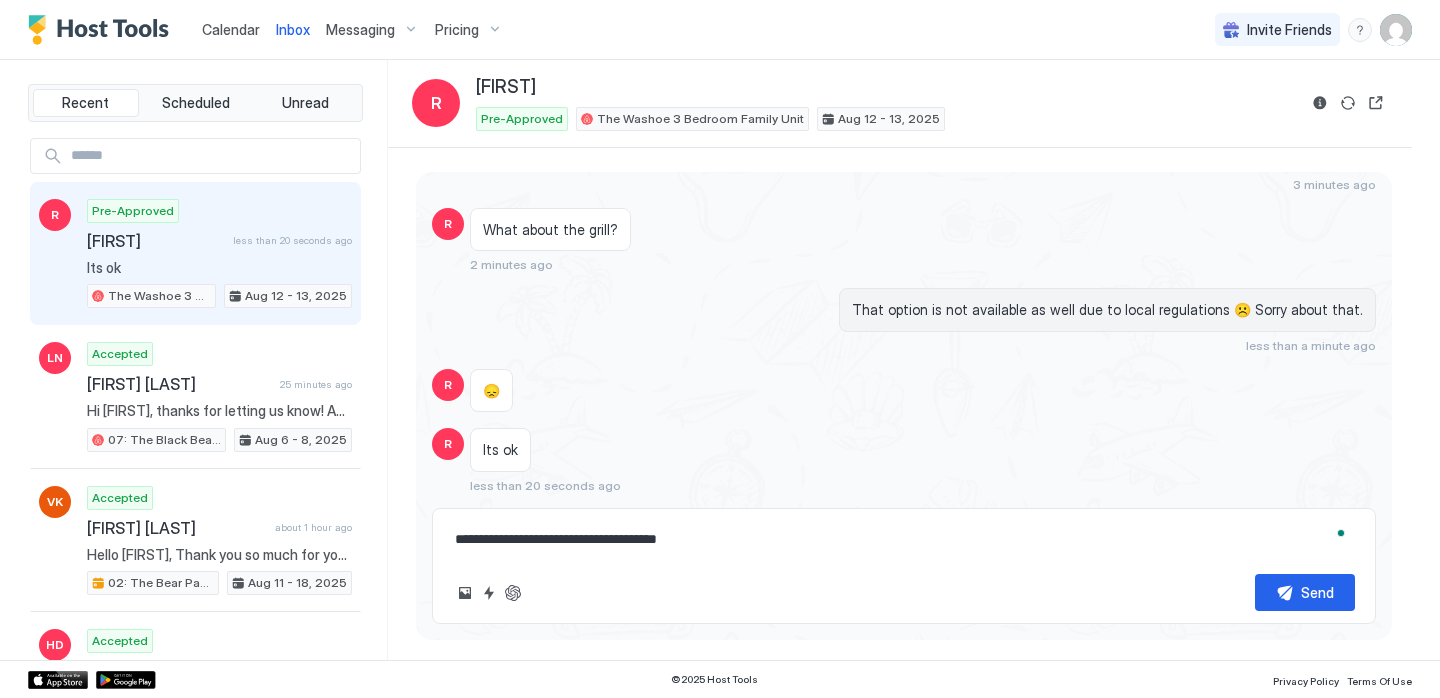 type on "**********" 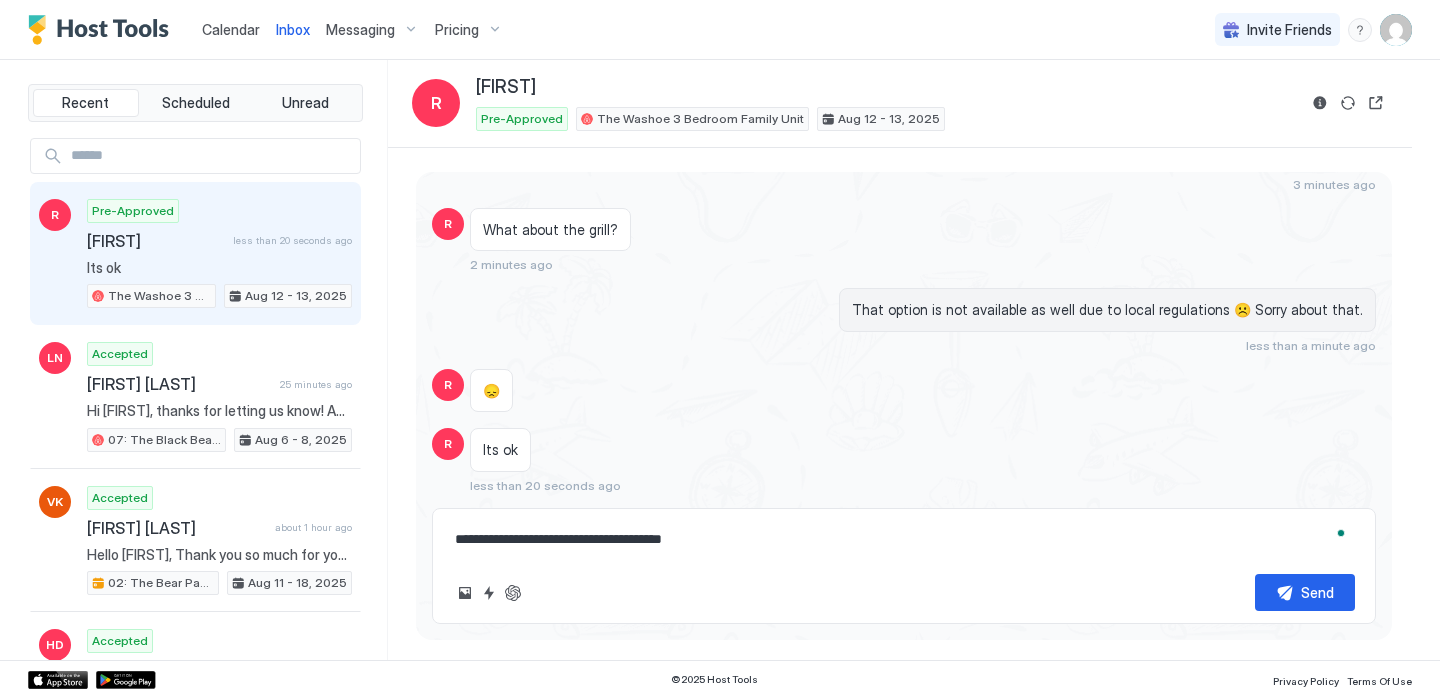 type on "**********" 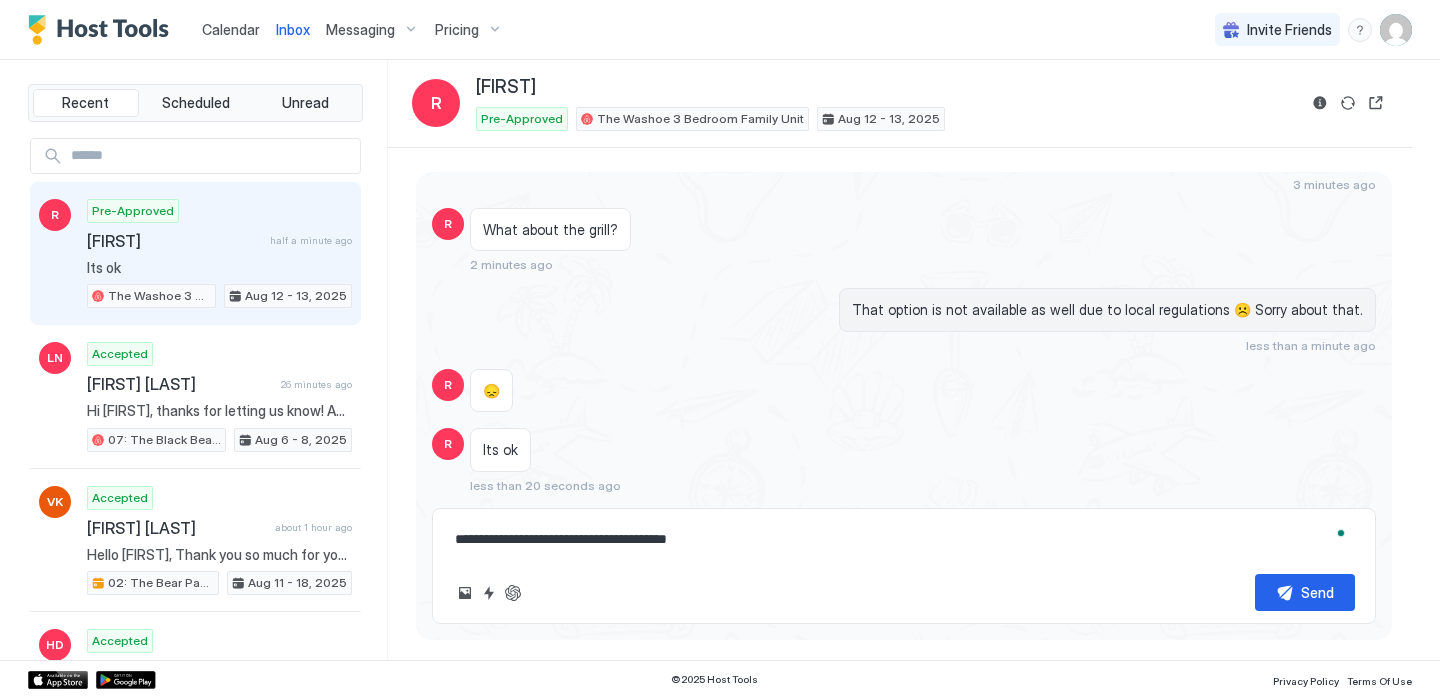 type on "**********" 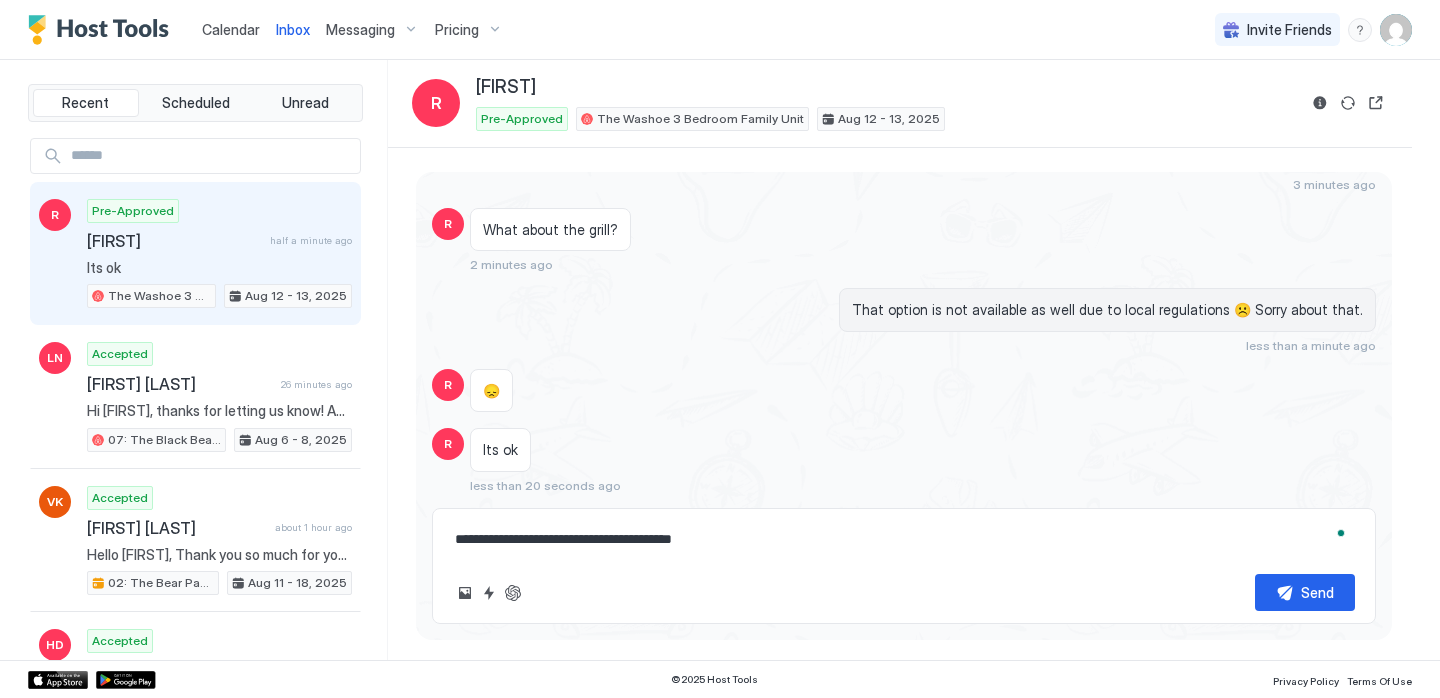 type on "**********" 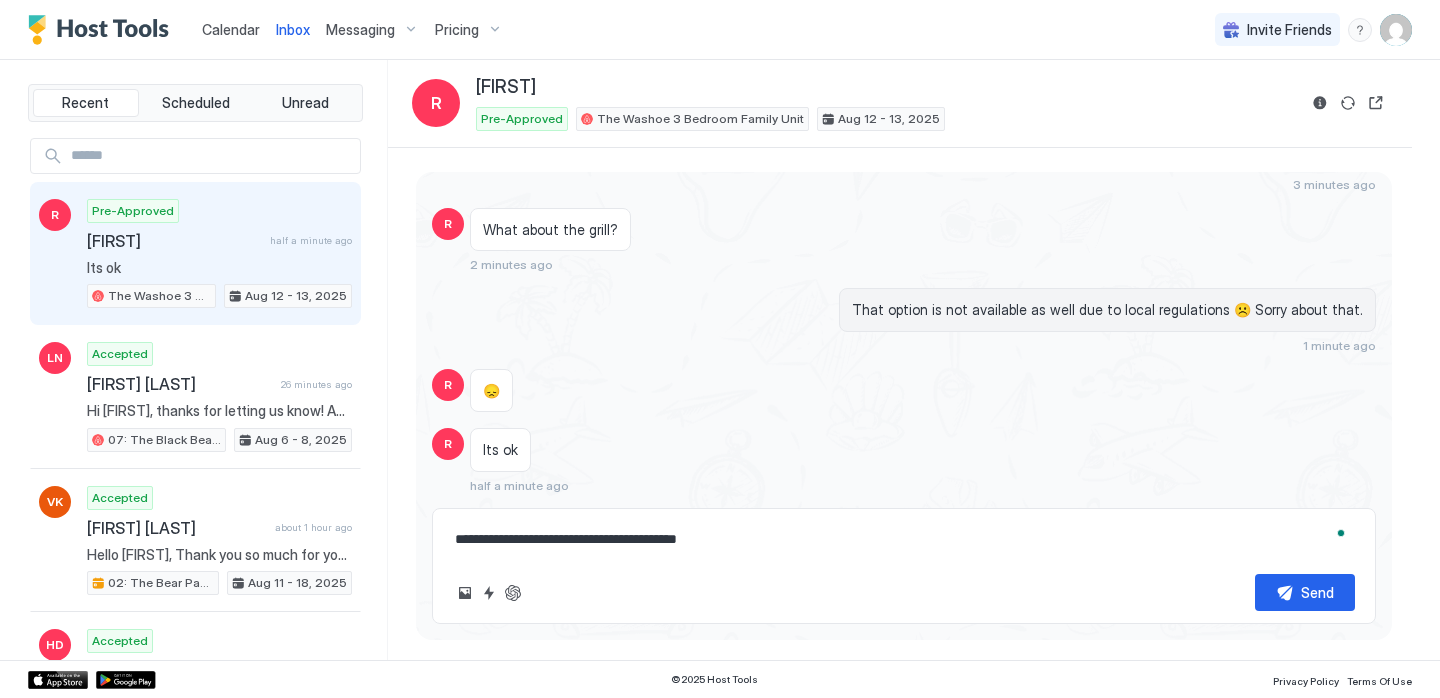 type on "**********" 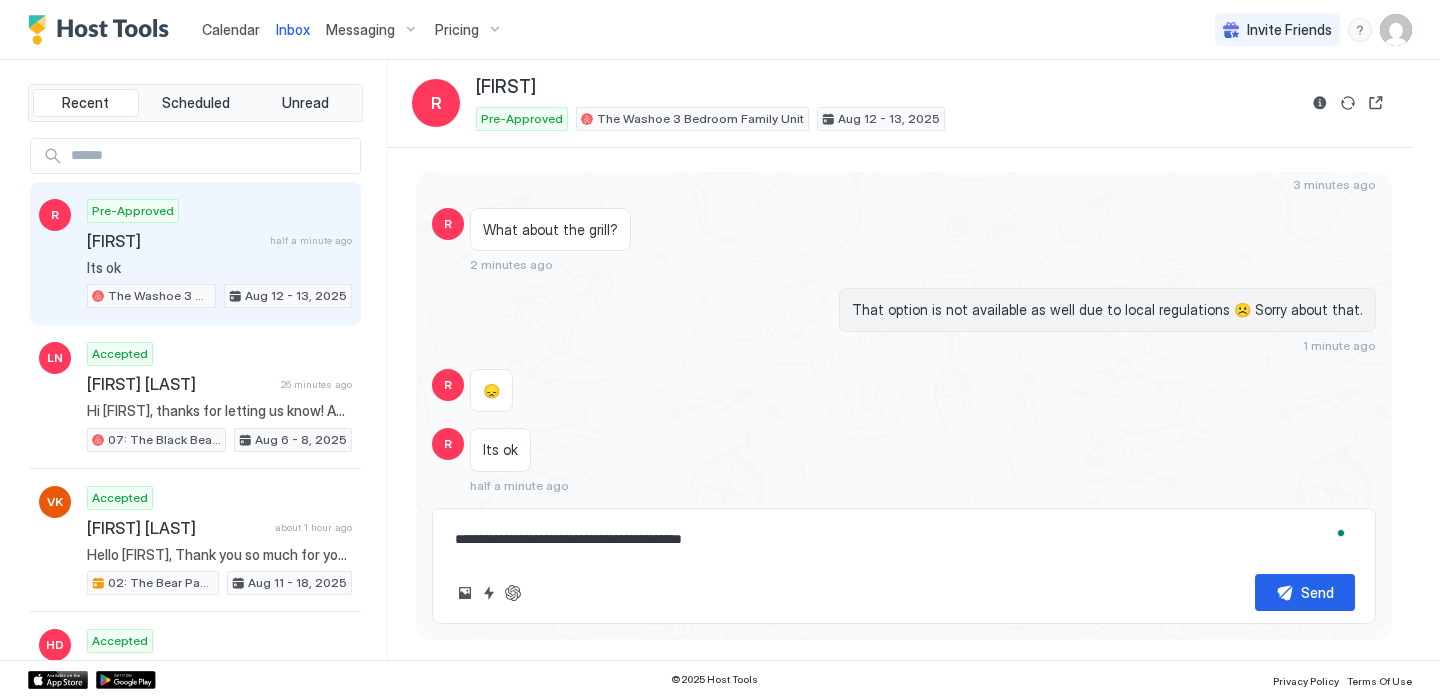 type on "**********" 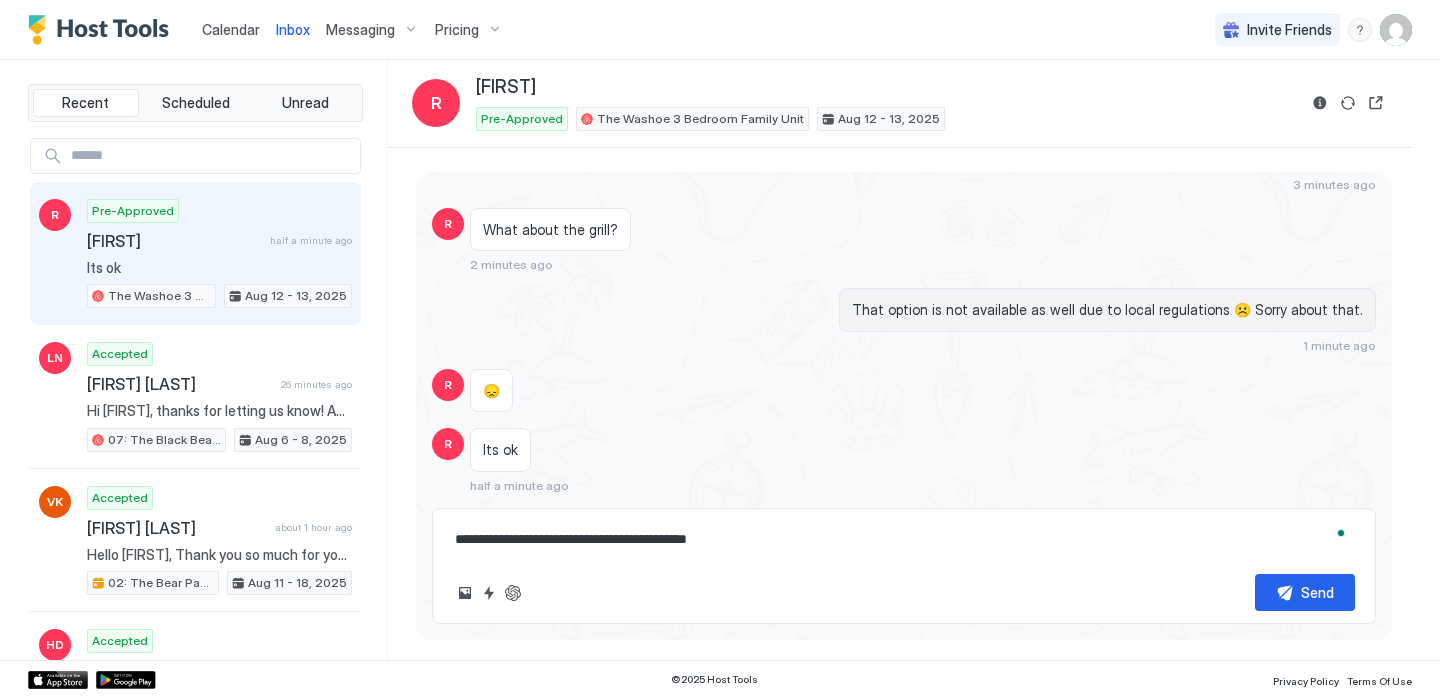 type on "**********" 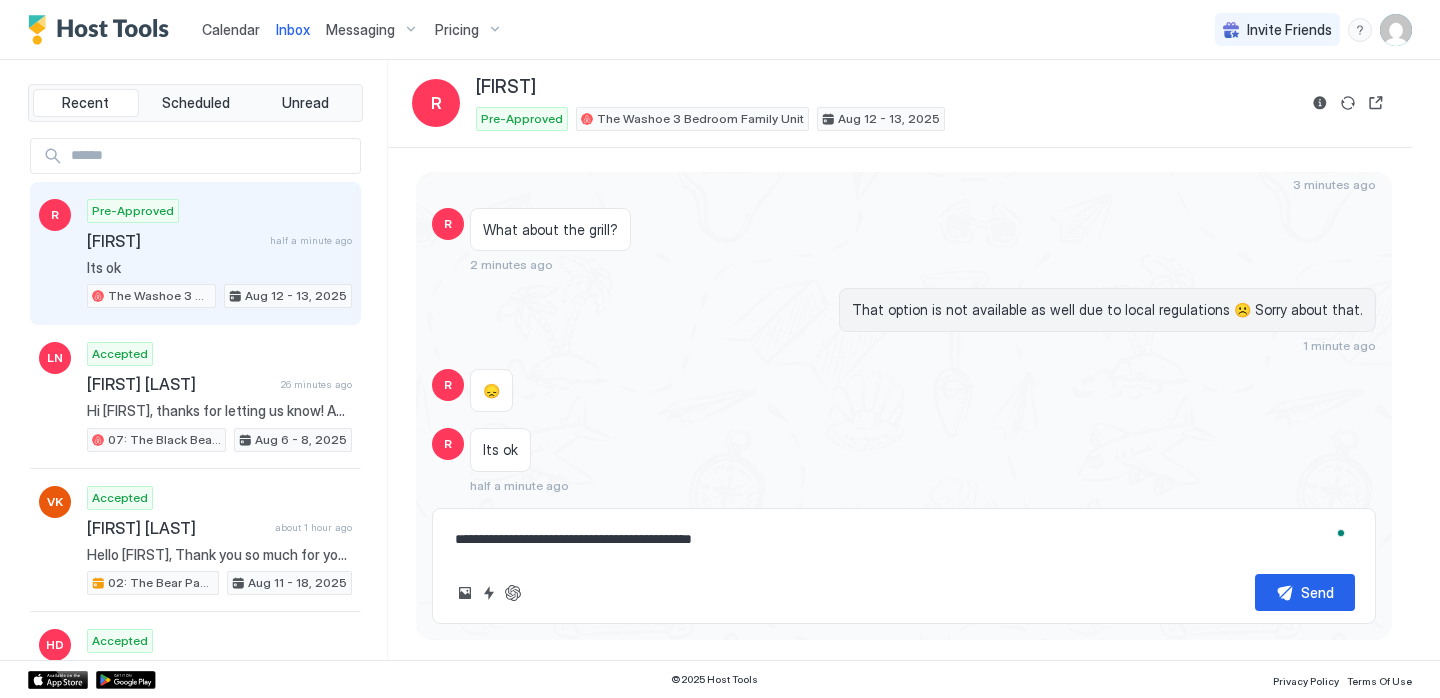 type on "**********" 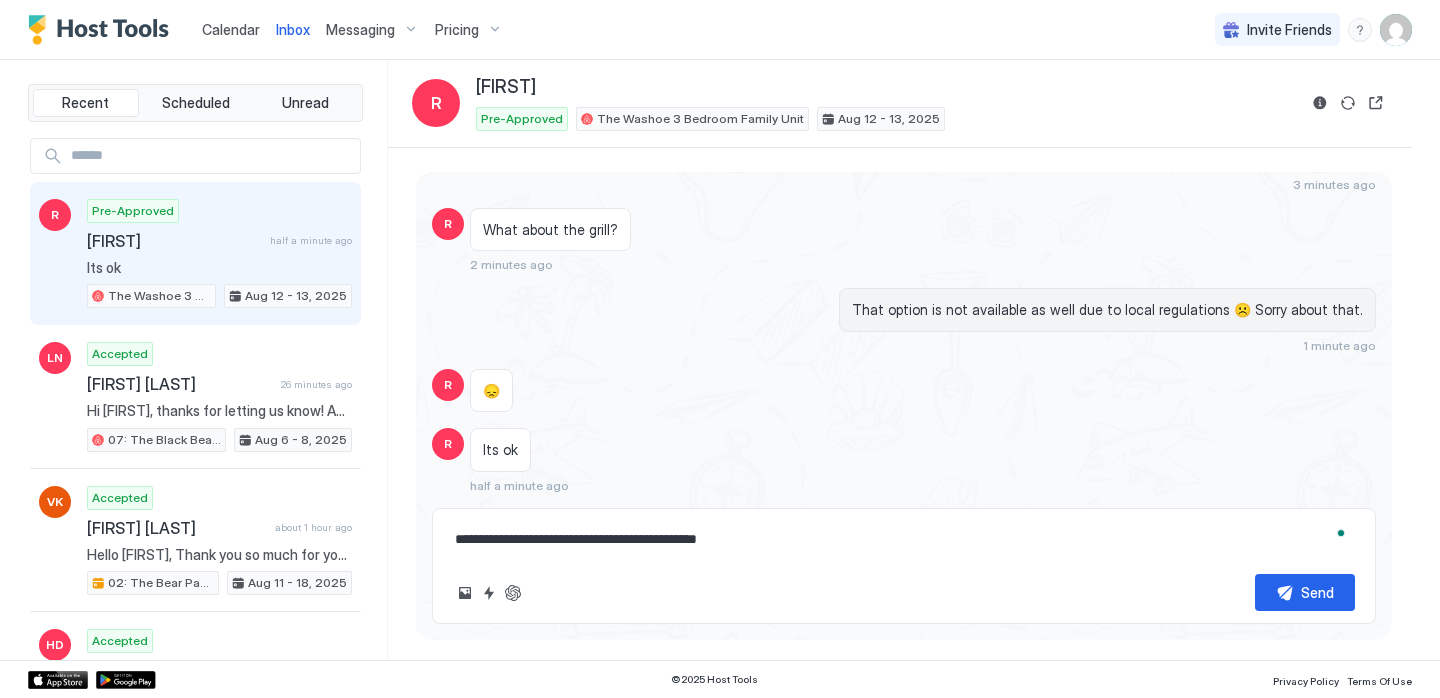 type on "**********" 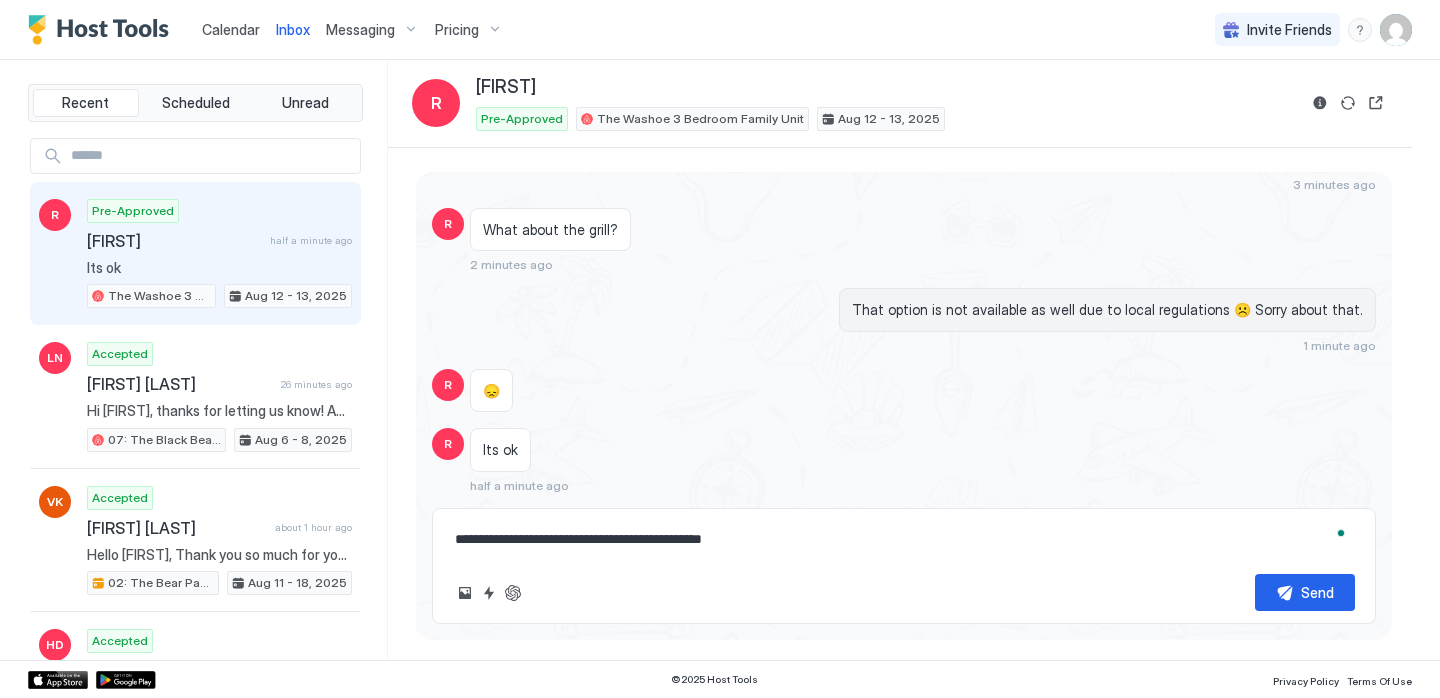 type on "**********" 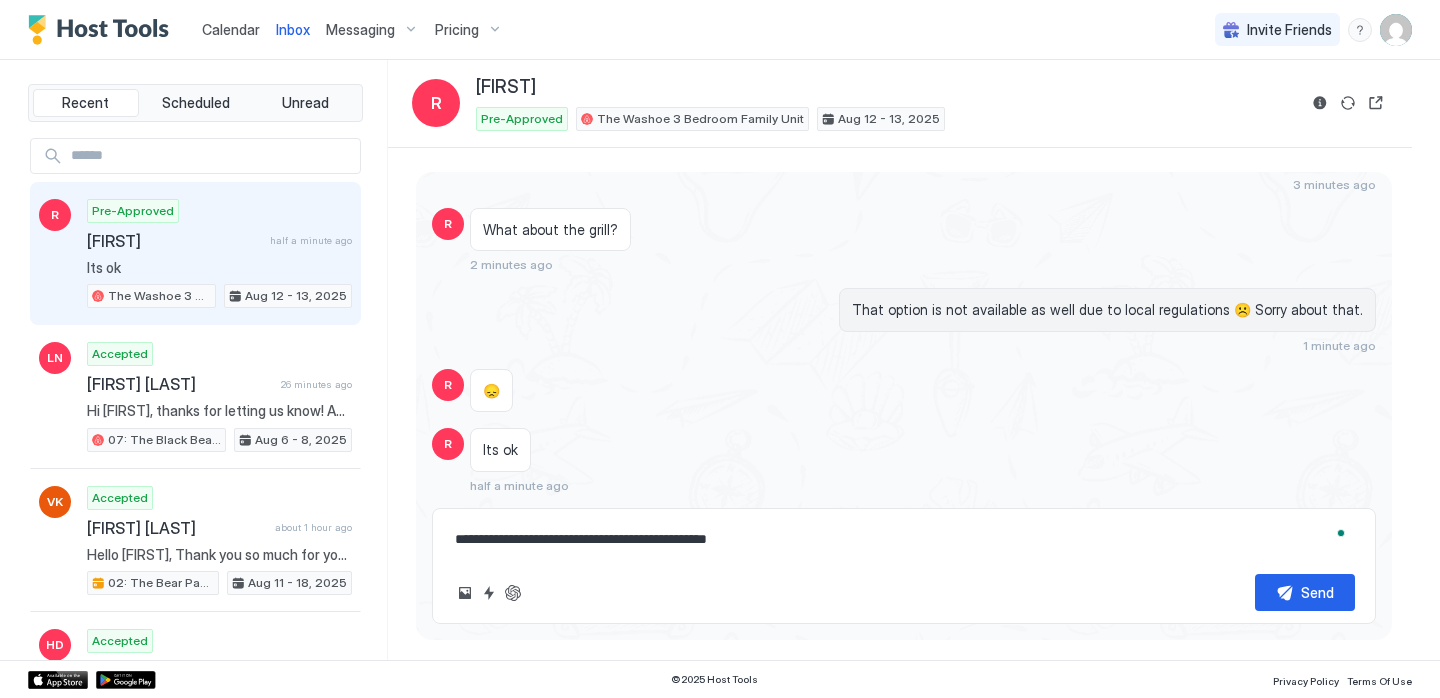 type on "**********" 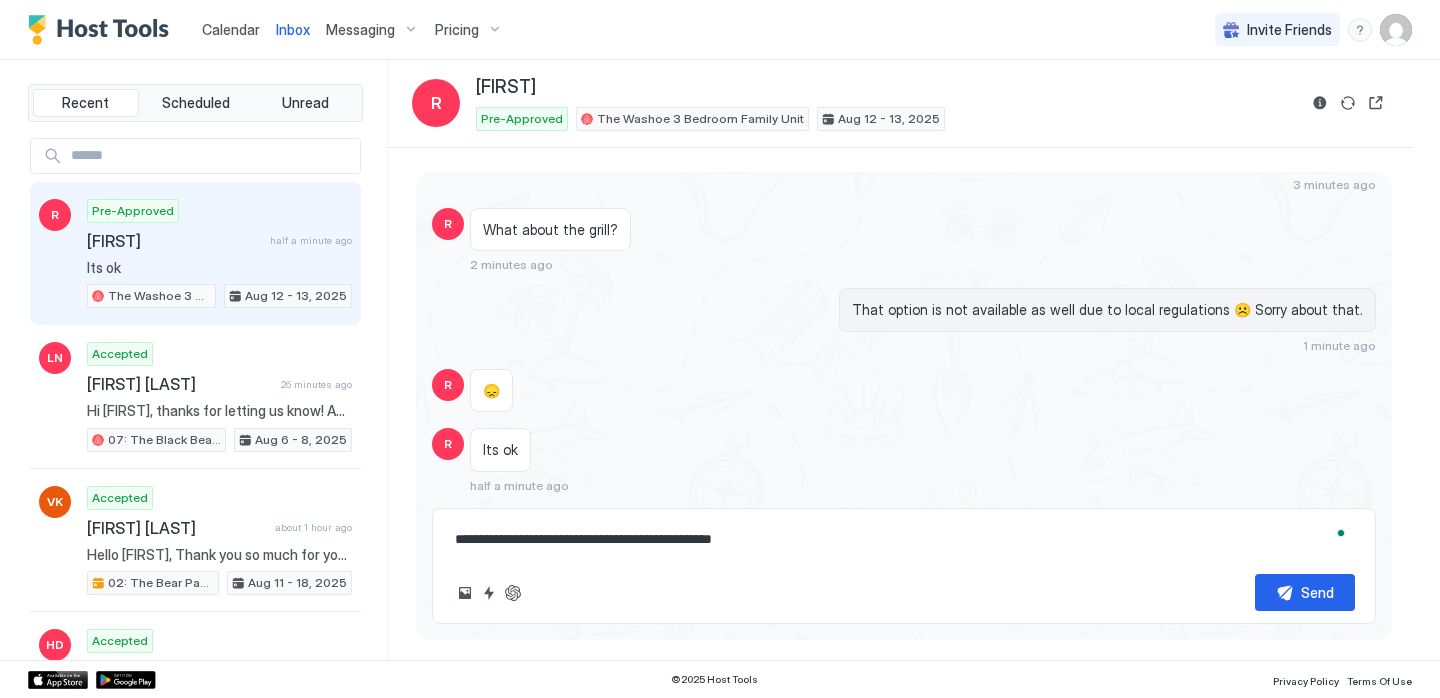 type on "**********" 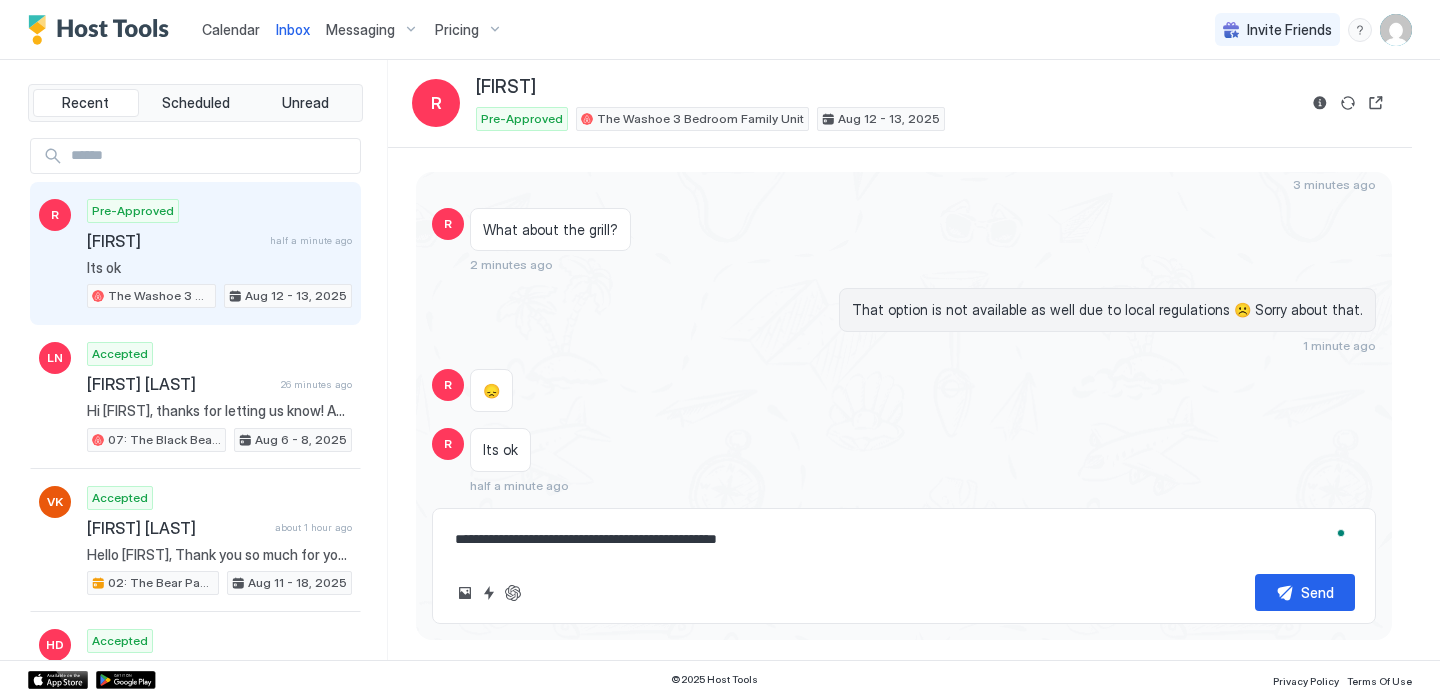 type on "**********" 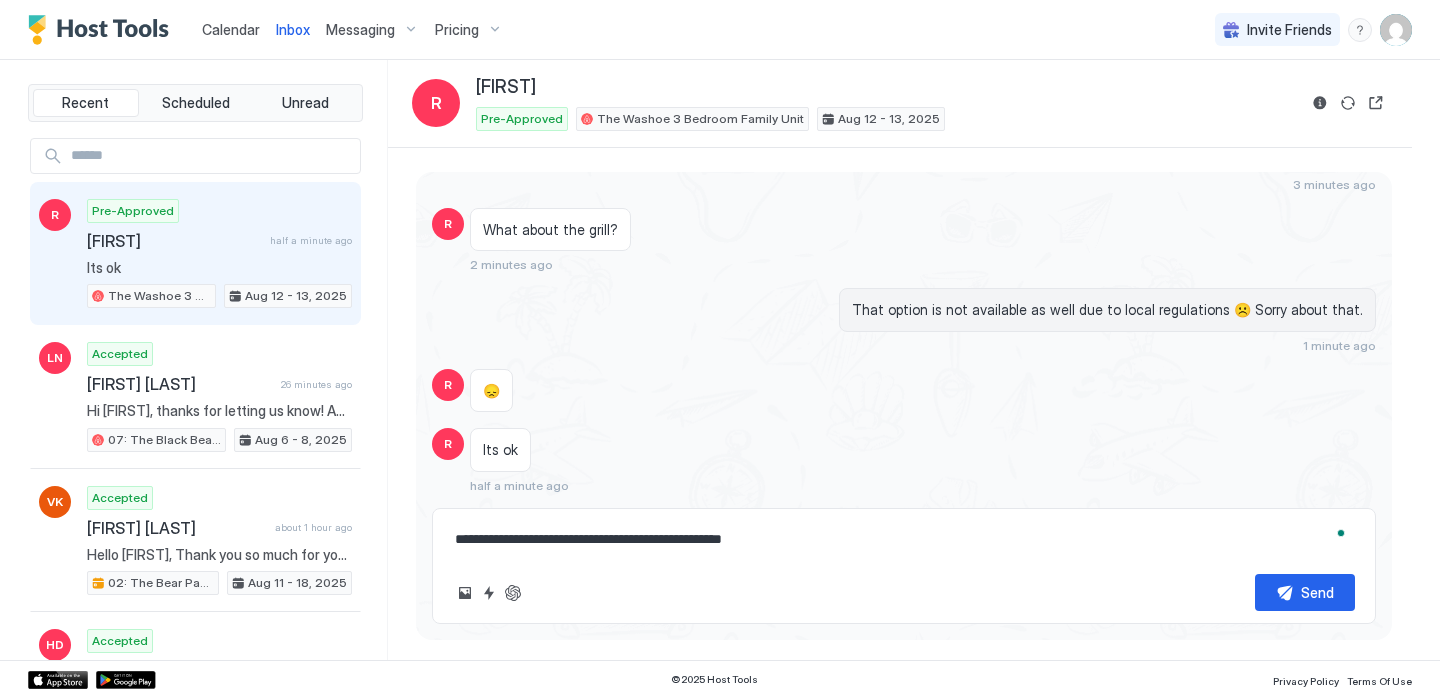 type on "**********" 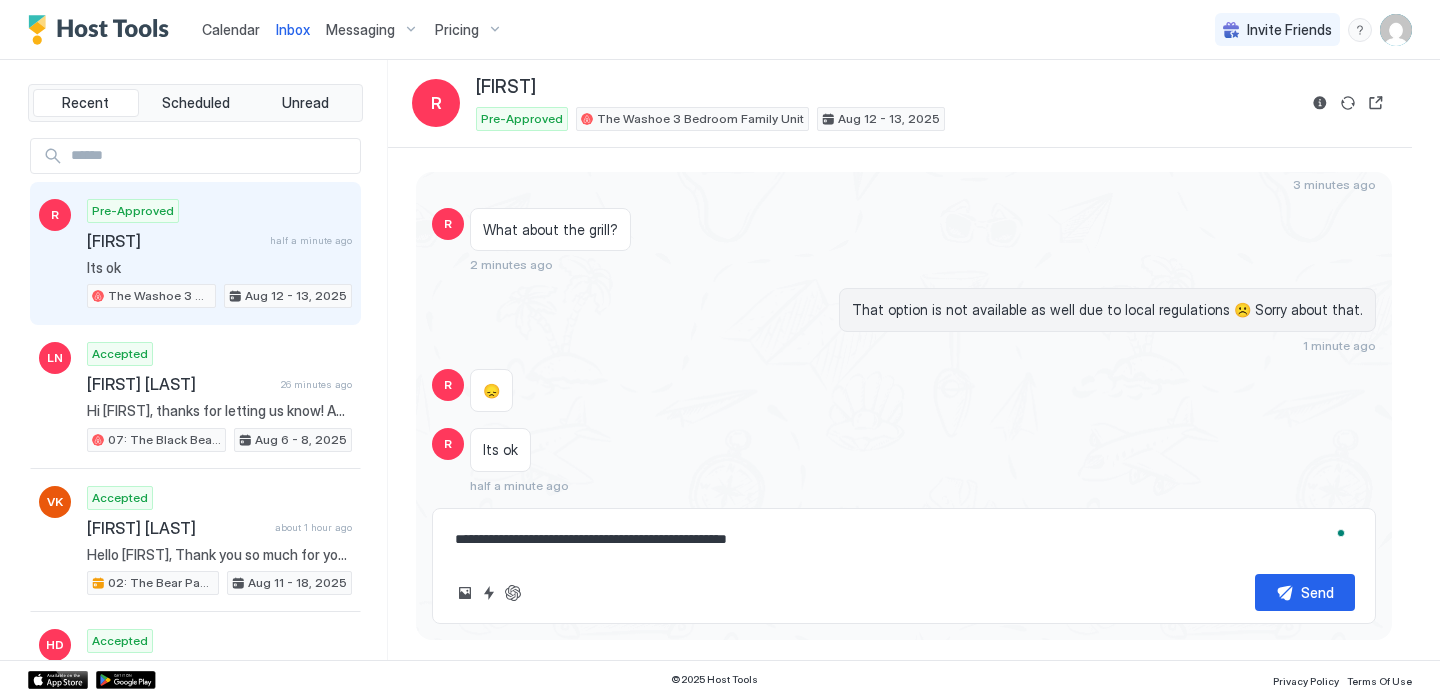 type on "**********" 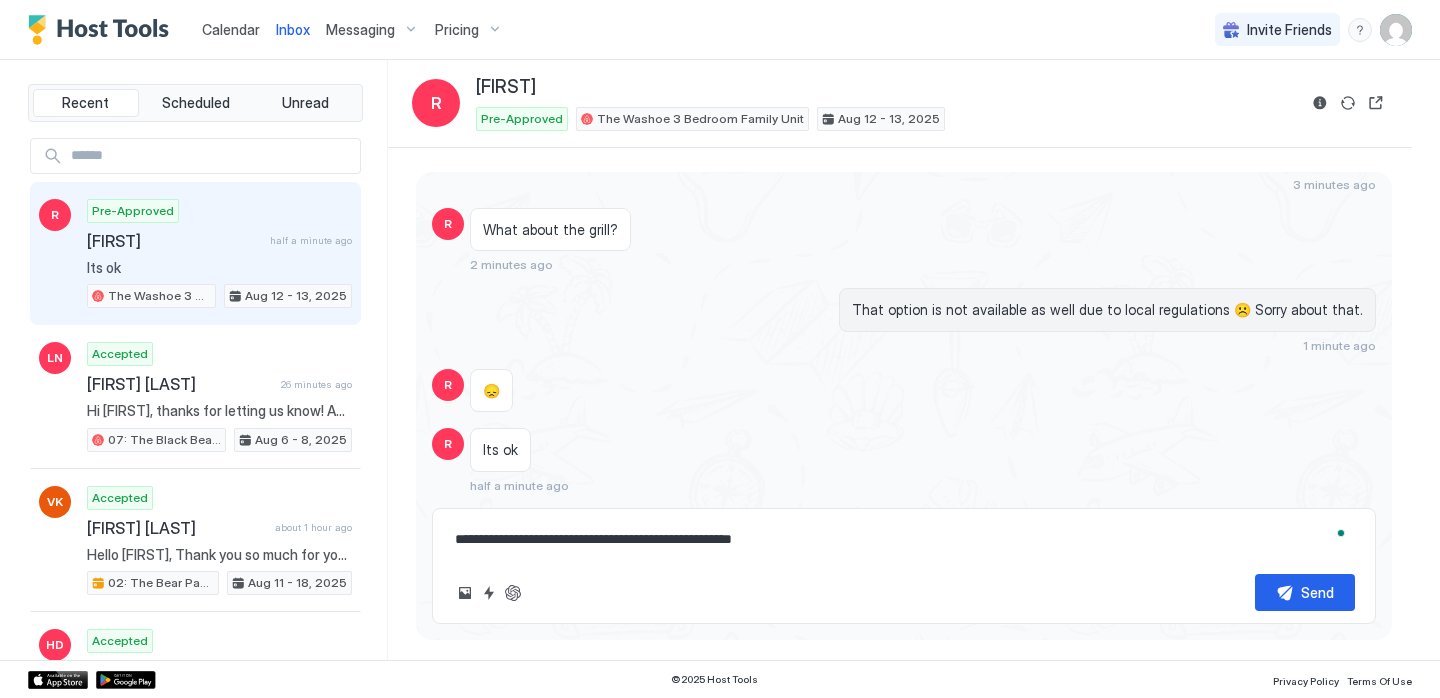type on "**********" 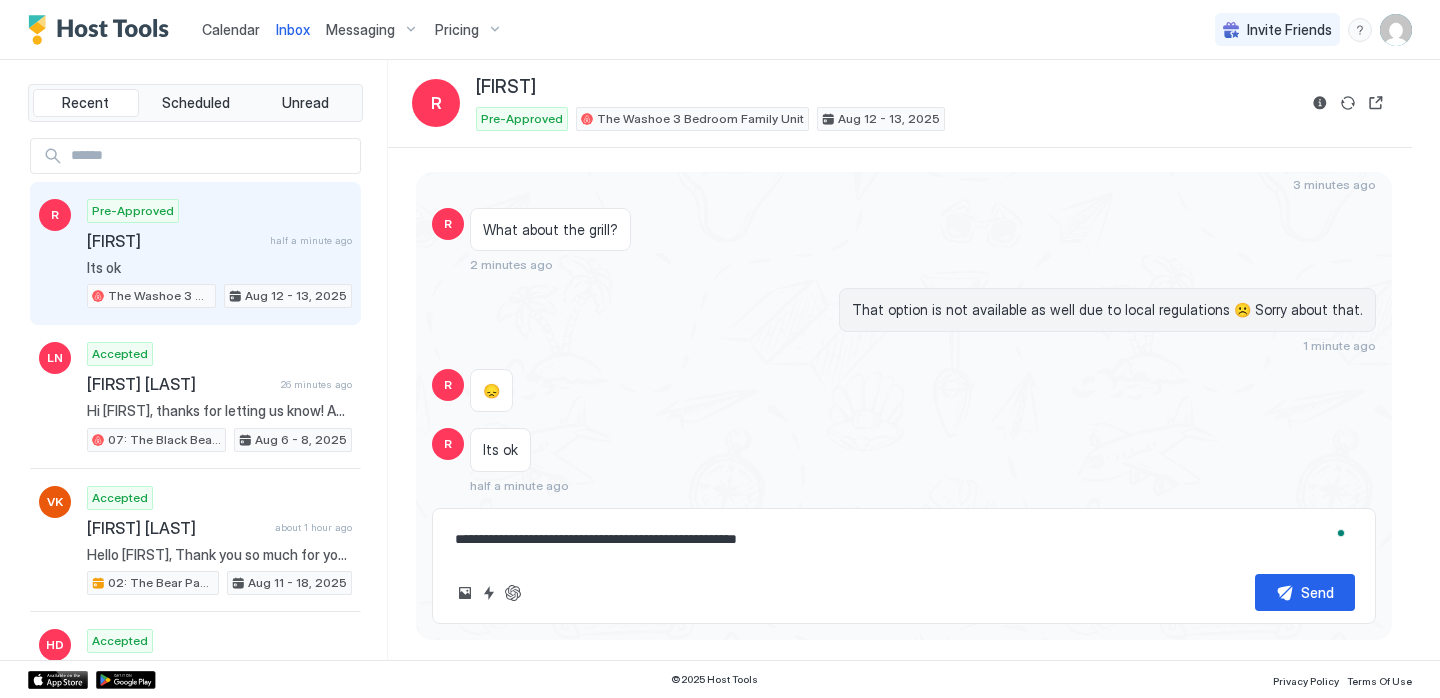 type on "**********" 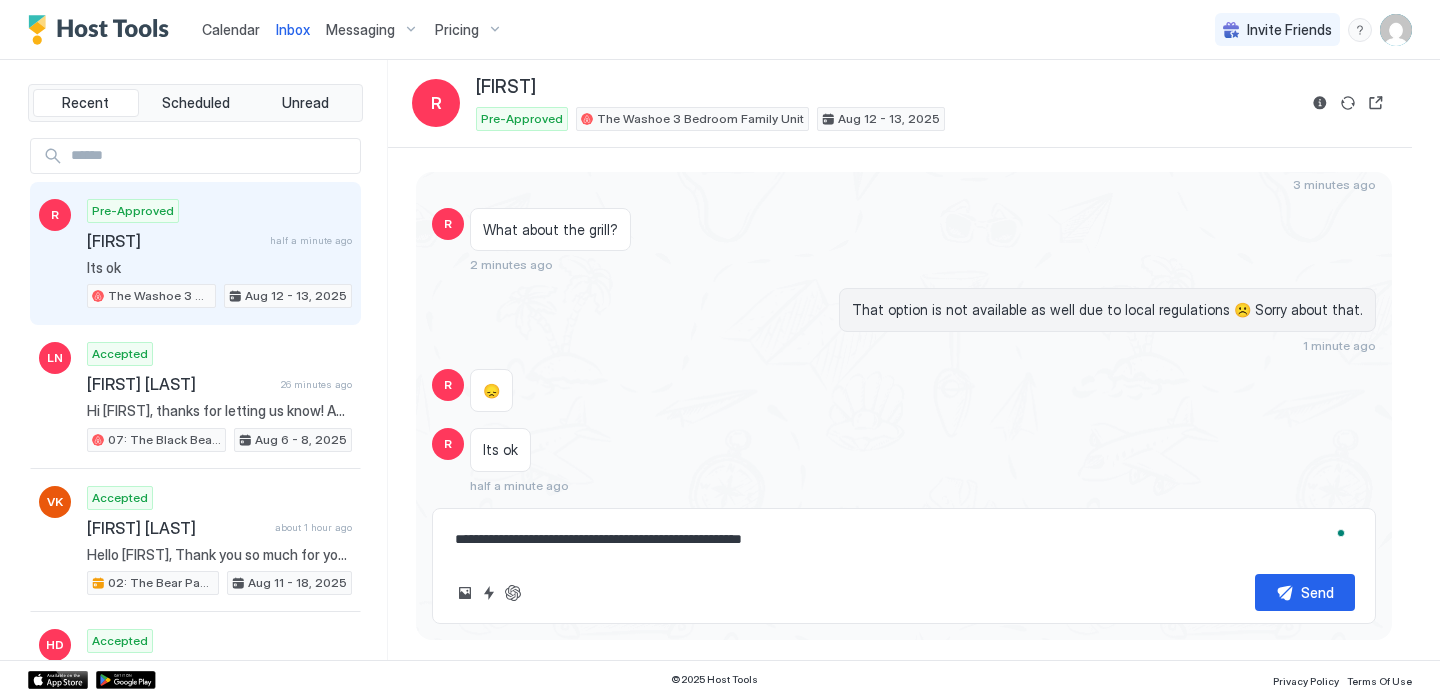 type on "**********" 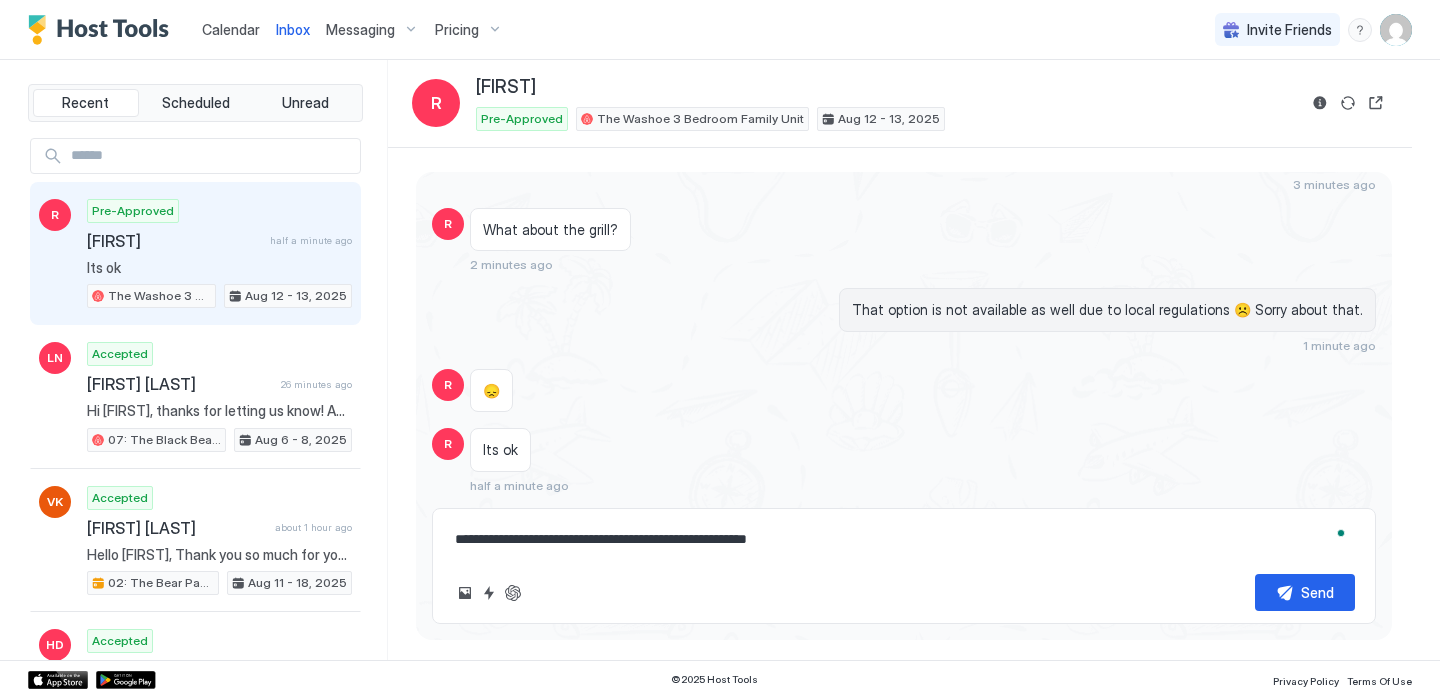 type on "**********" 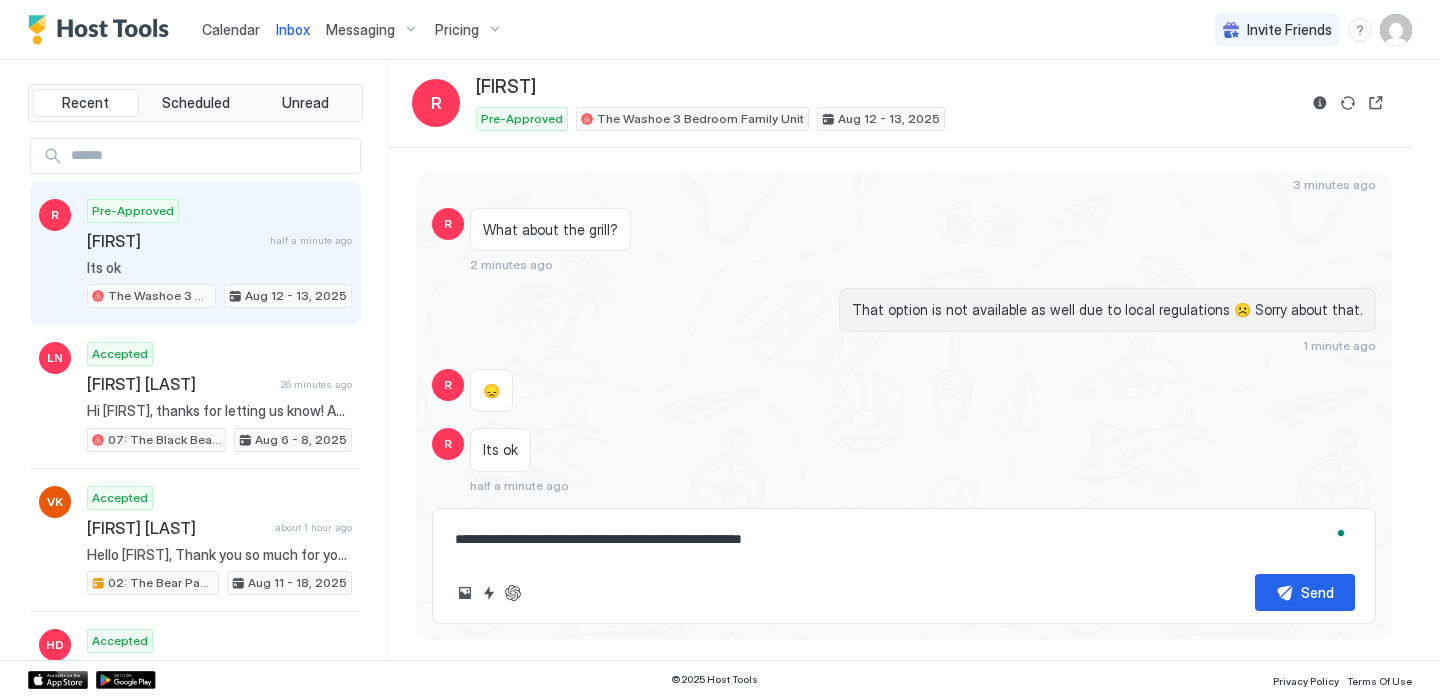 type on "**********" 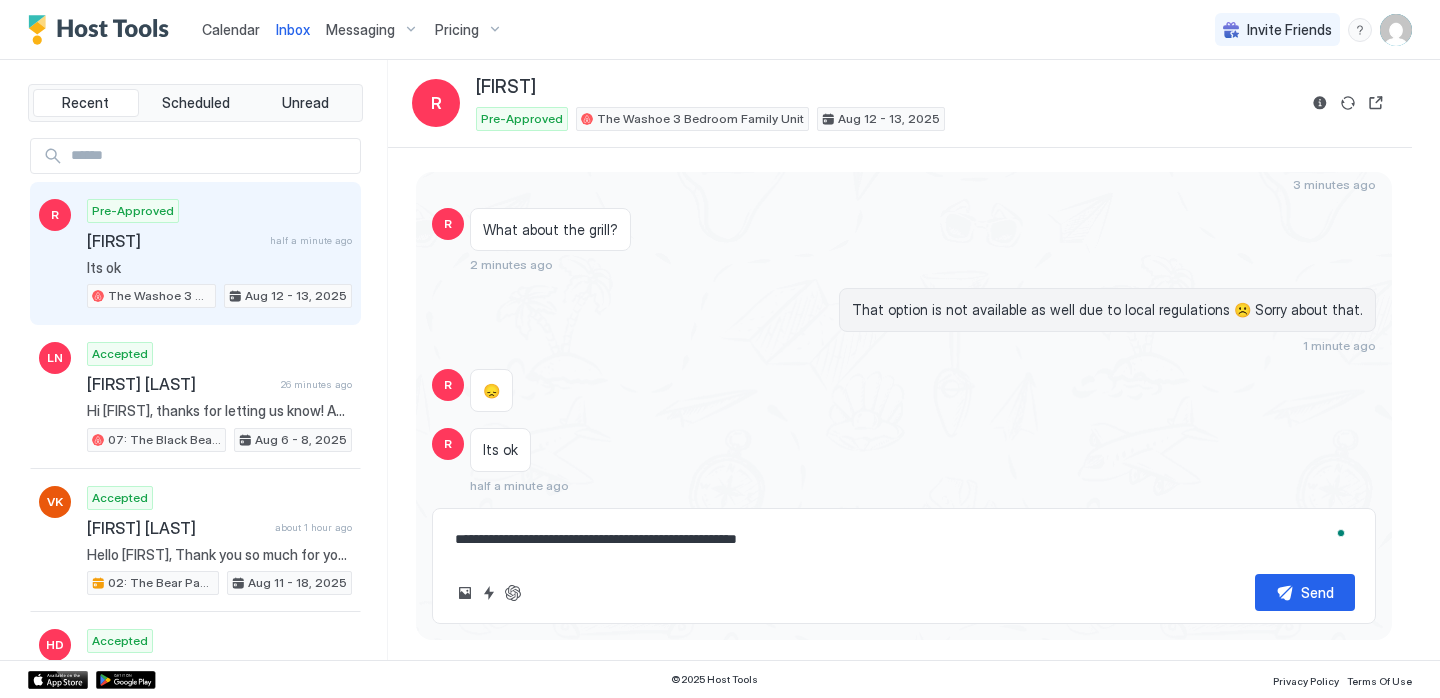 type on "**********" 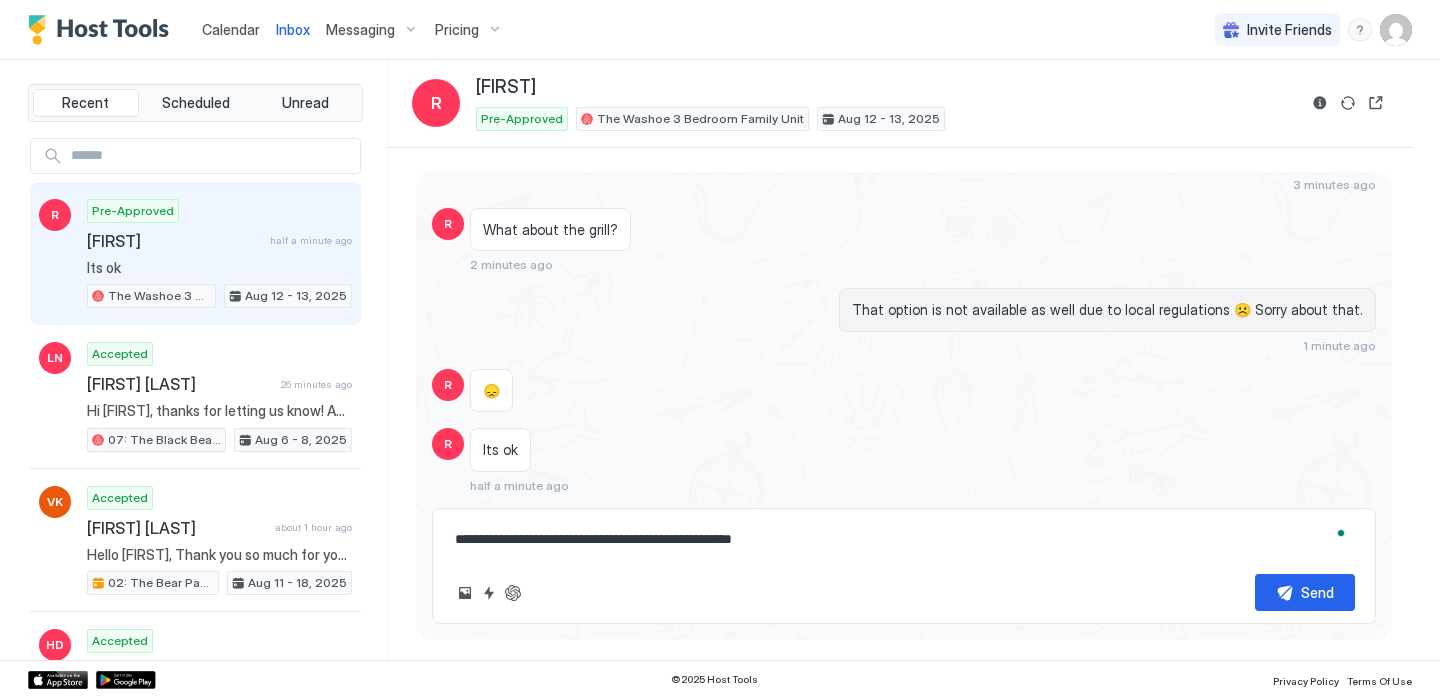 type on "**********" 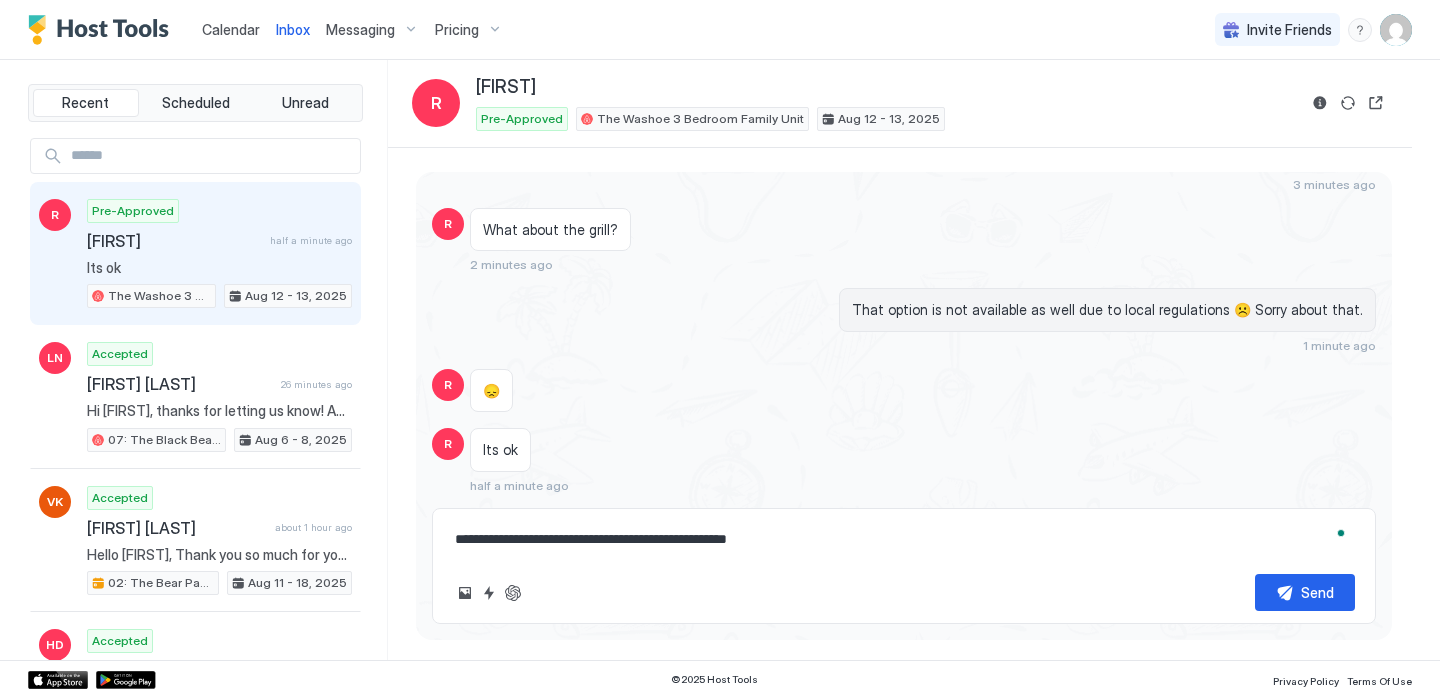type on "**********" 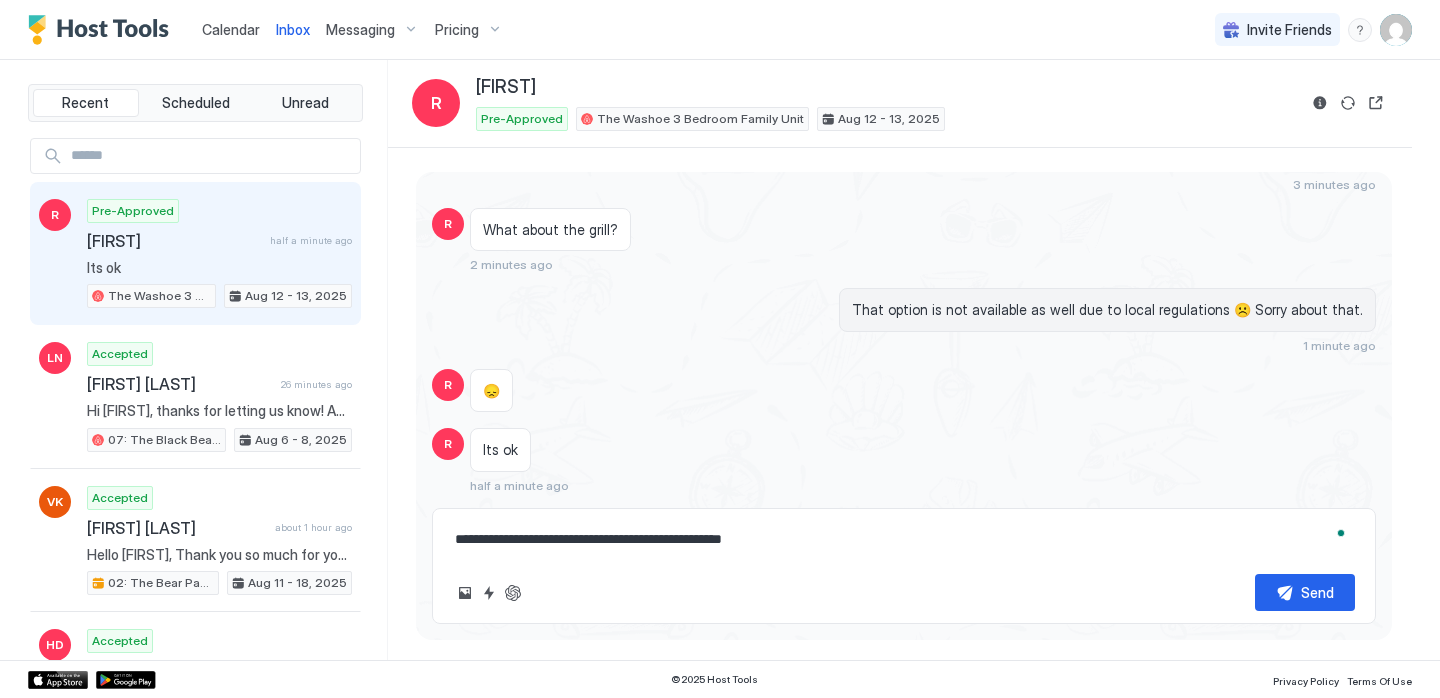 type on "**********" 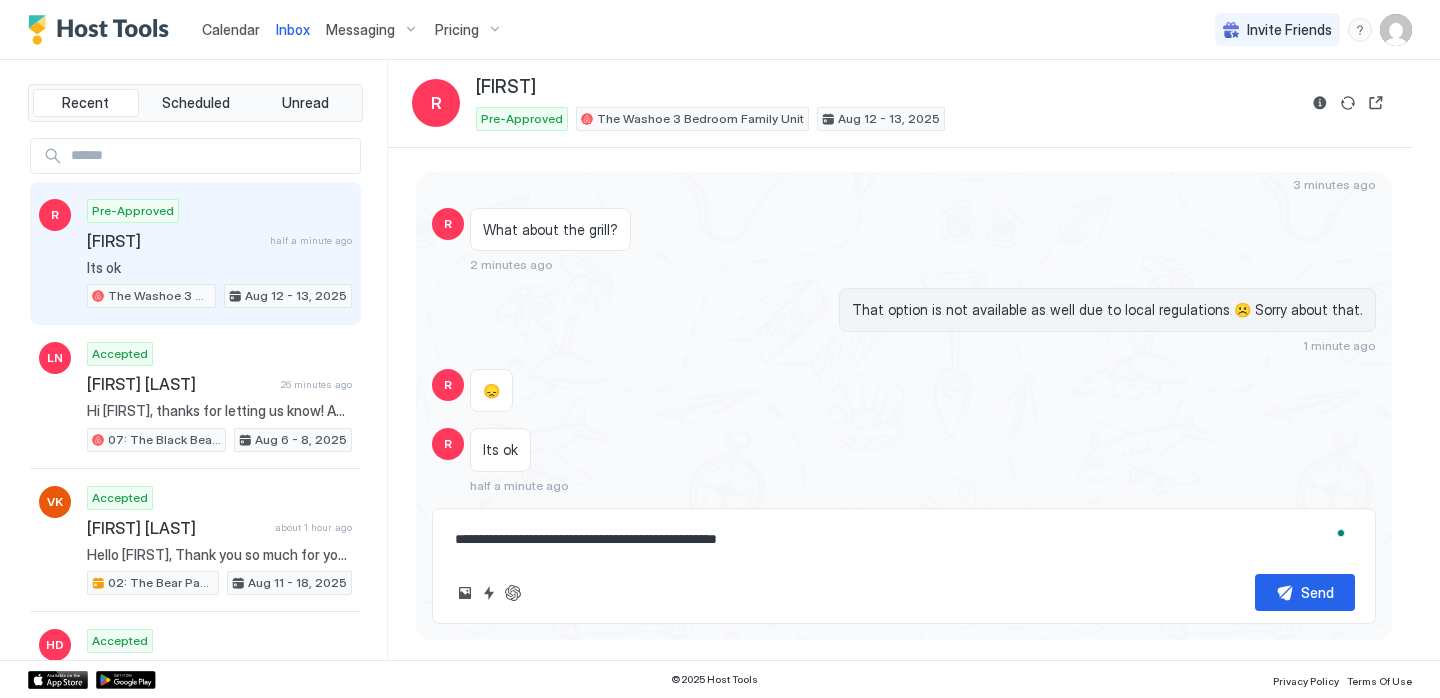 type on "**********" 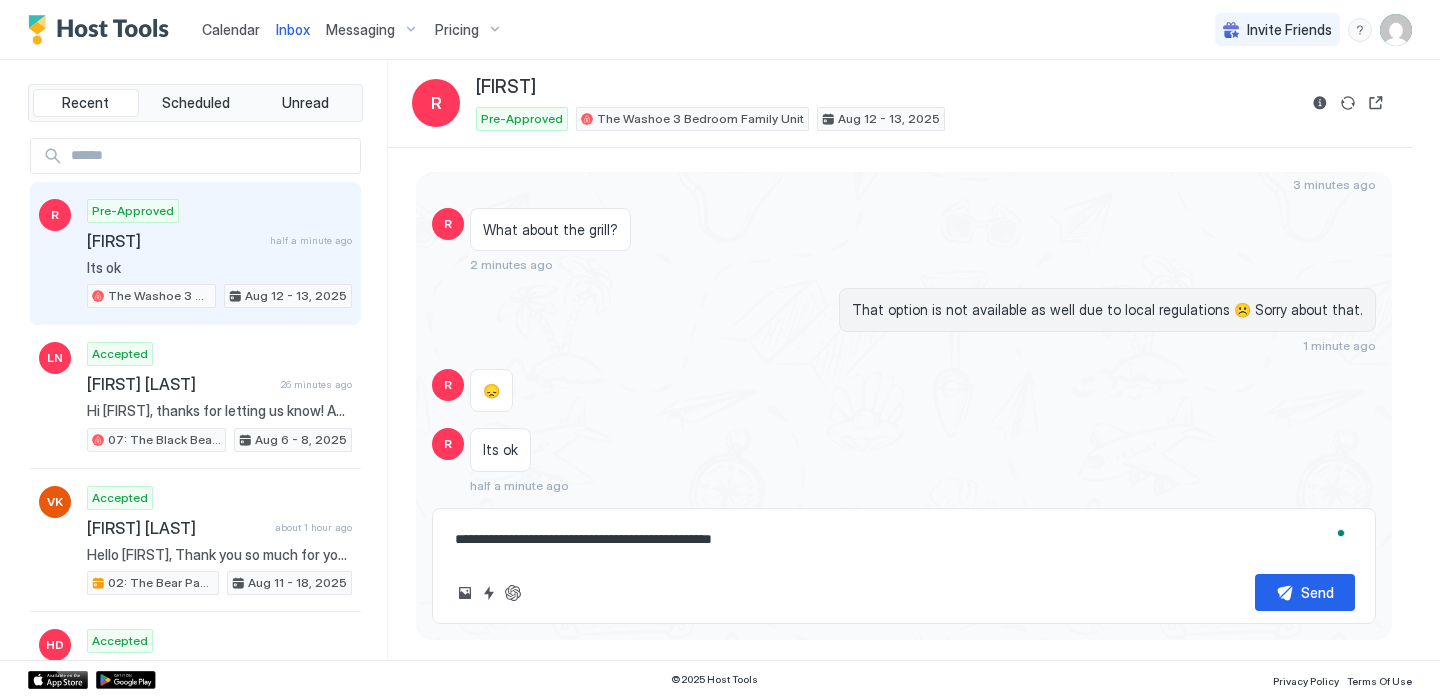 type on "**********" 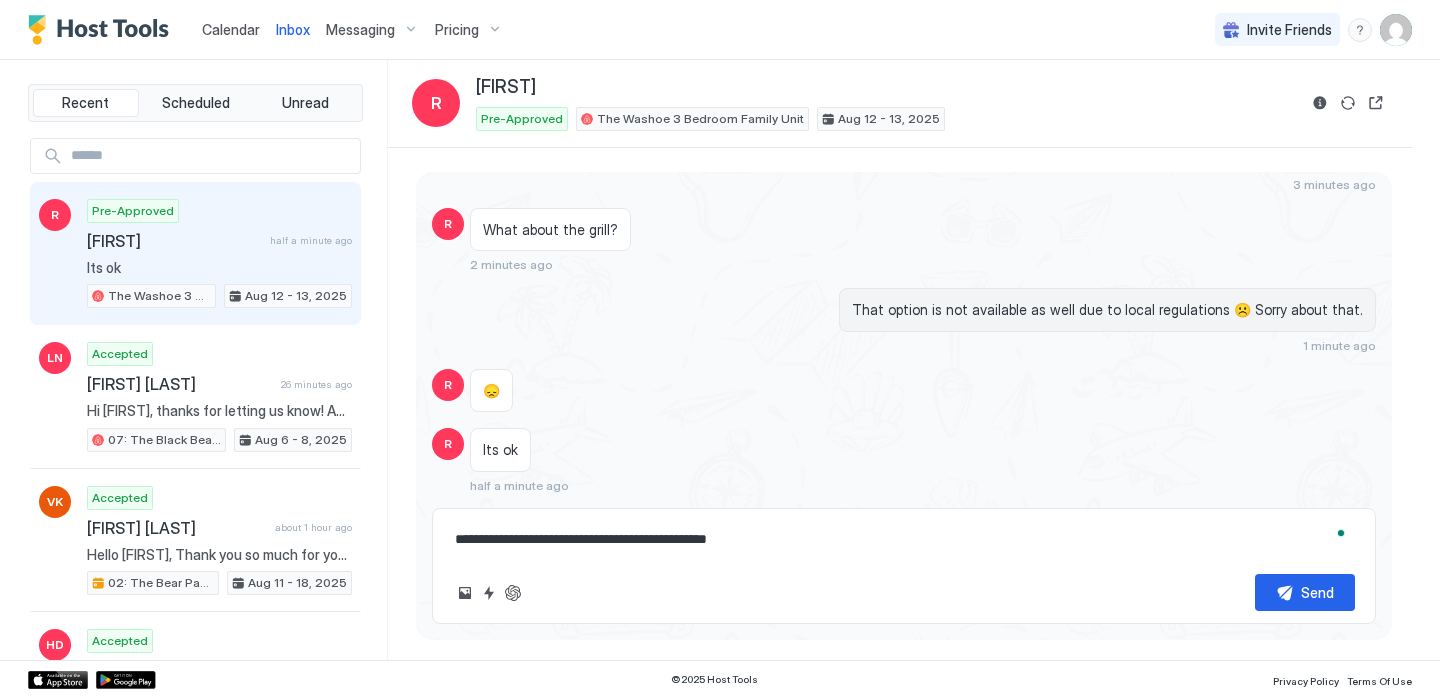 type on "**********" 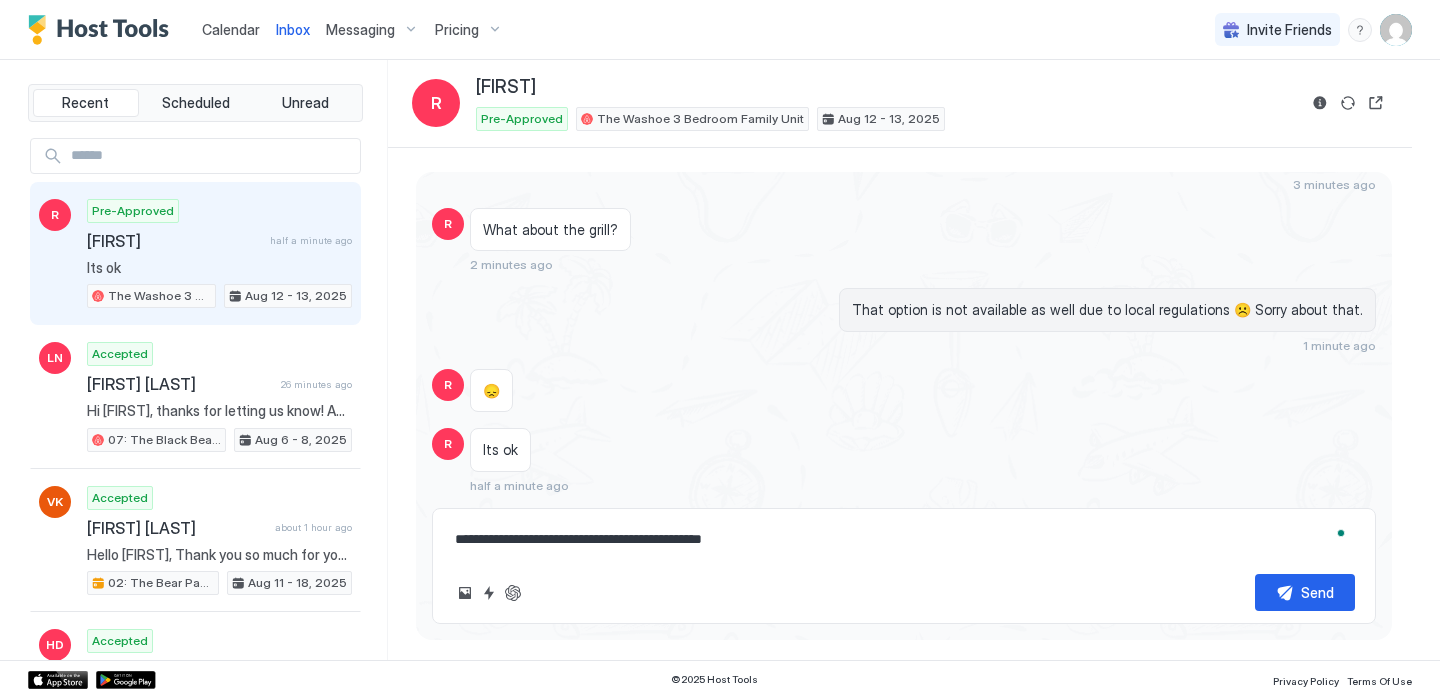 type on "**********" 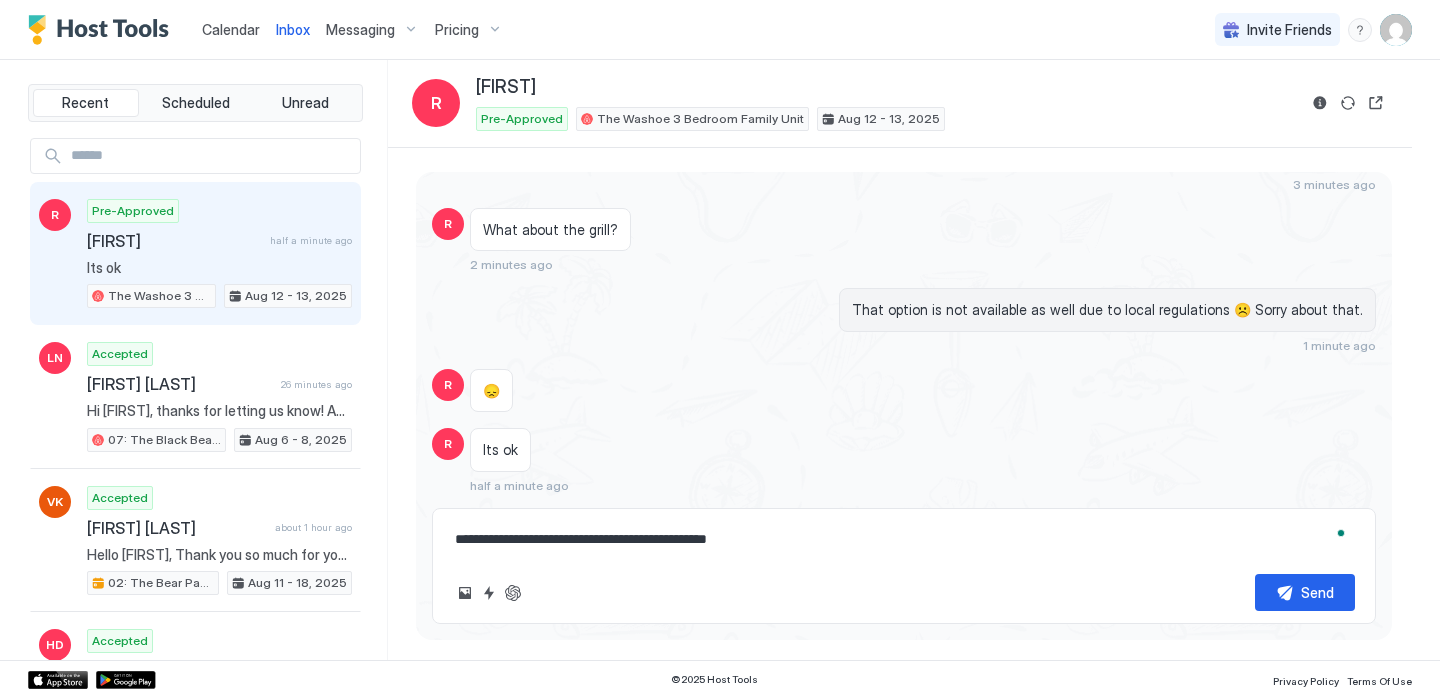 type on "**********" 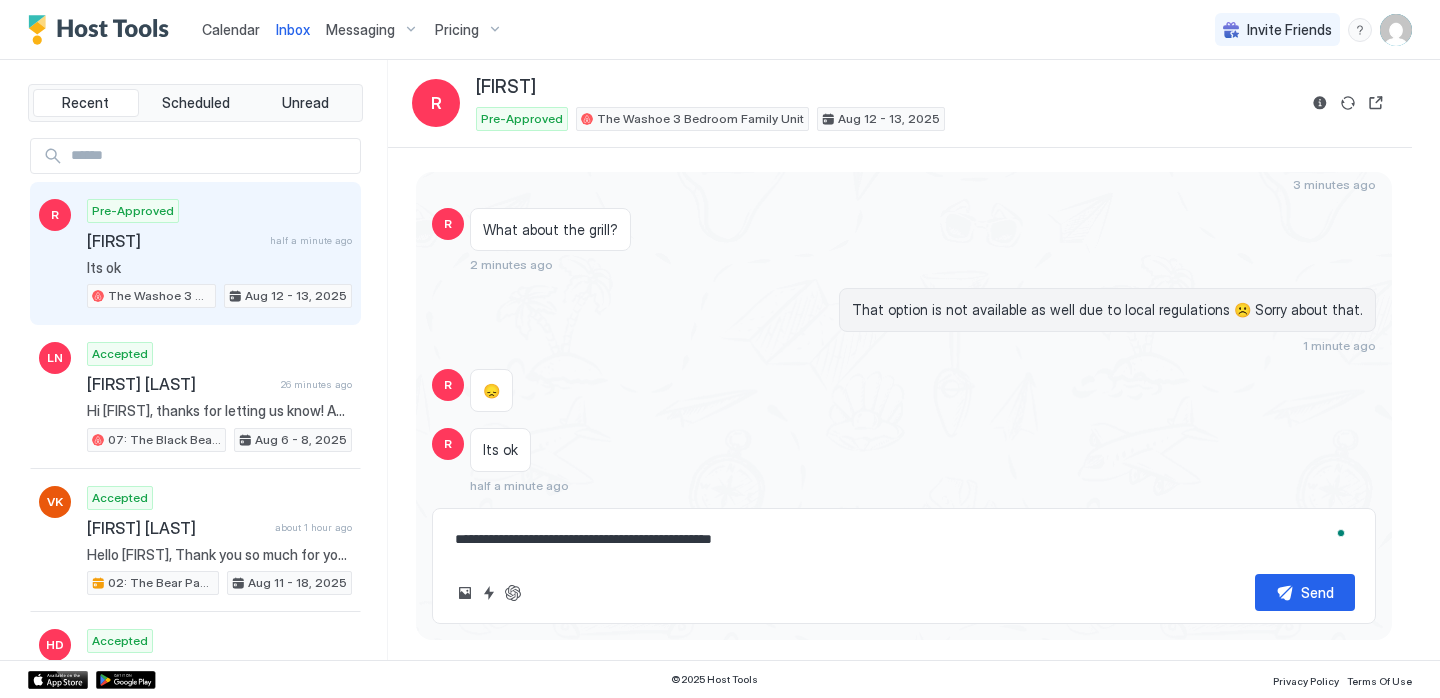 type on "**********" 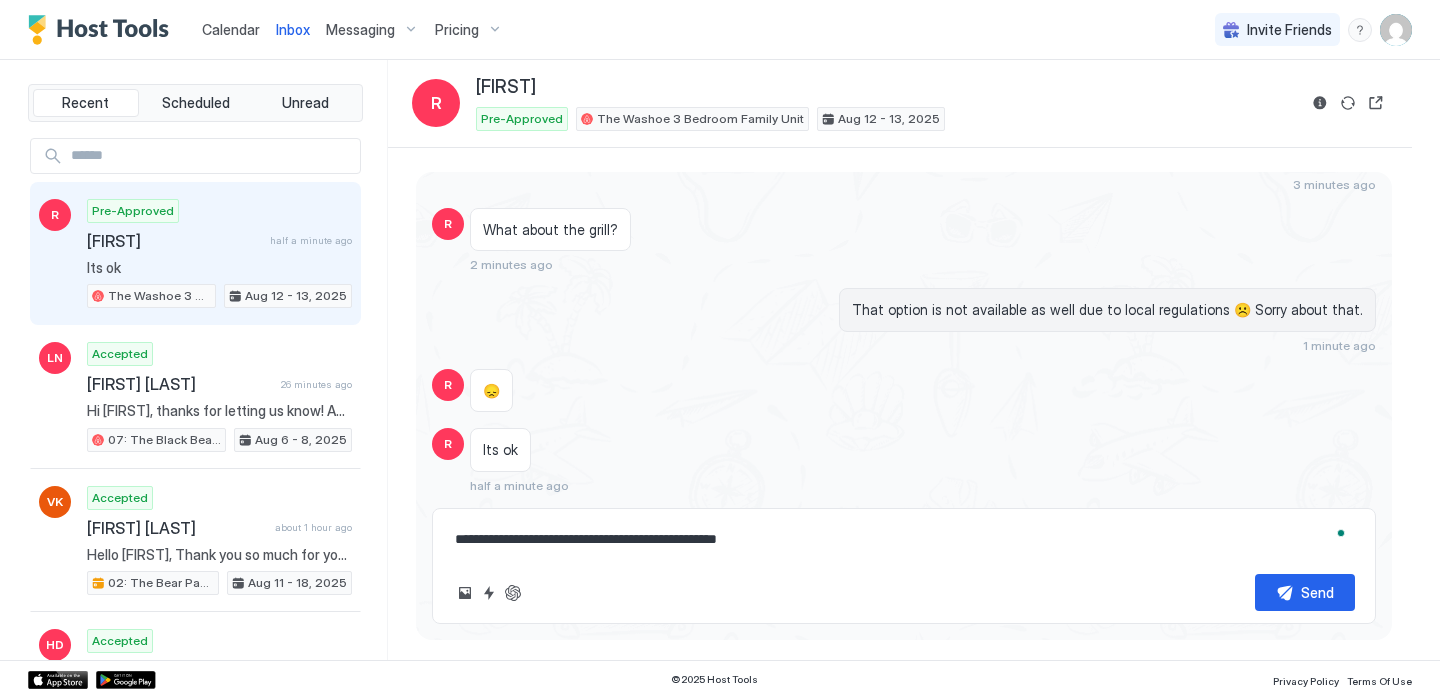 type on "**********" 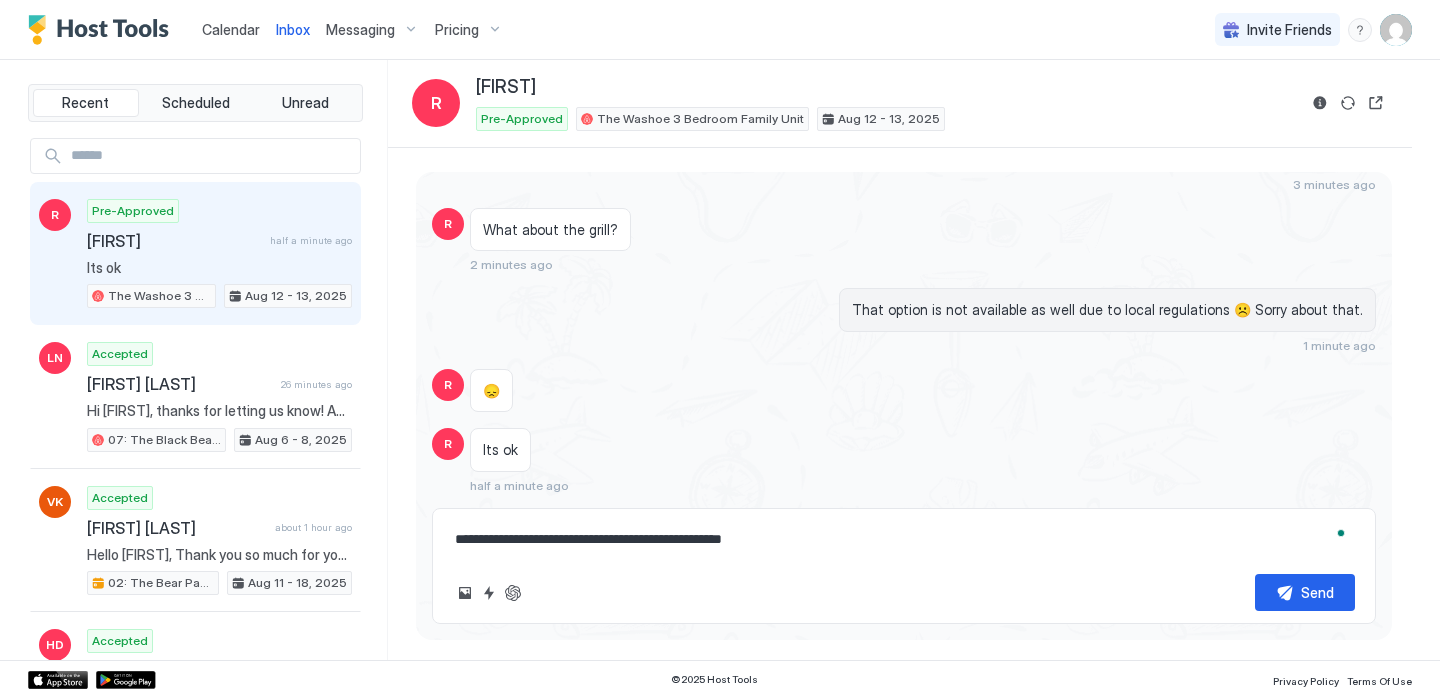 type on "**********" 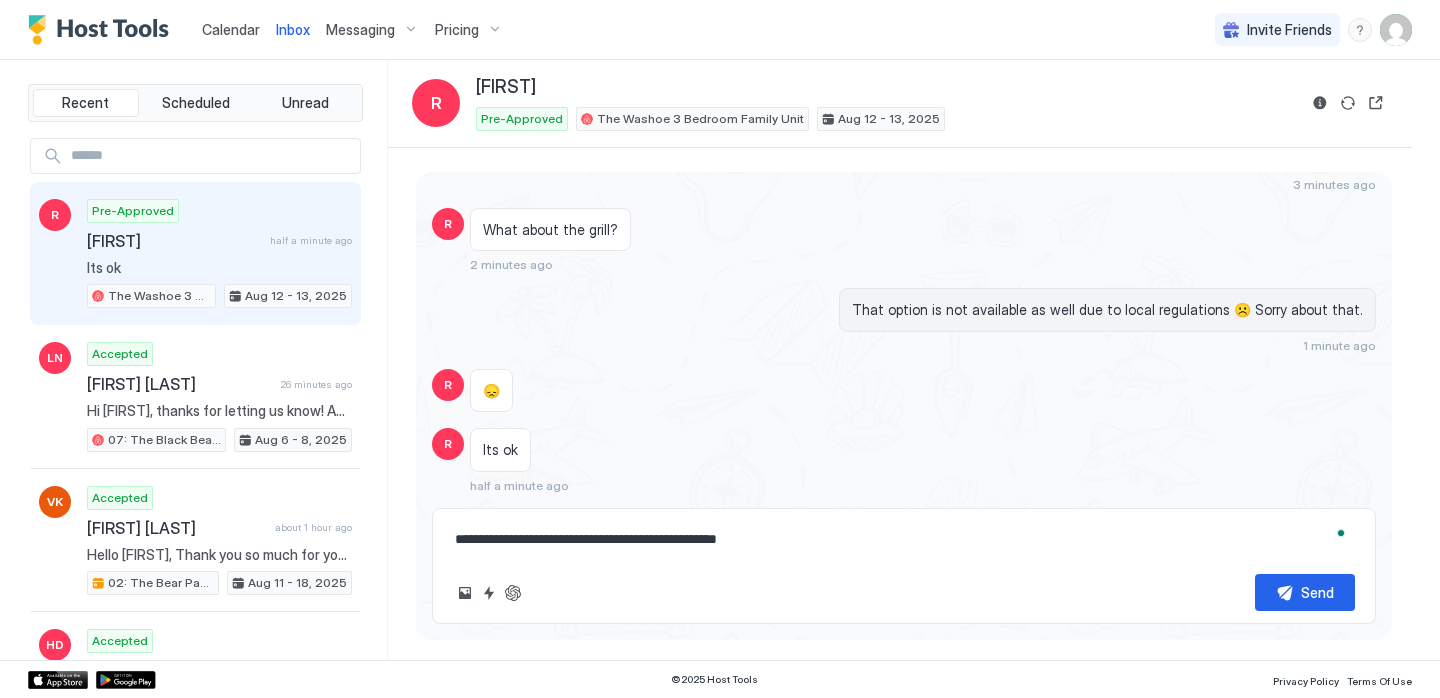 type on "**********" 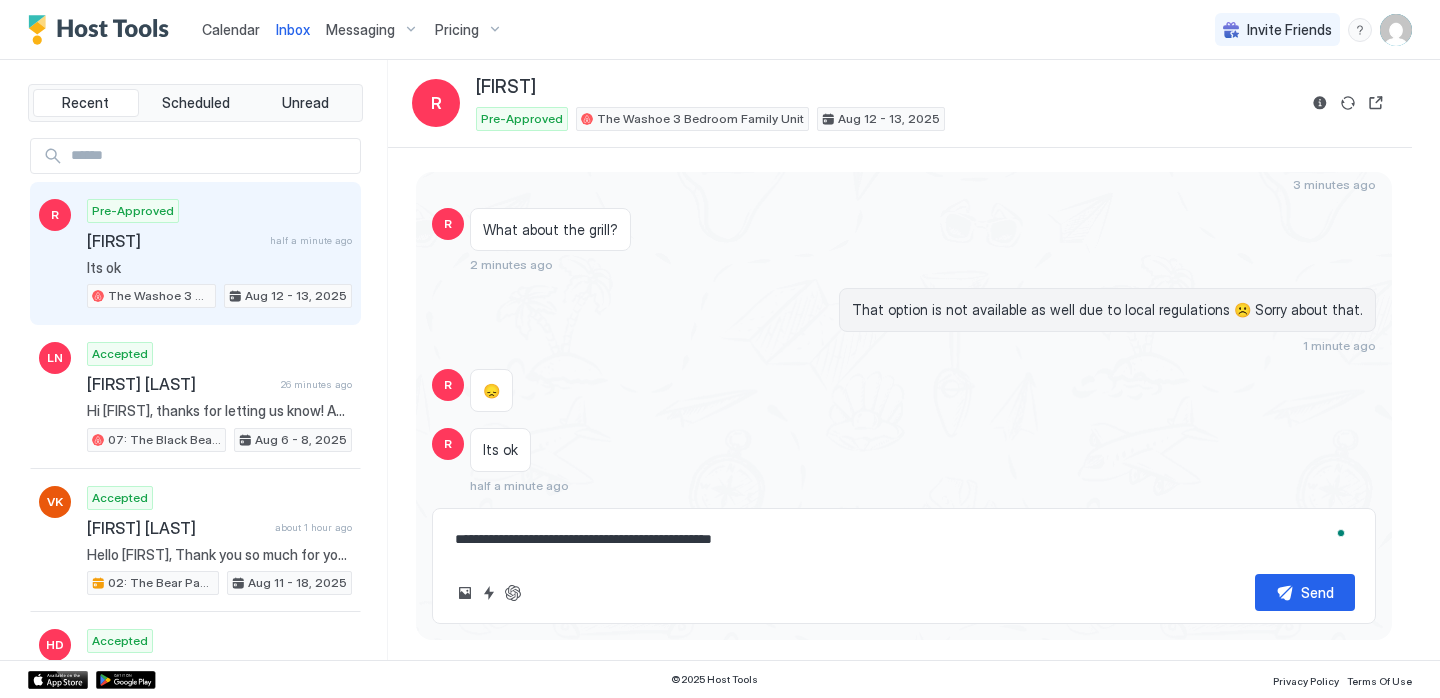 type on "**********" 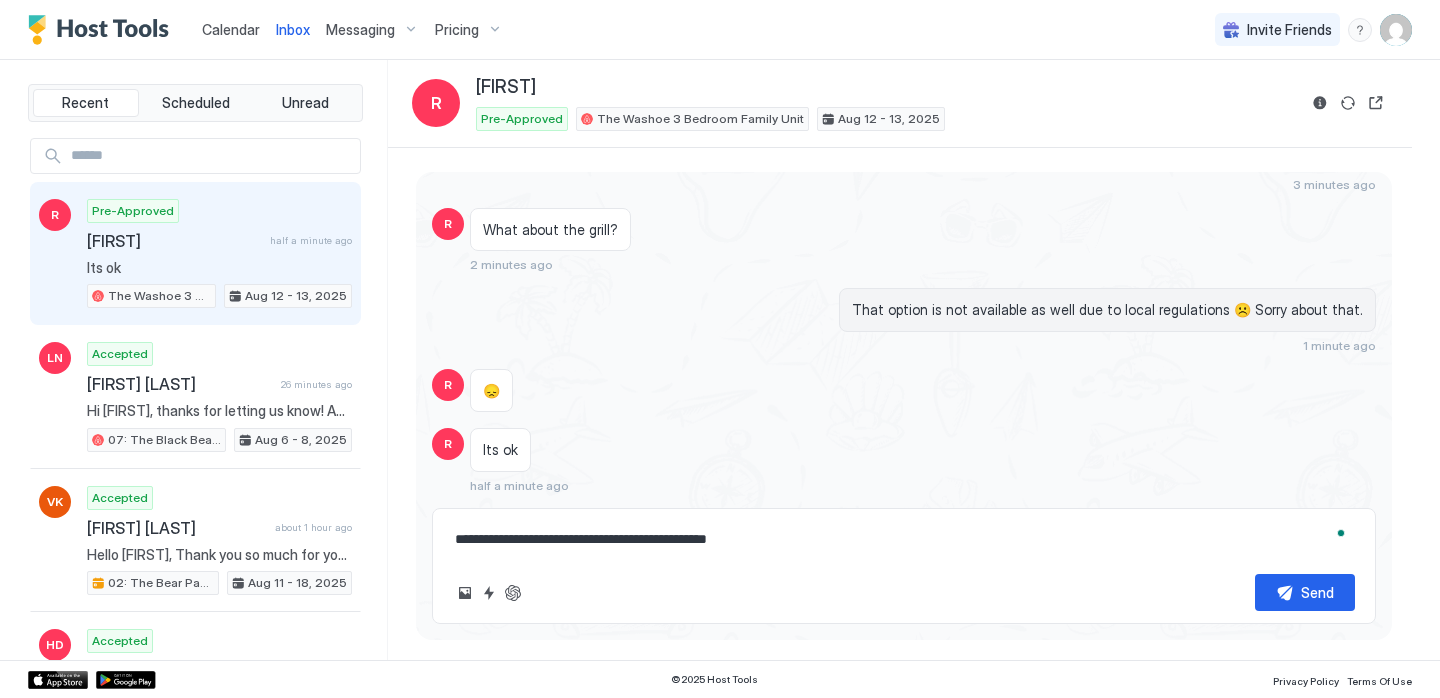 type on "**********" 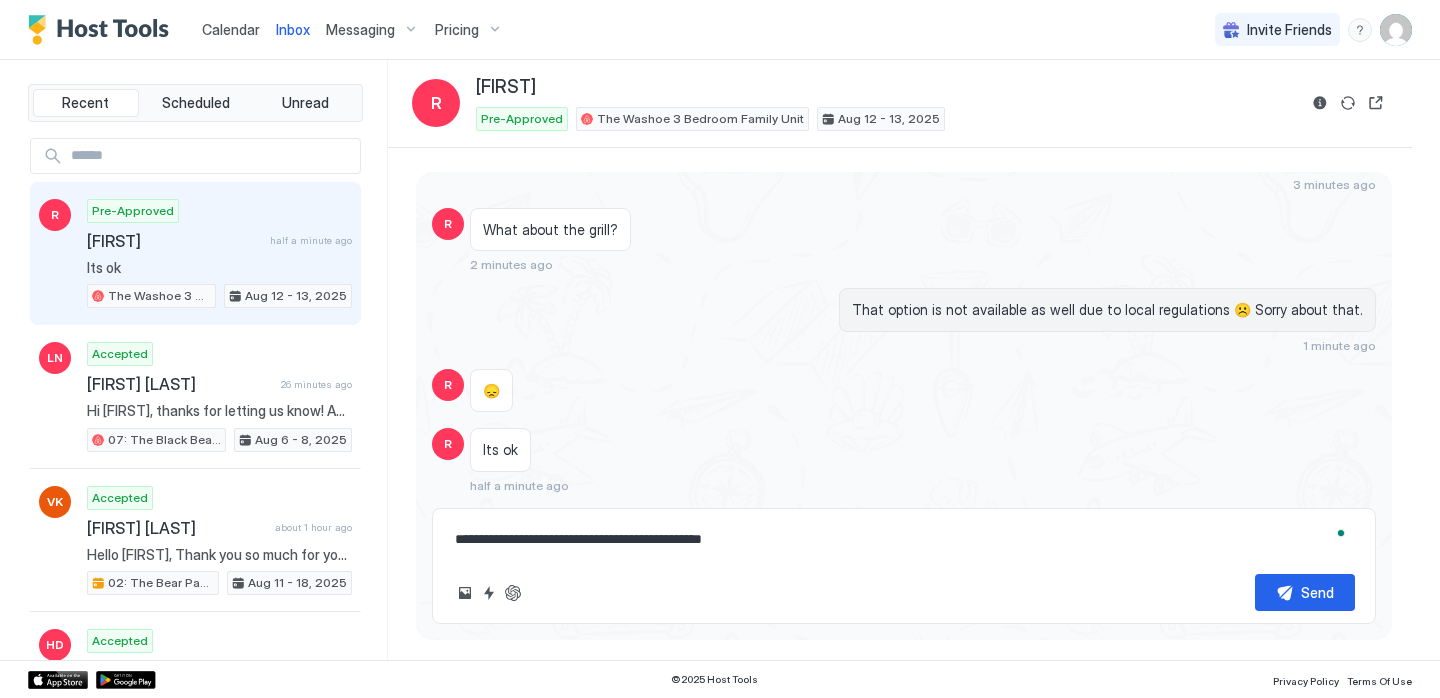 type on "**********" 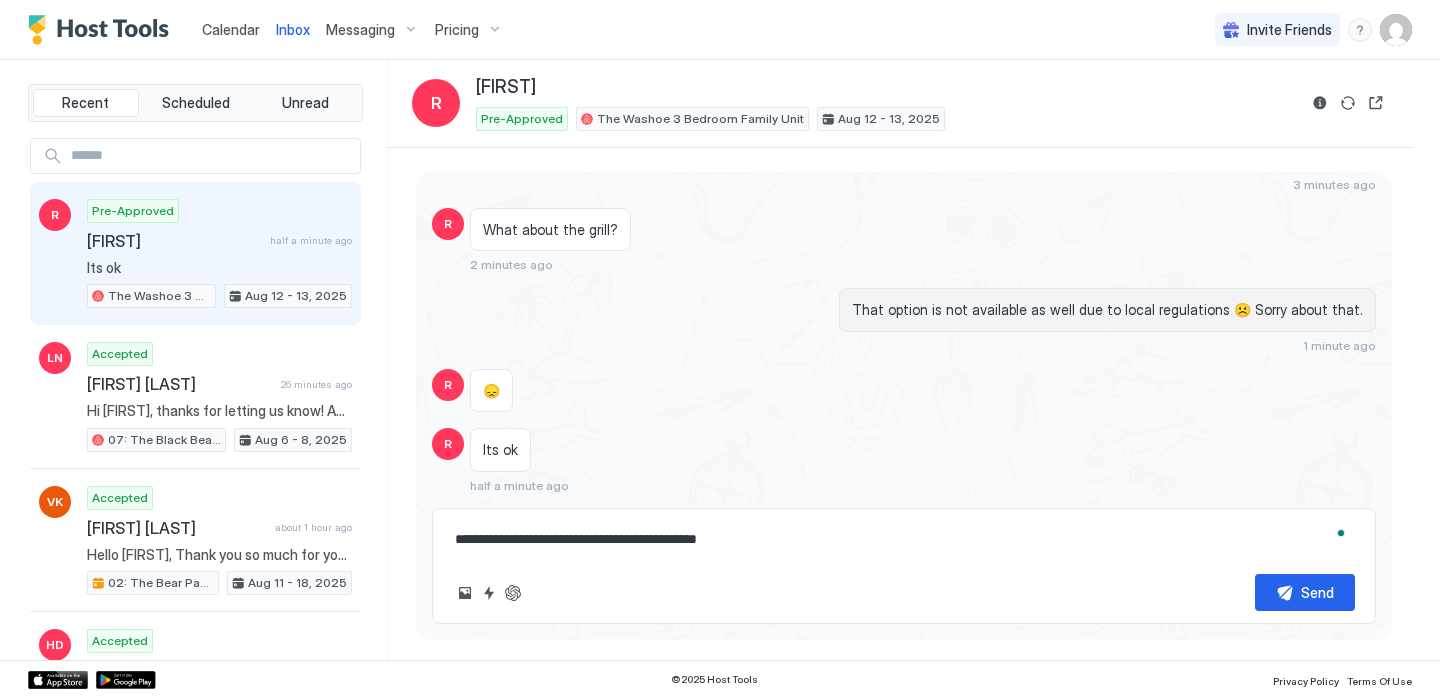 type on "**********" 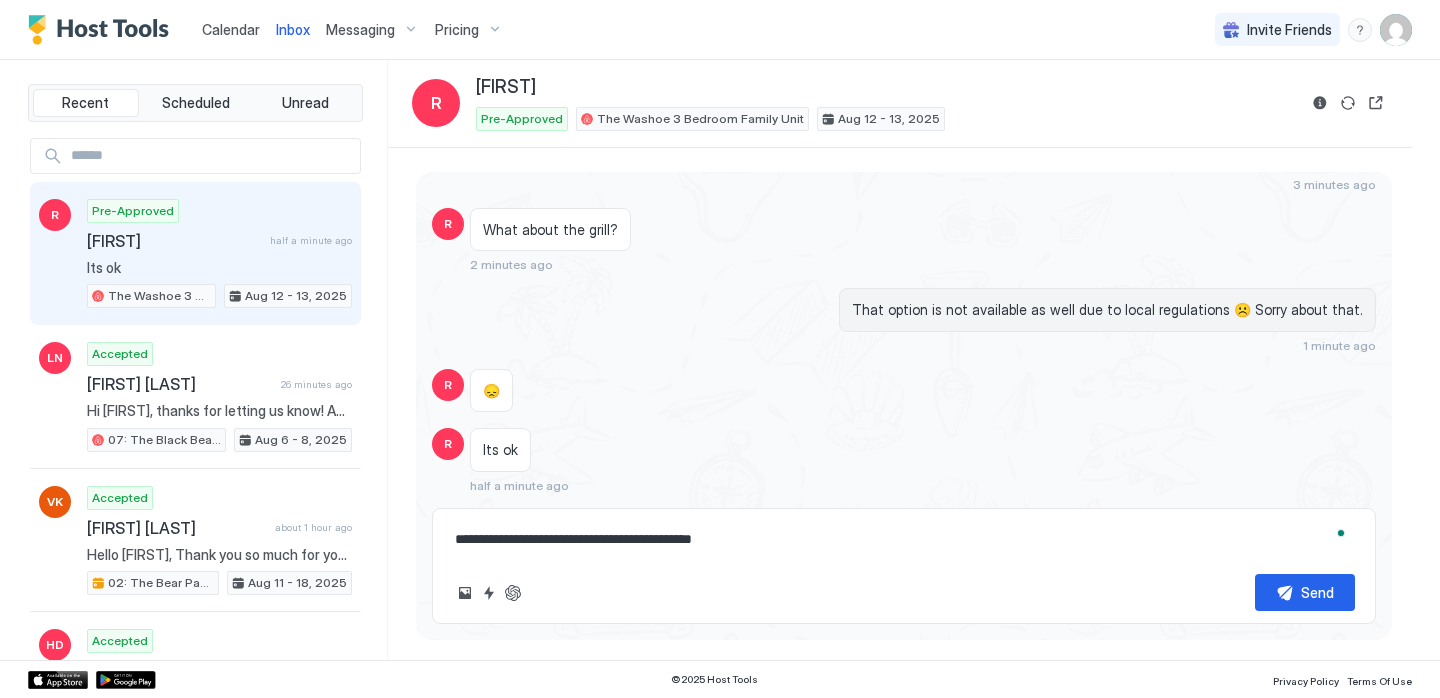 type on "**********" 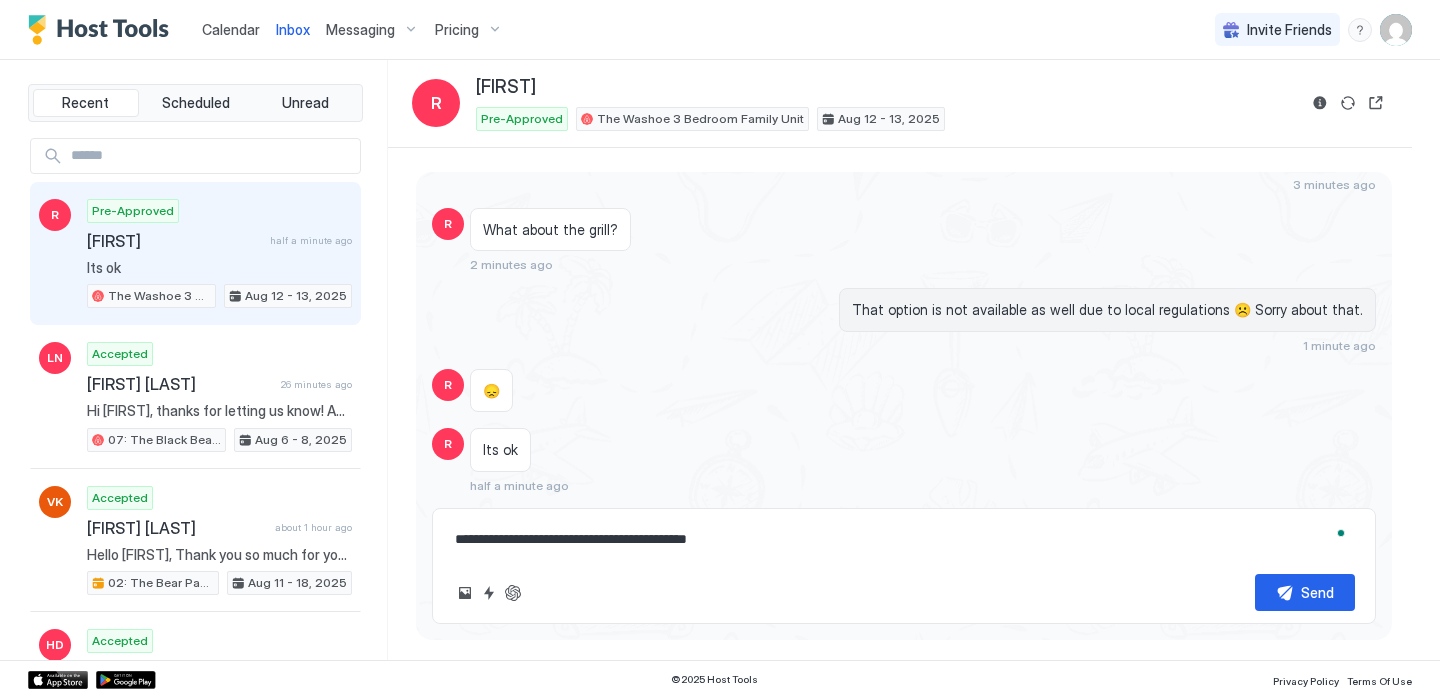 type on "**********" 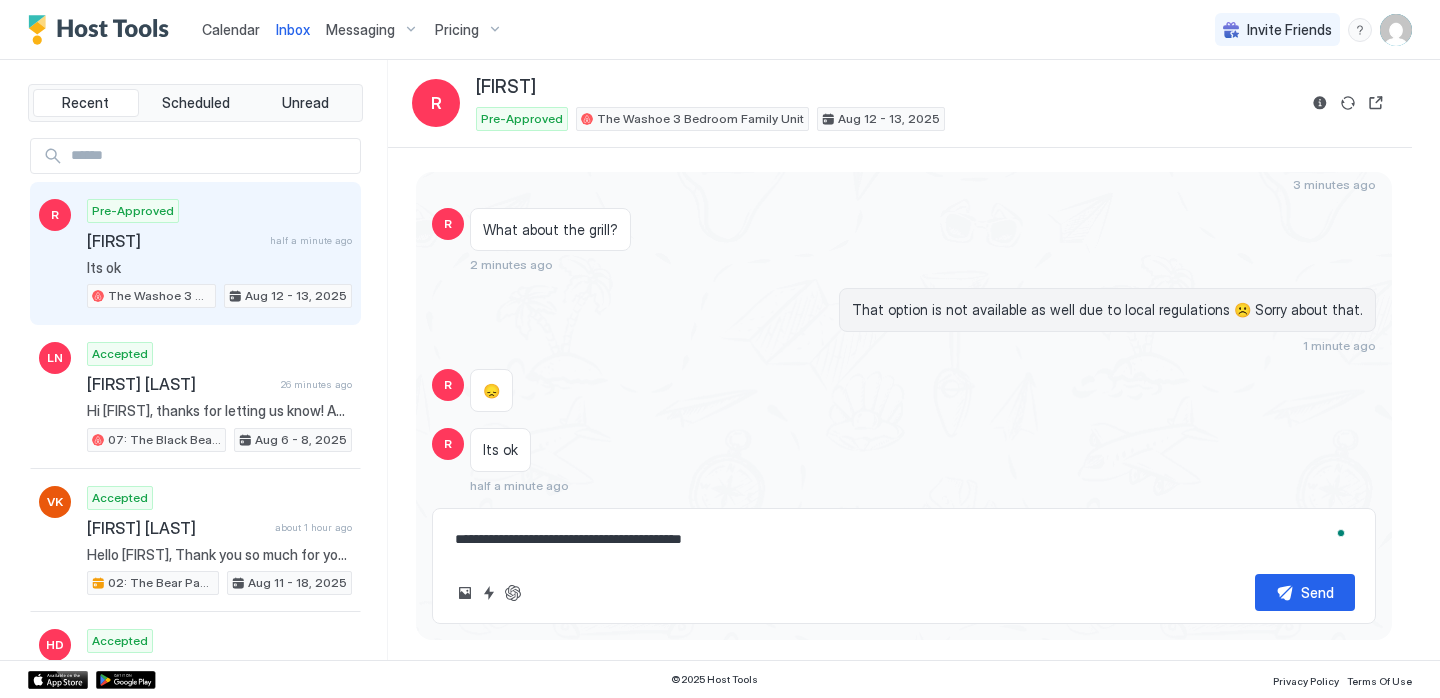 type on "**********" 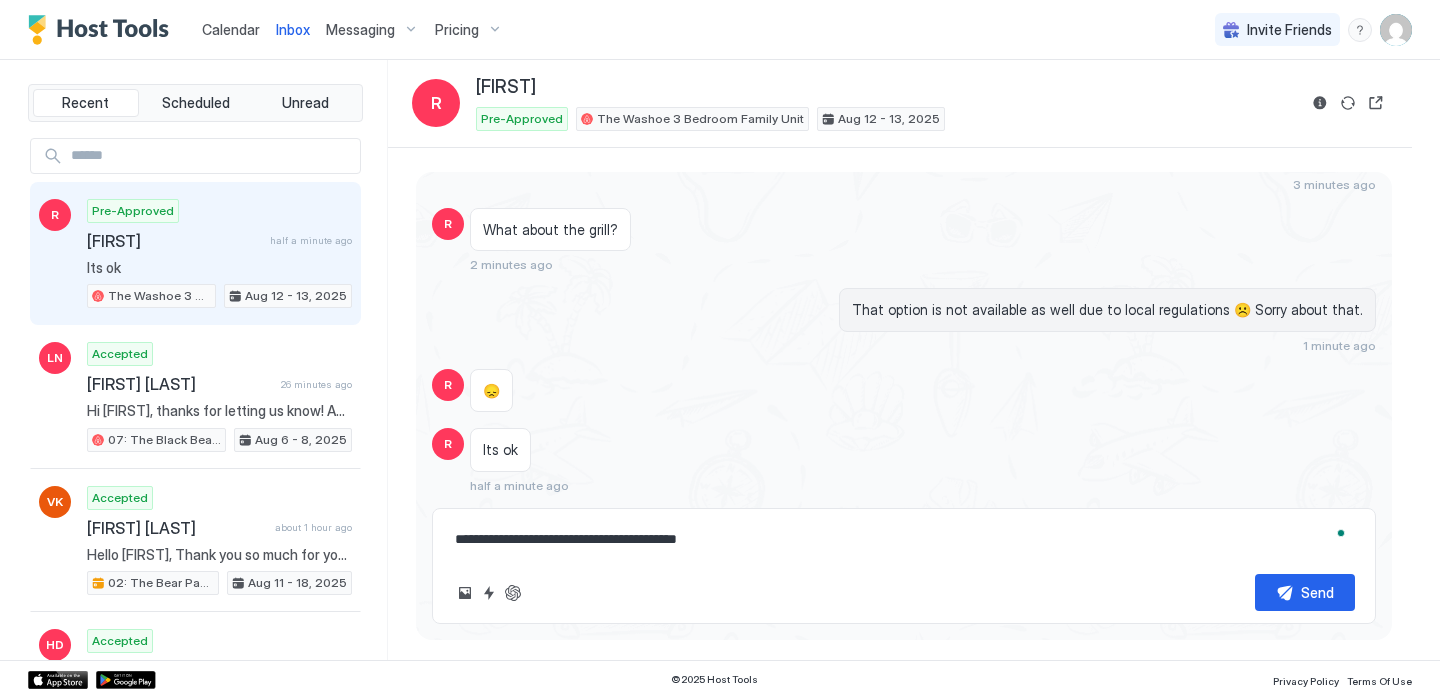 type on "**********" 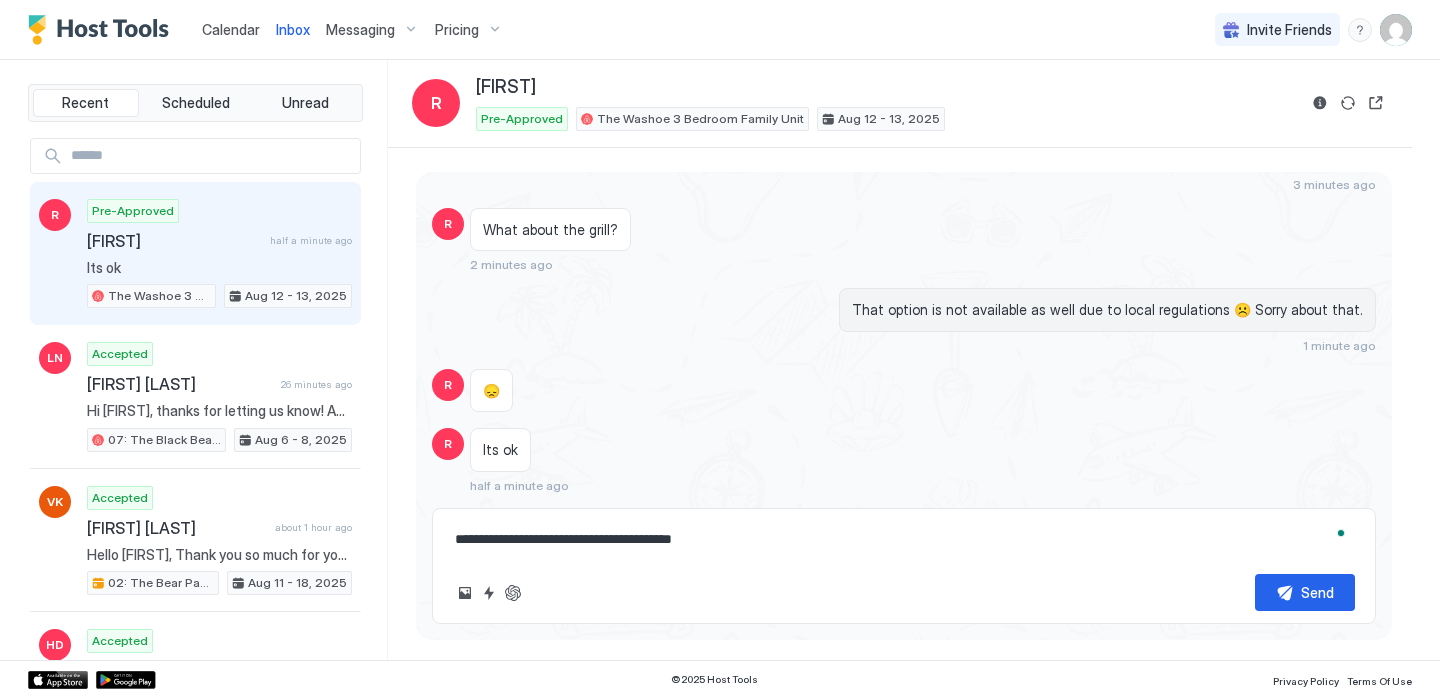 type on "**********" 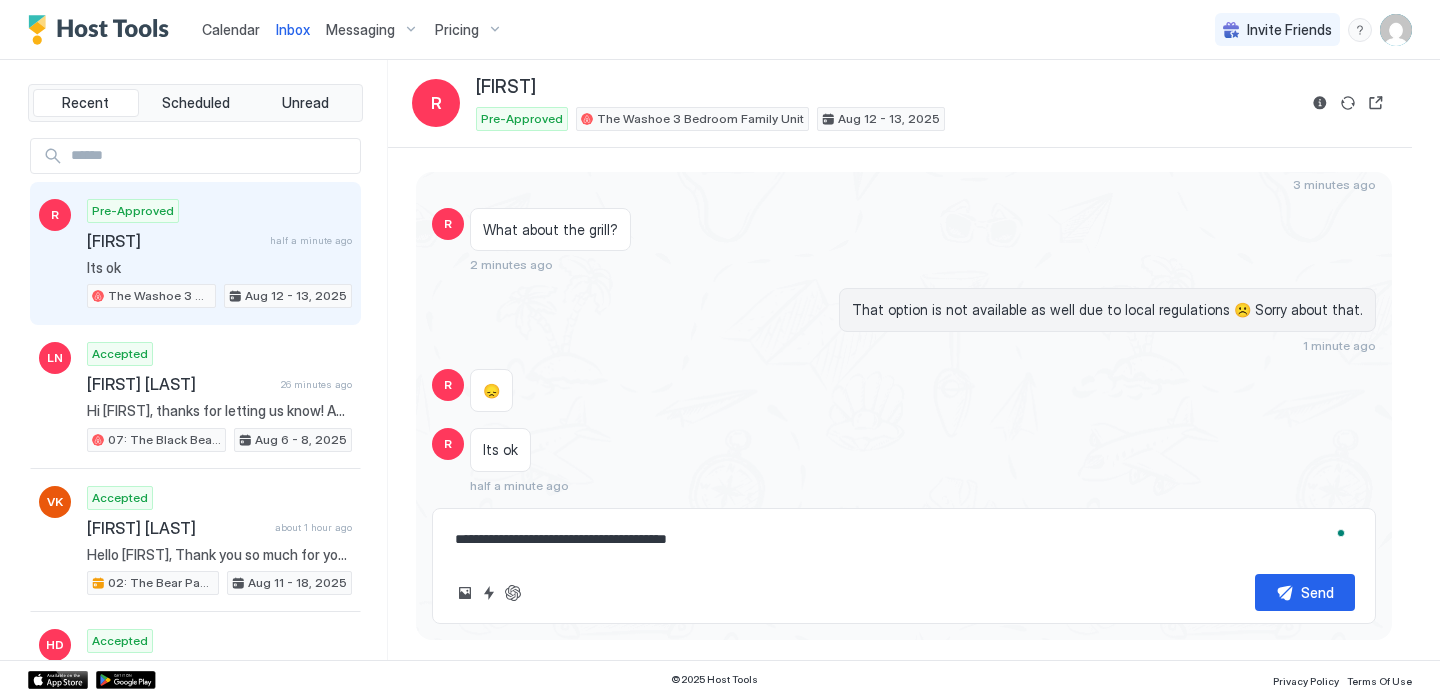 type on "**********" 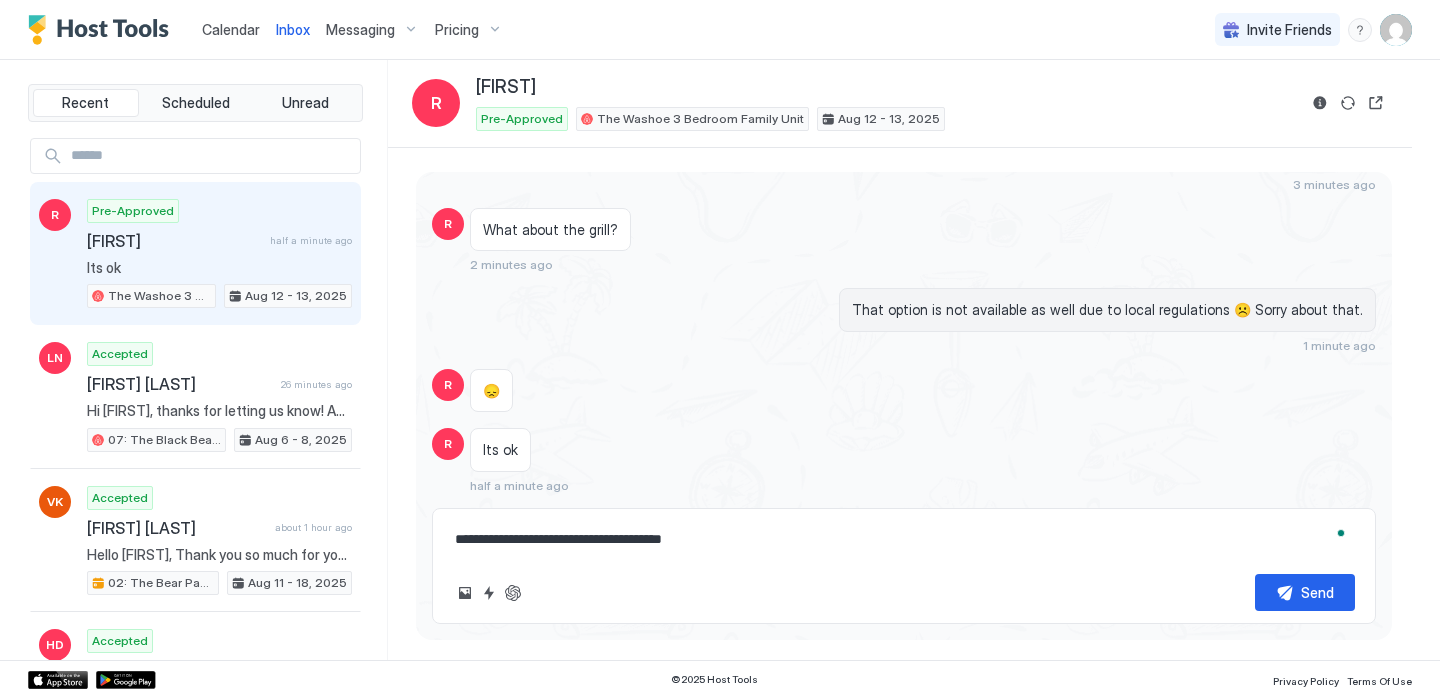 type on "**********" 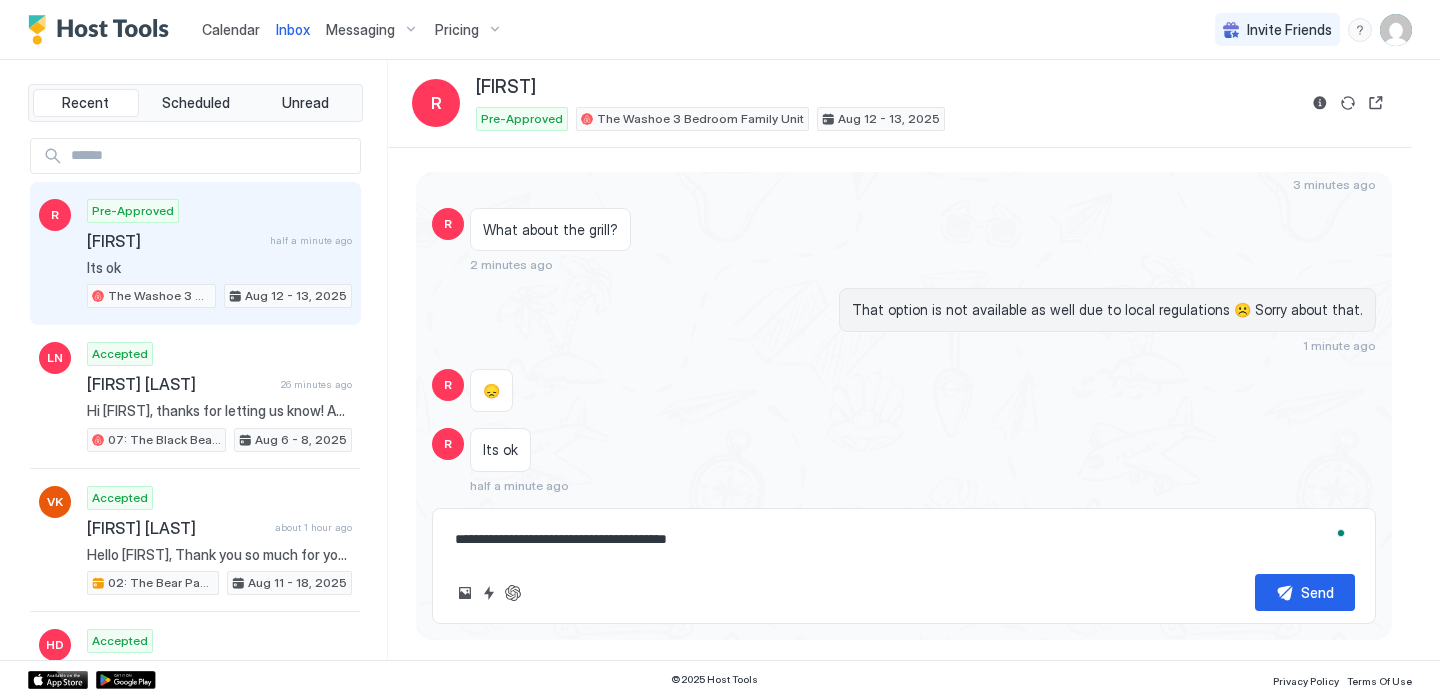 type on "**********" 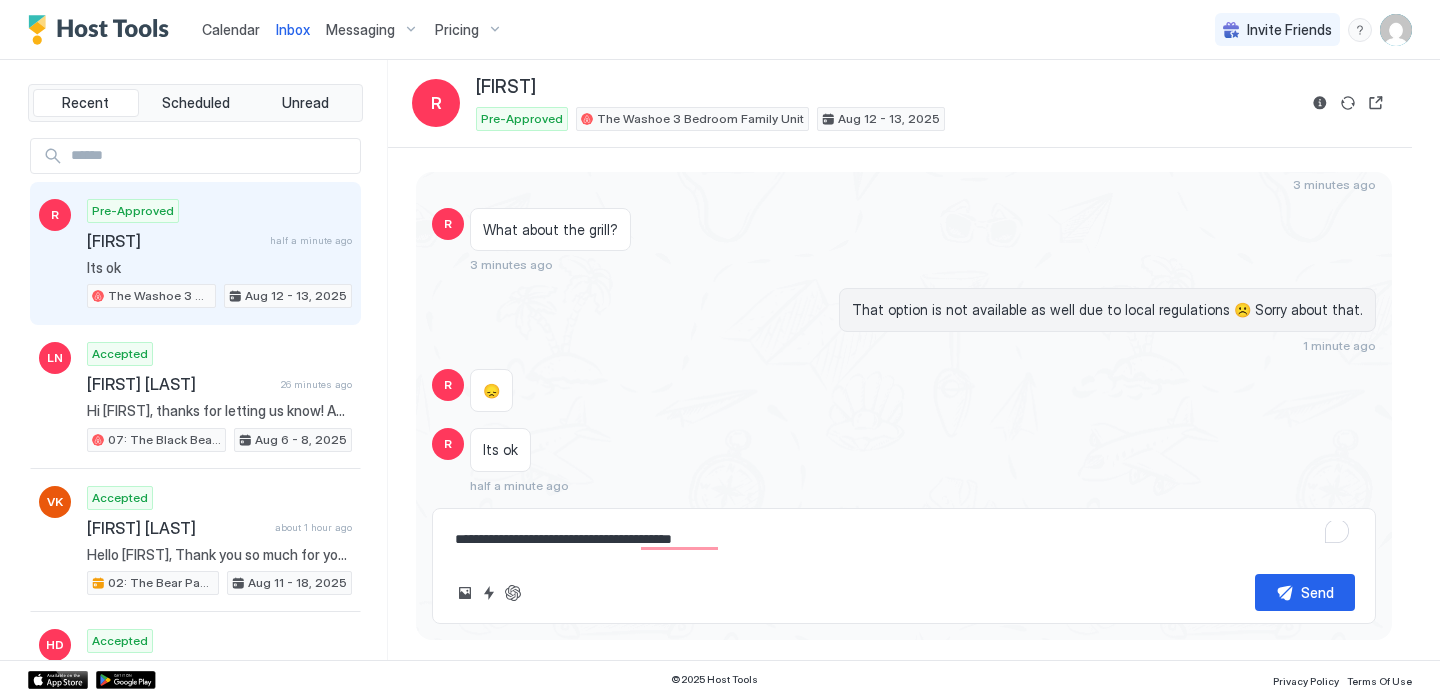 type on "*" 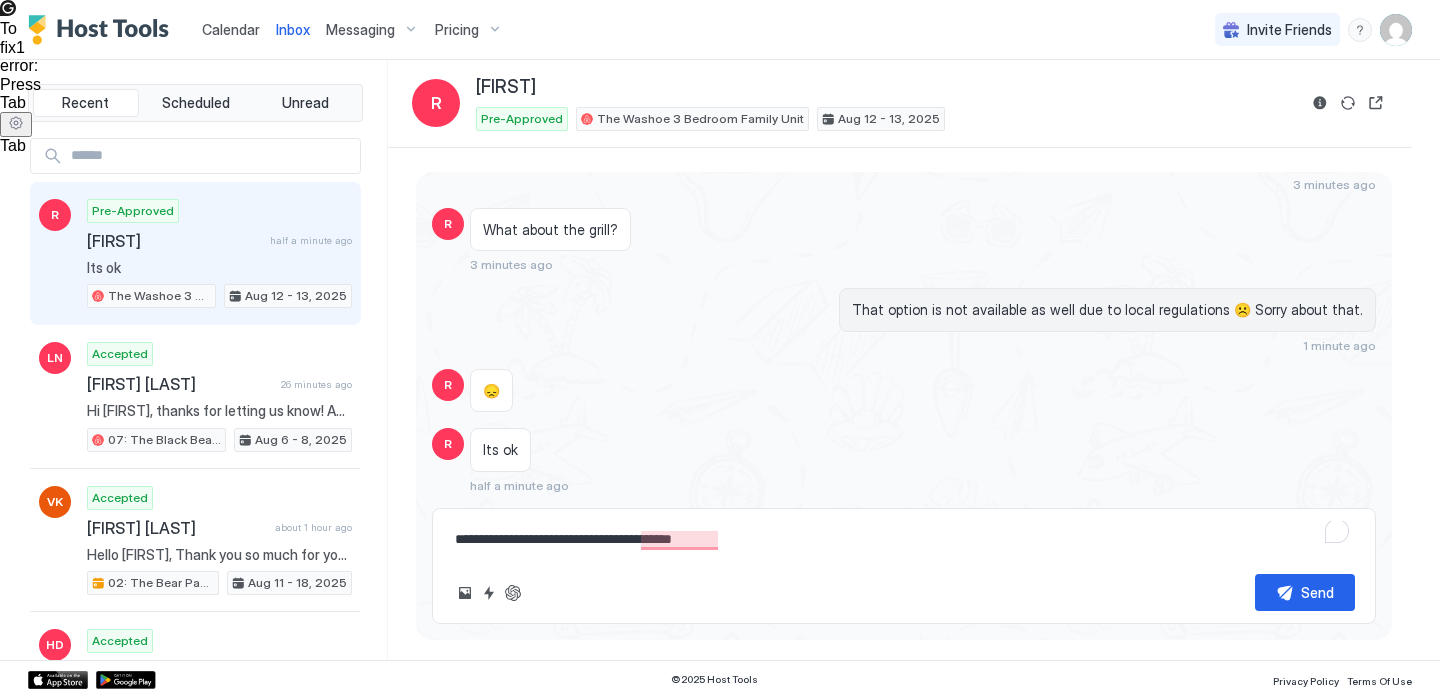 type on "**********" 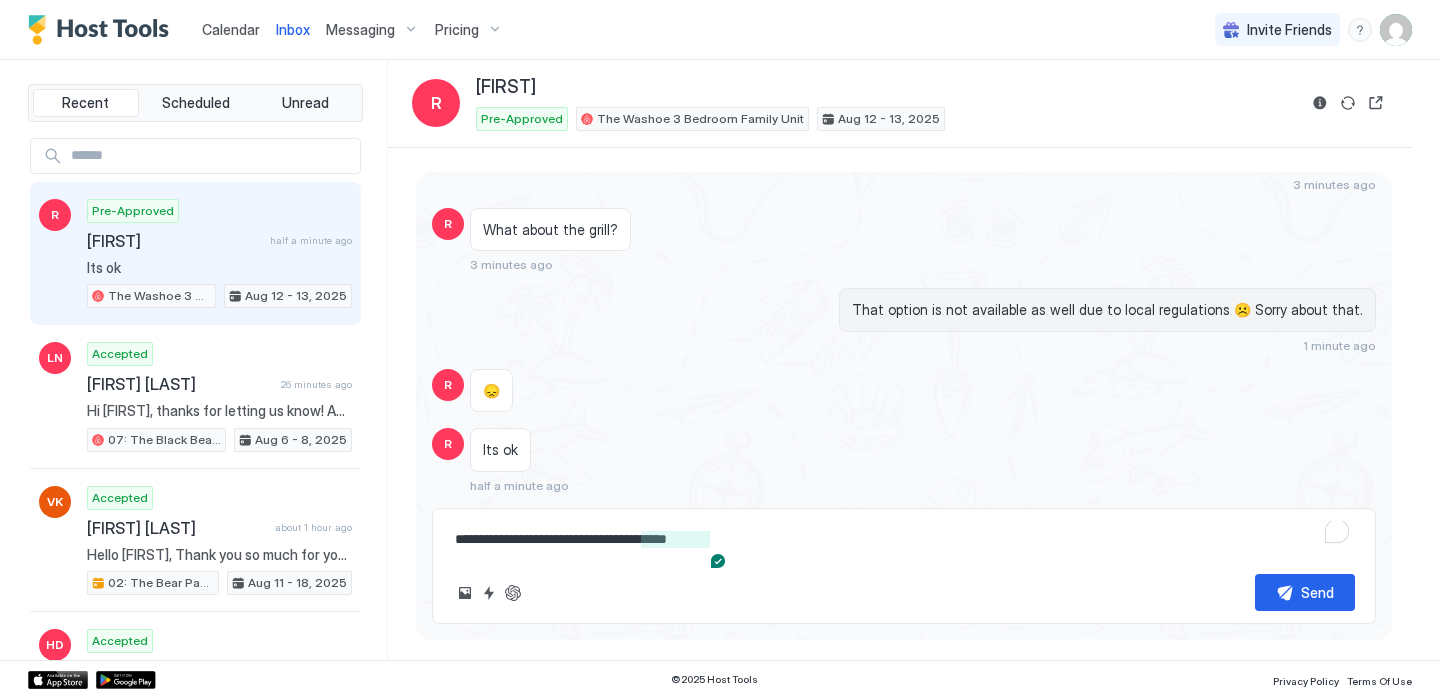 click on "**********" at bounding box center (904, 539) 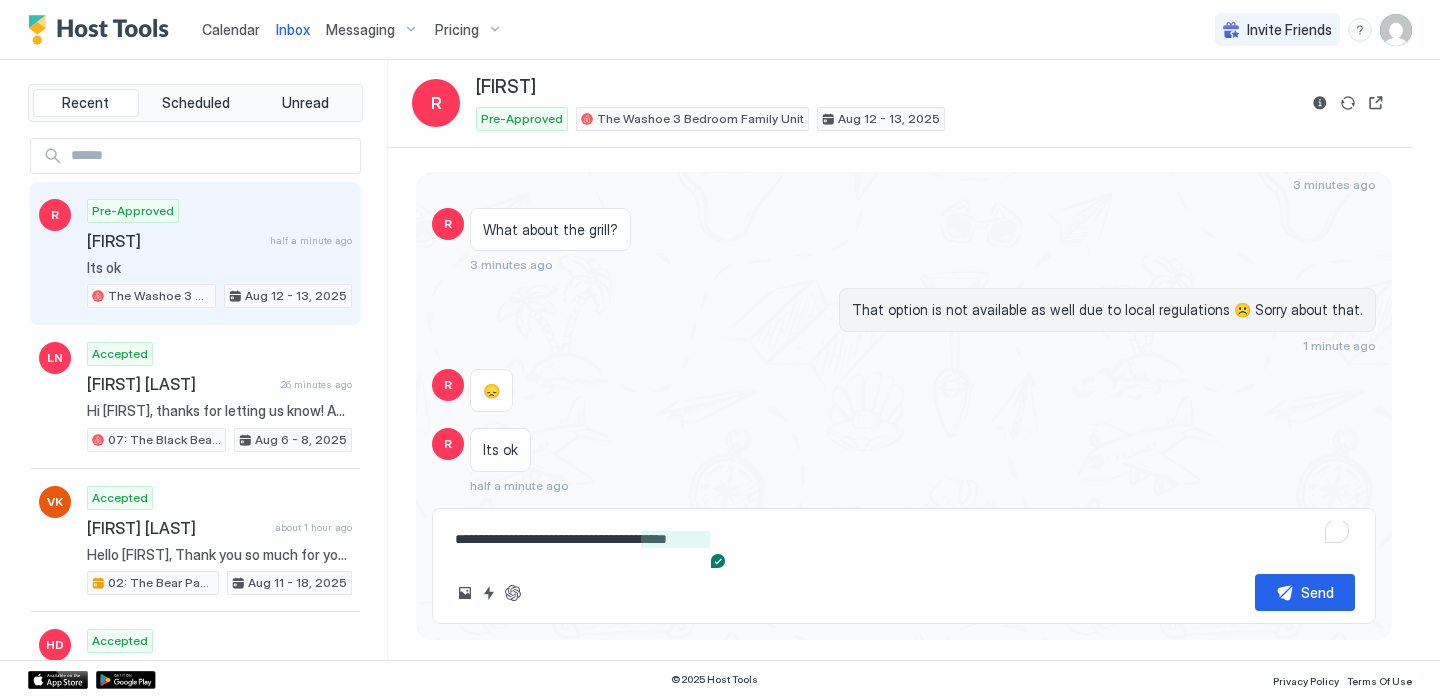type on "**********" 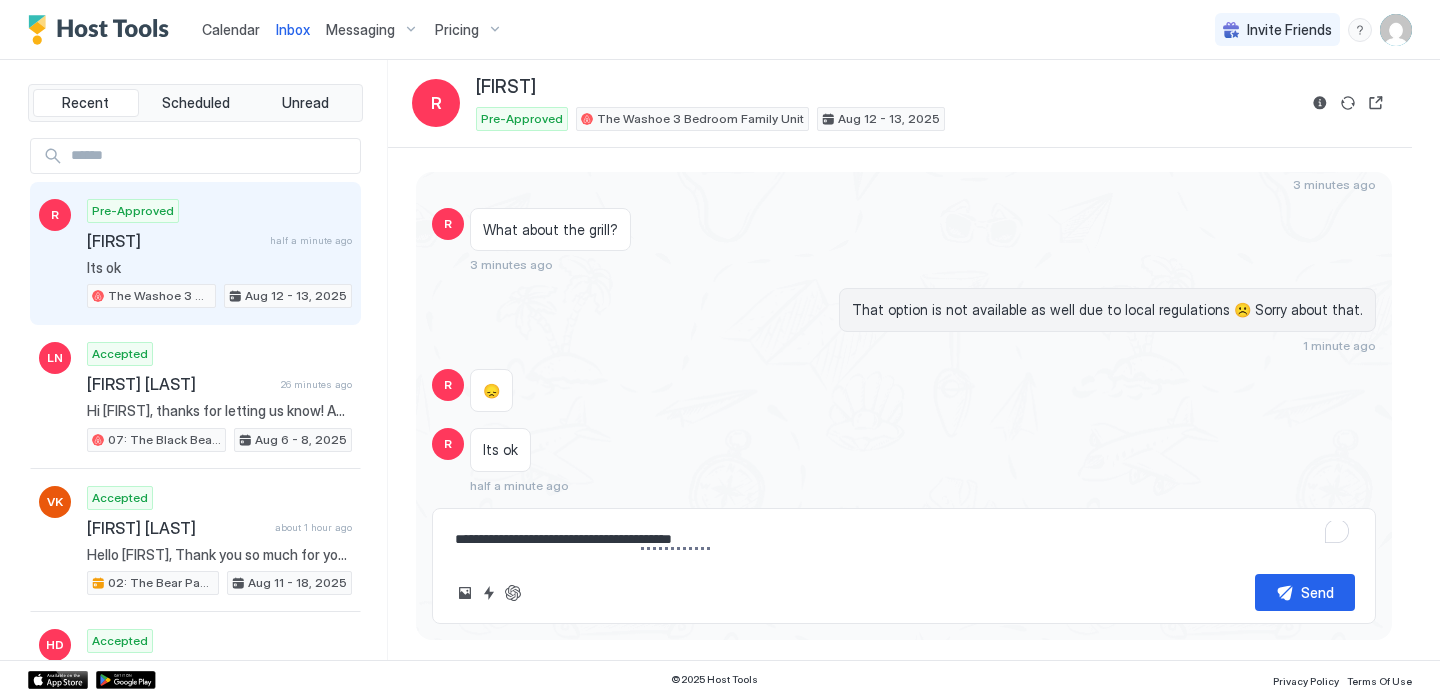 type on "**********" 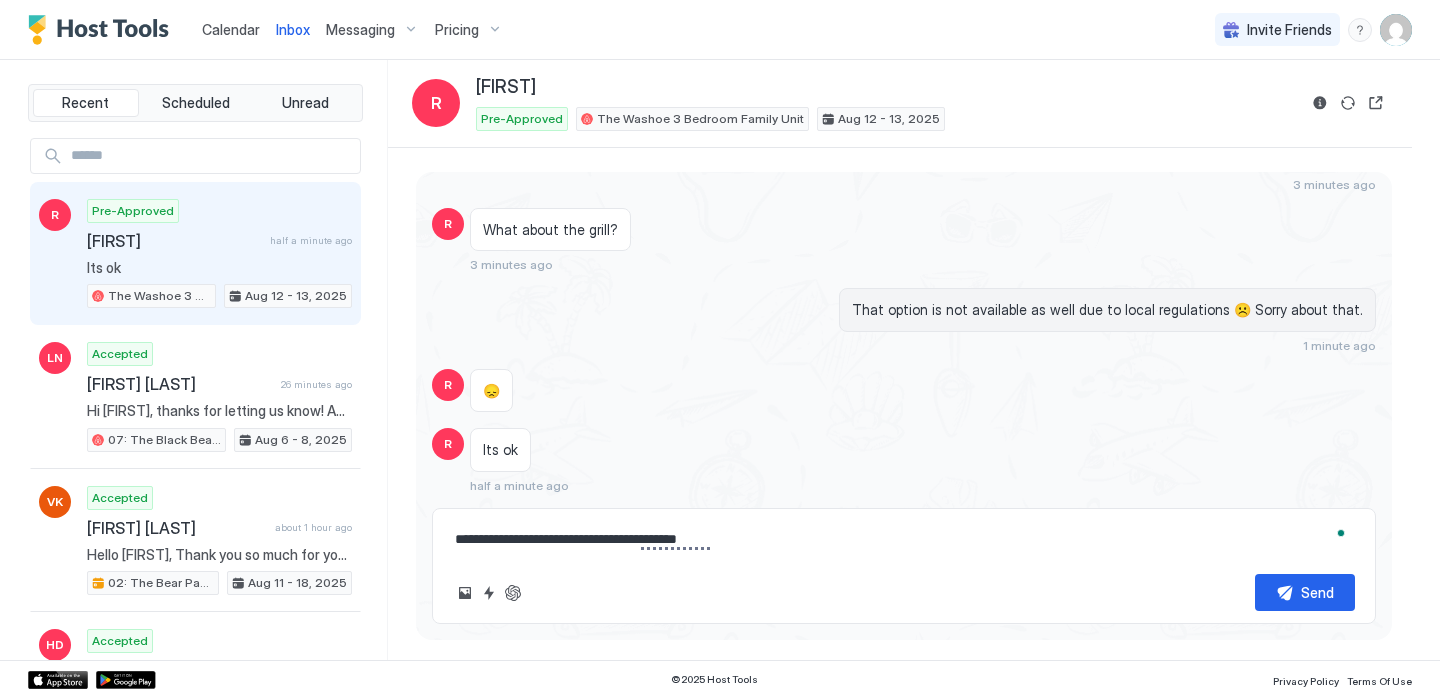 type on "**********" 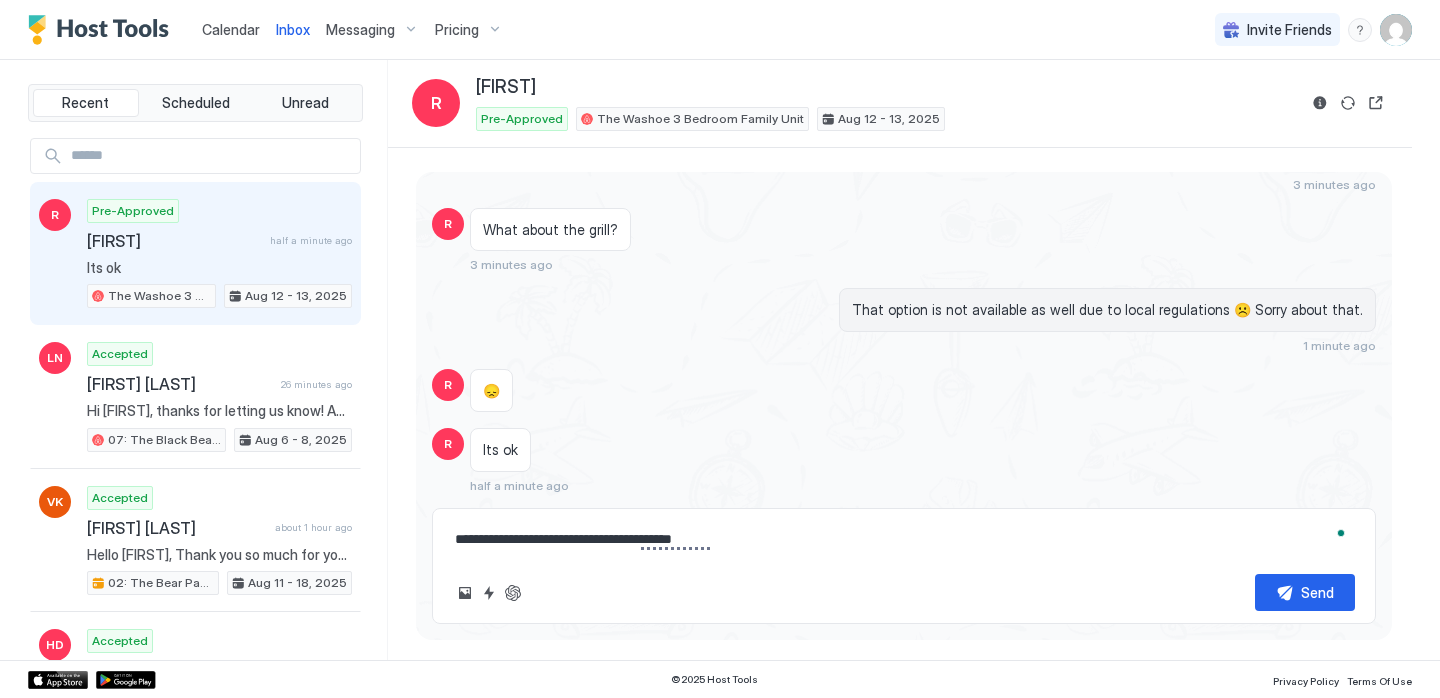 type on "**********" 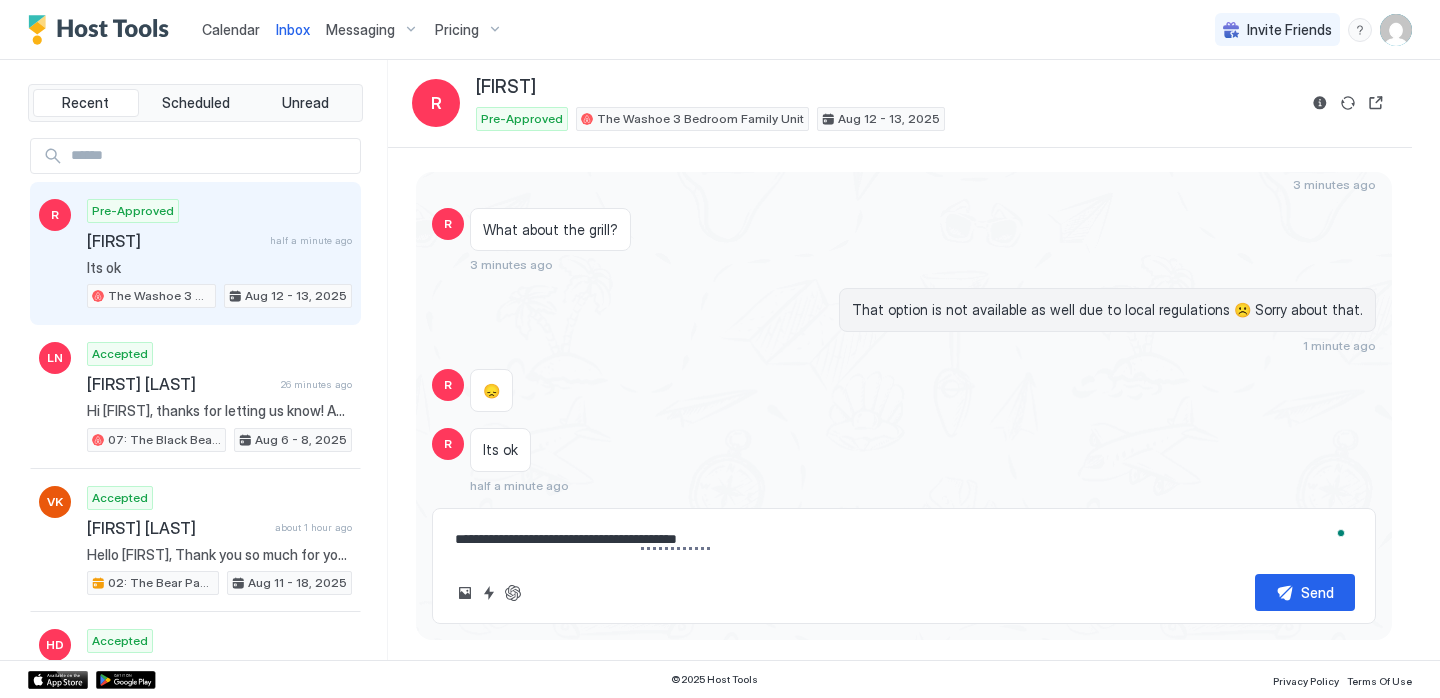 type on "**********" 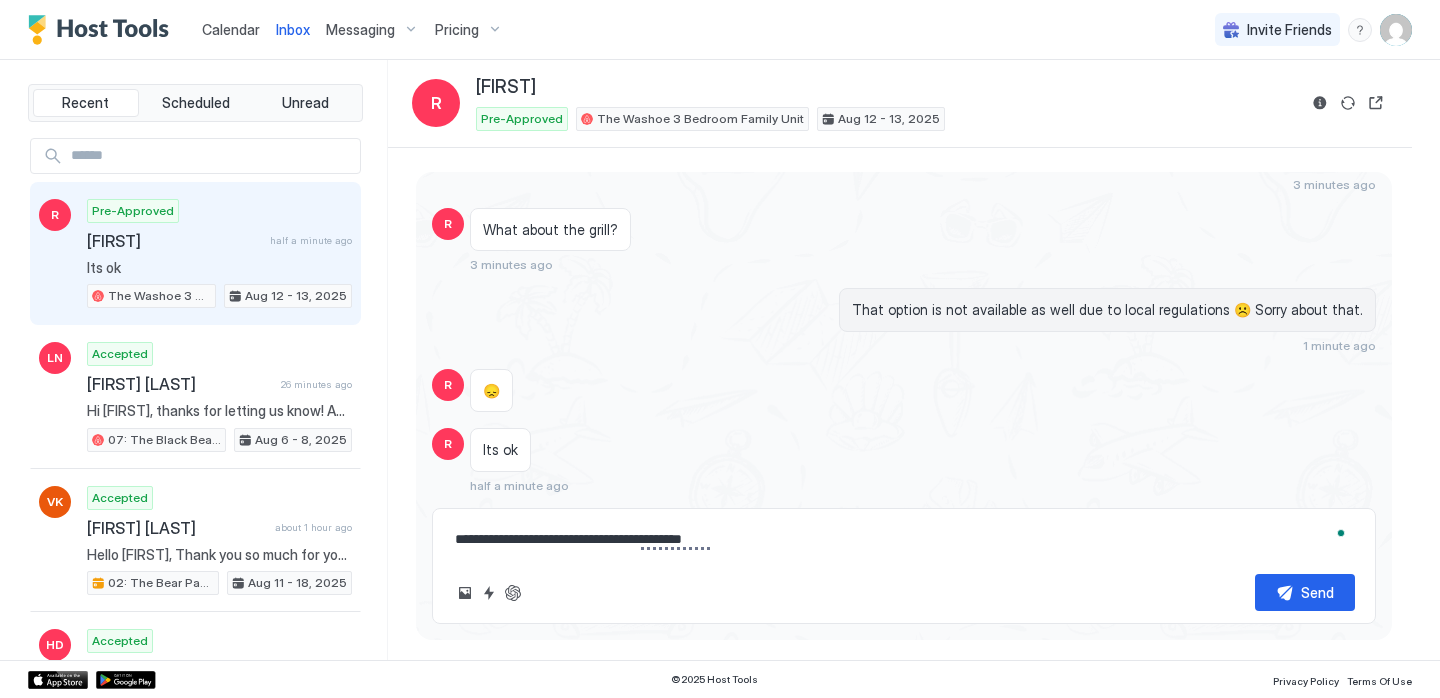 type on "**********" 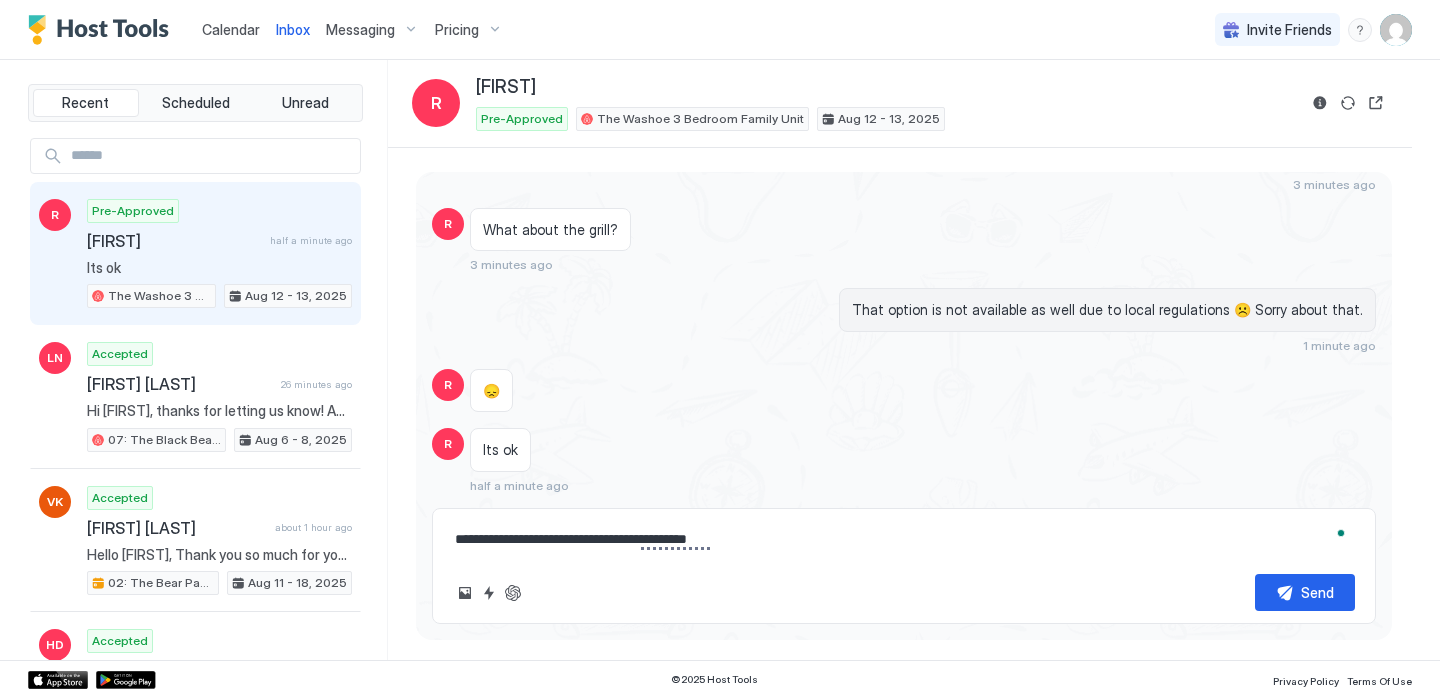 type on "**********" 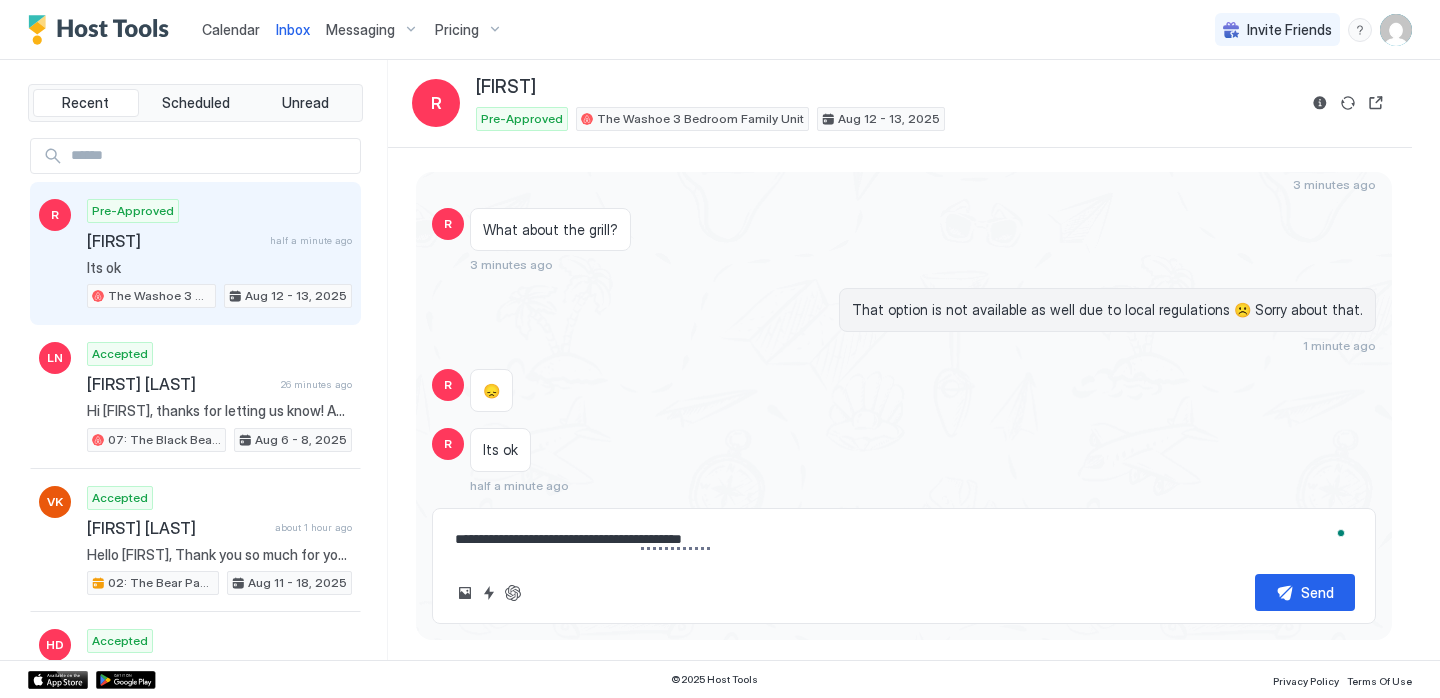 type on "**********" 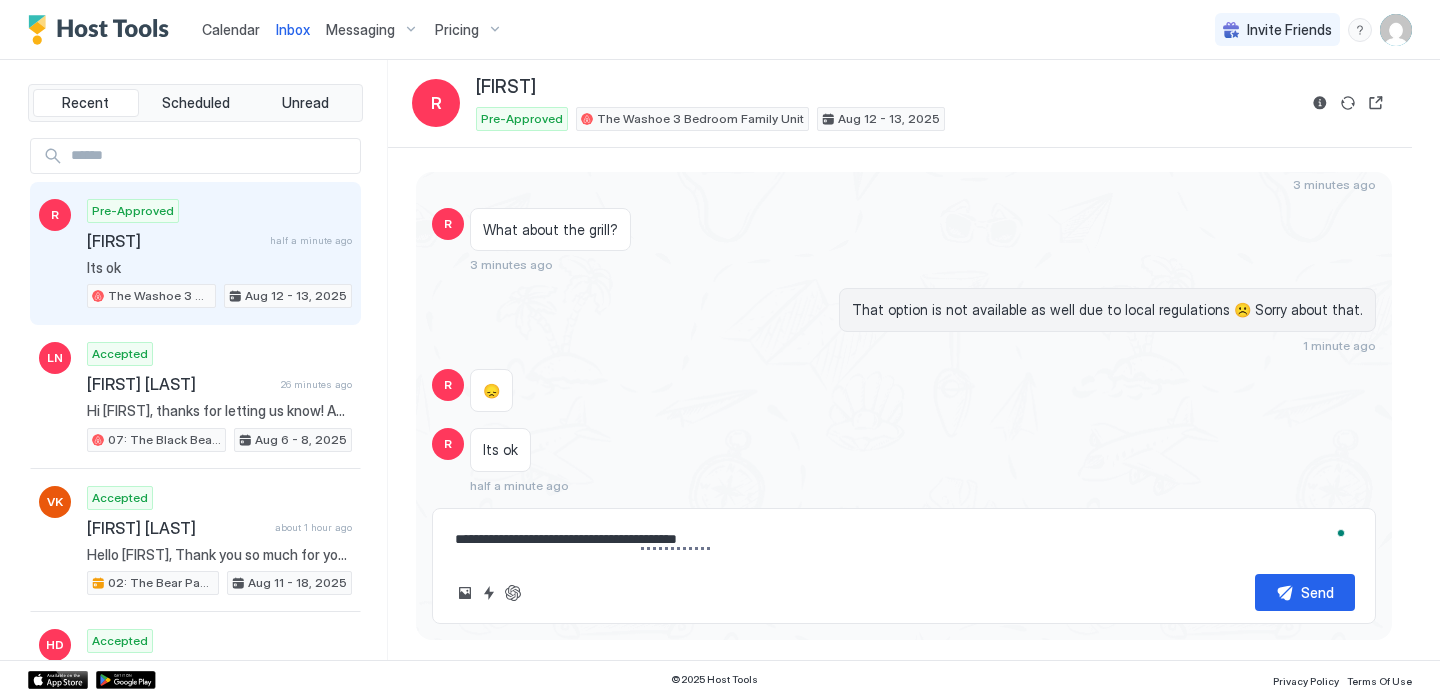 type on "**********" 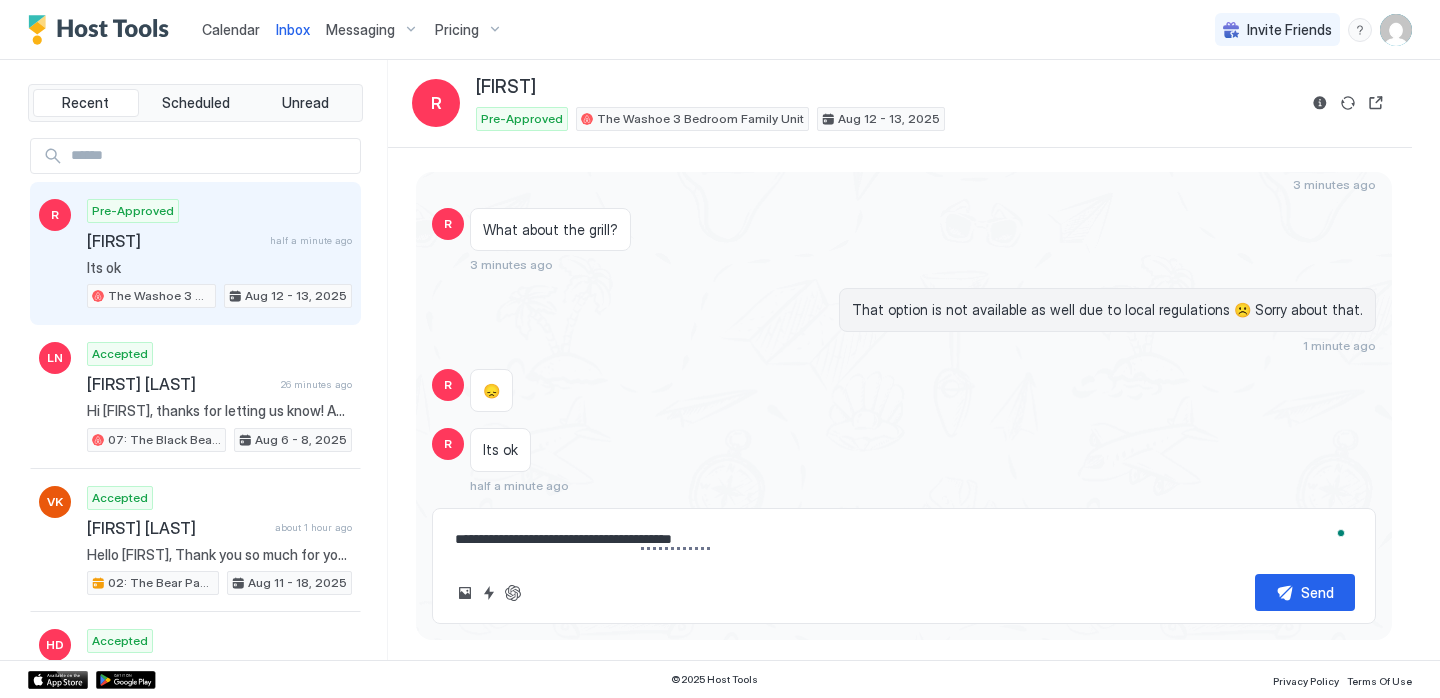type on "**********" 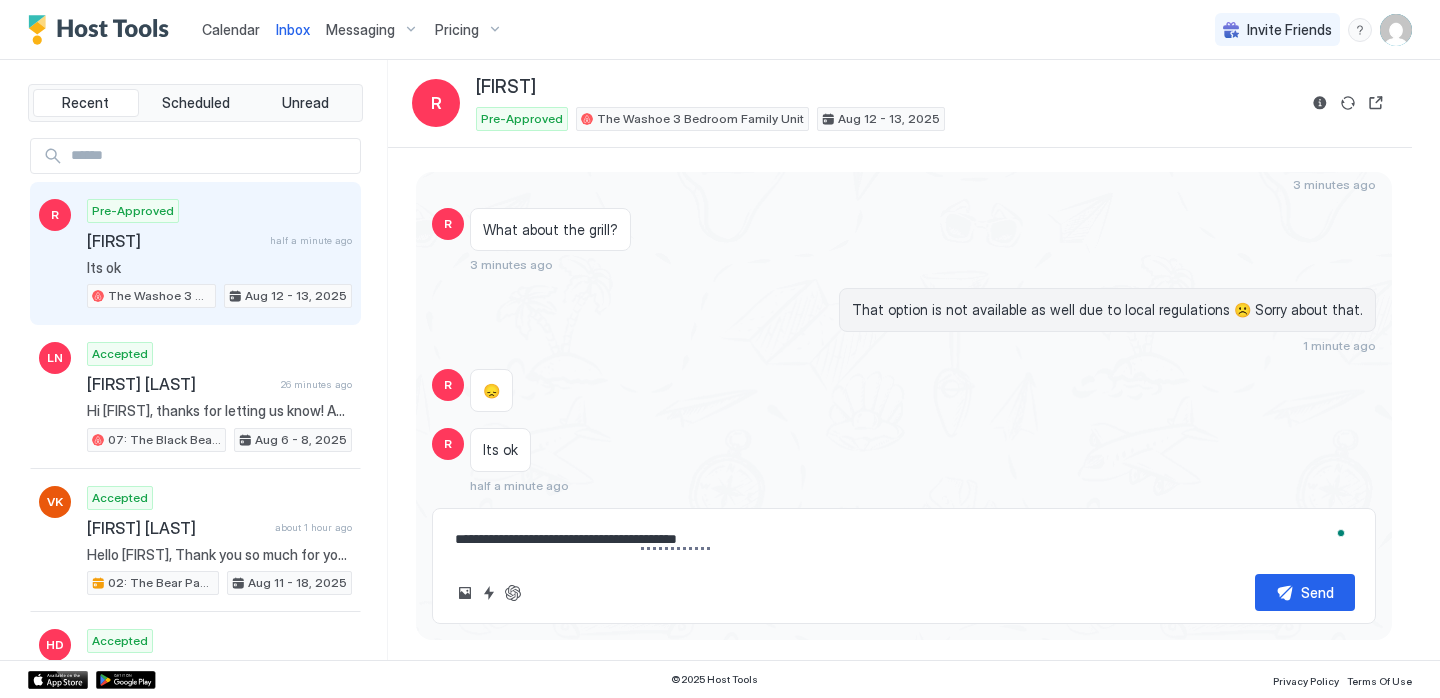type on "**********" 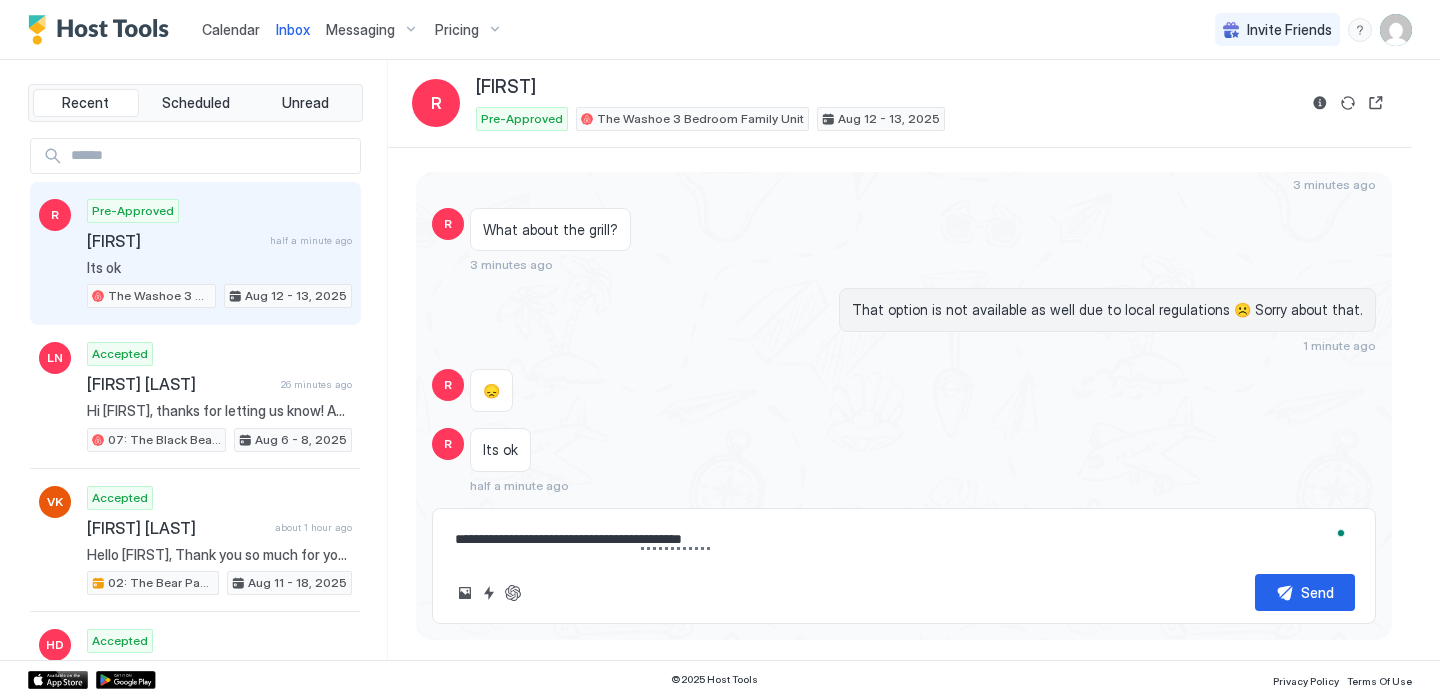 type on "**********" 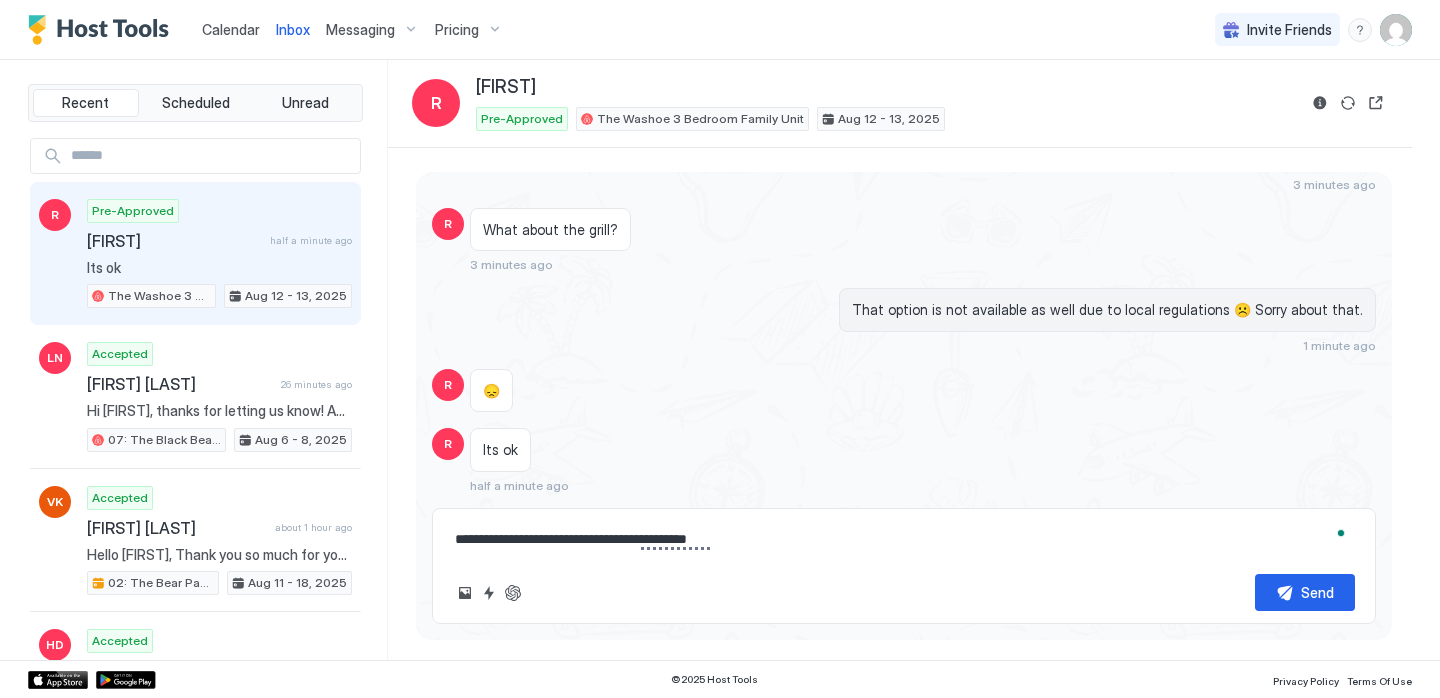 type on "**********" 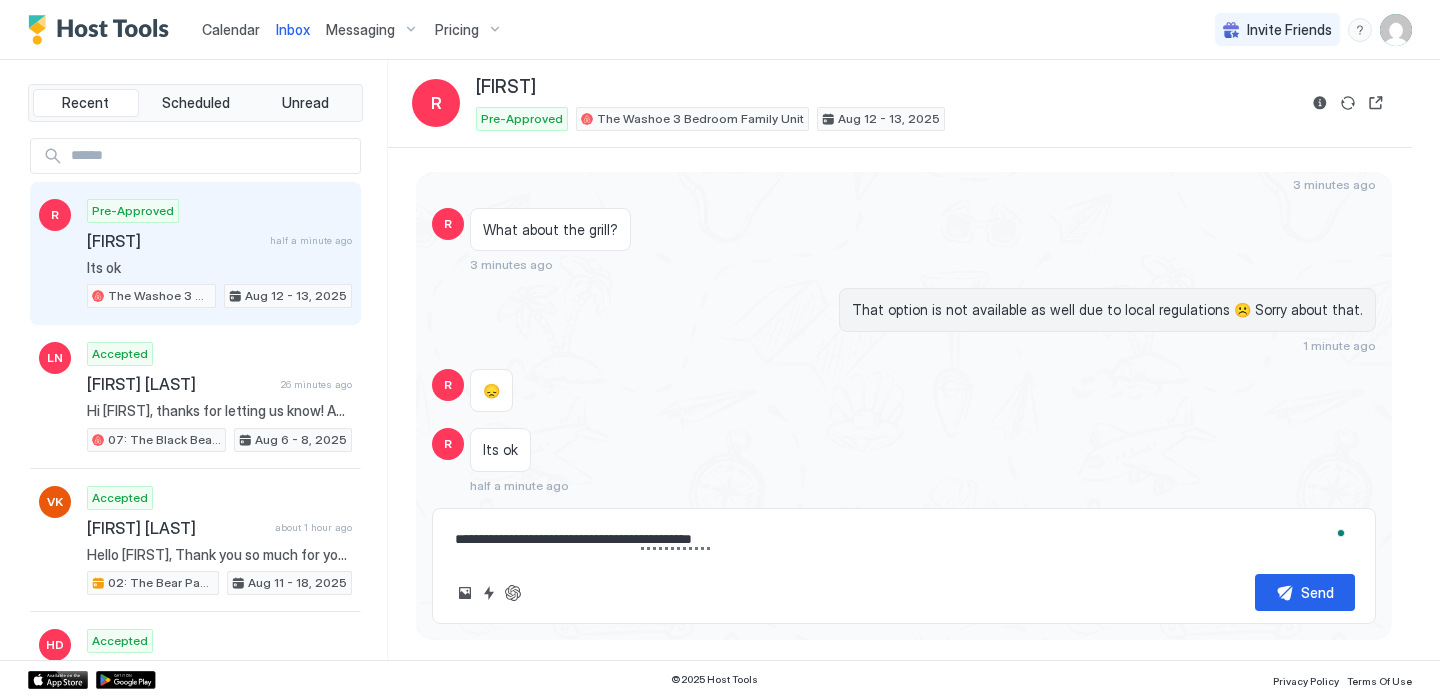 type on "**********" 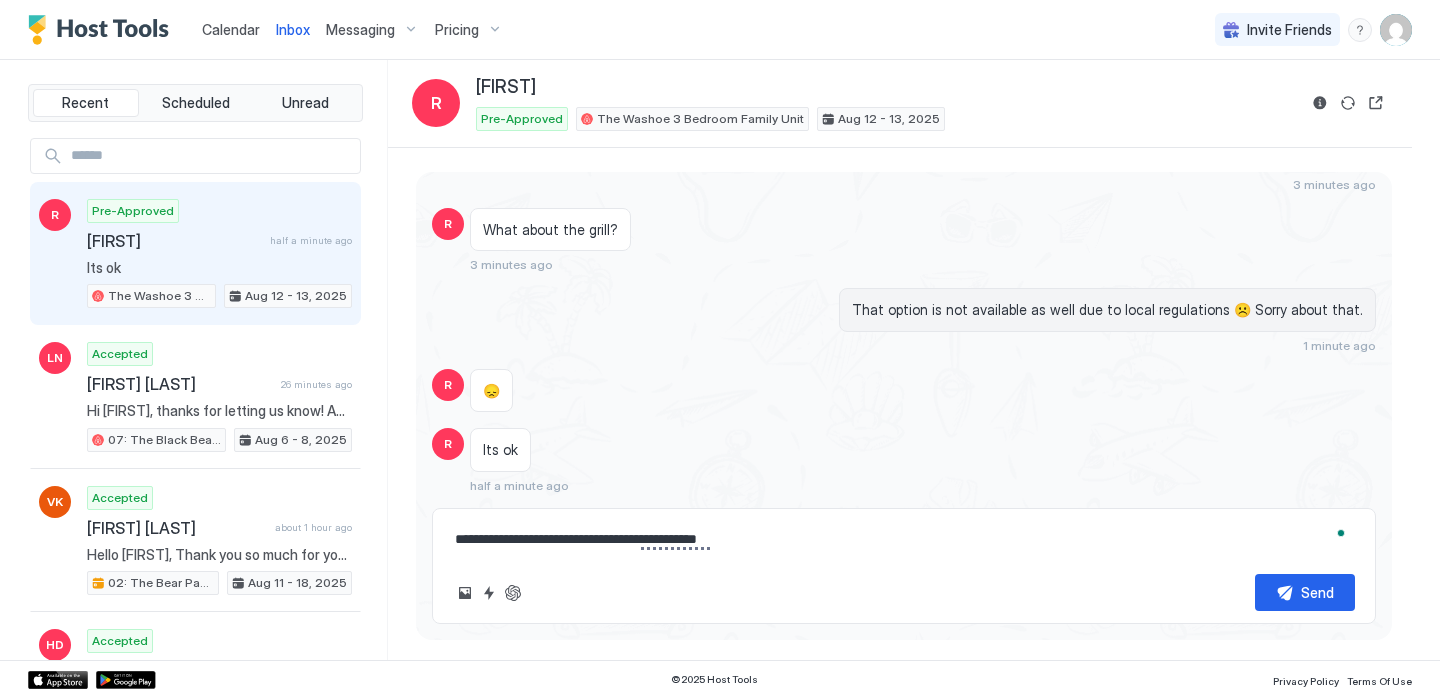 type on "**********" 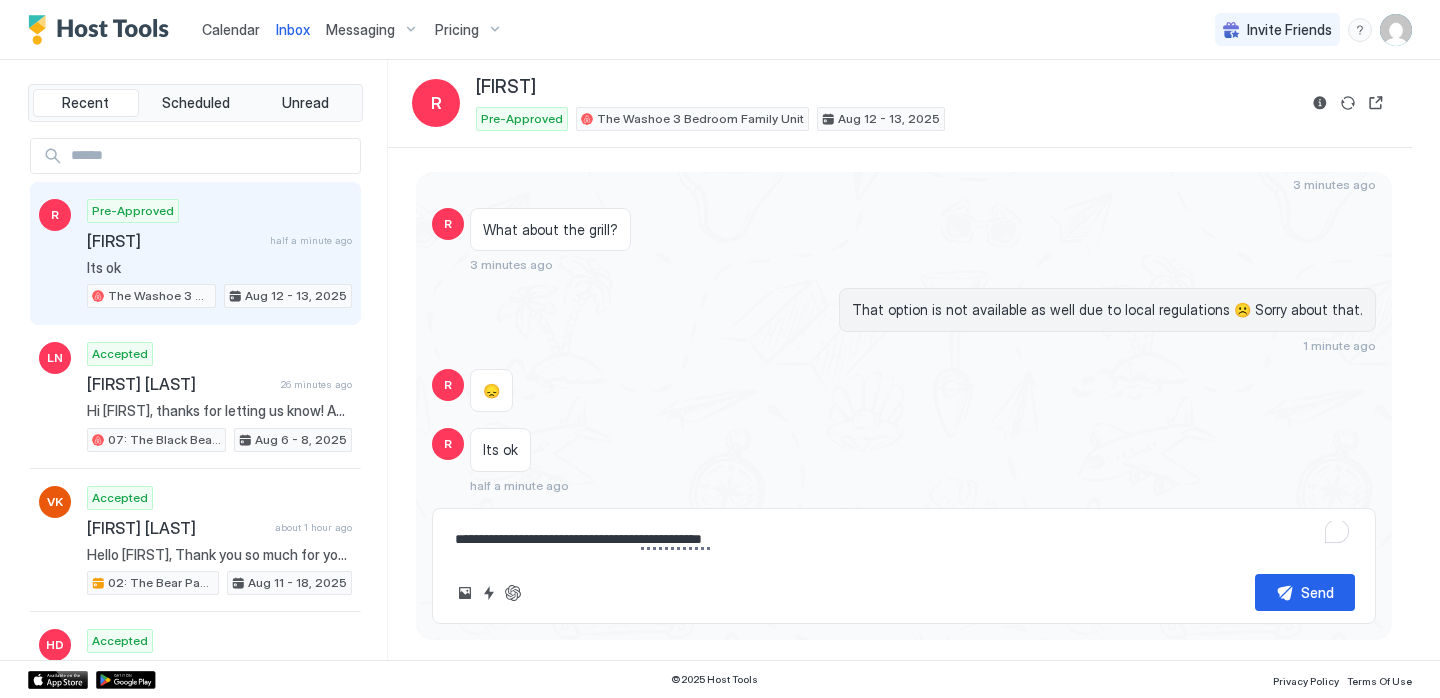 type on "**********" 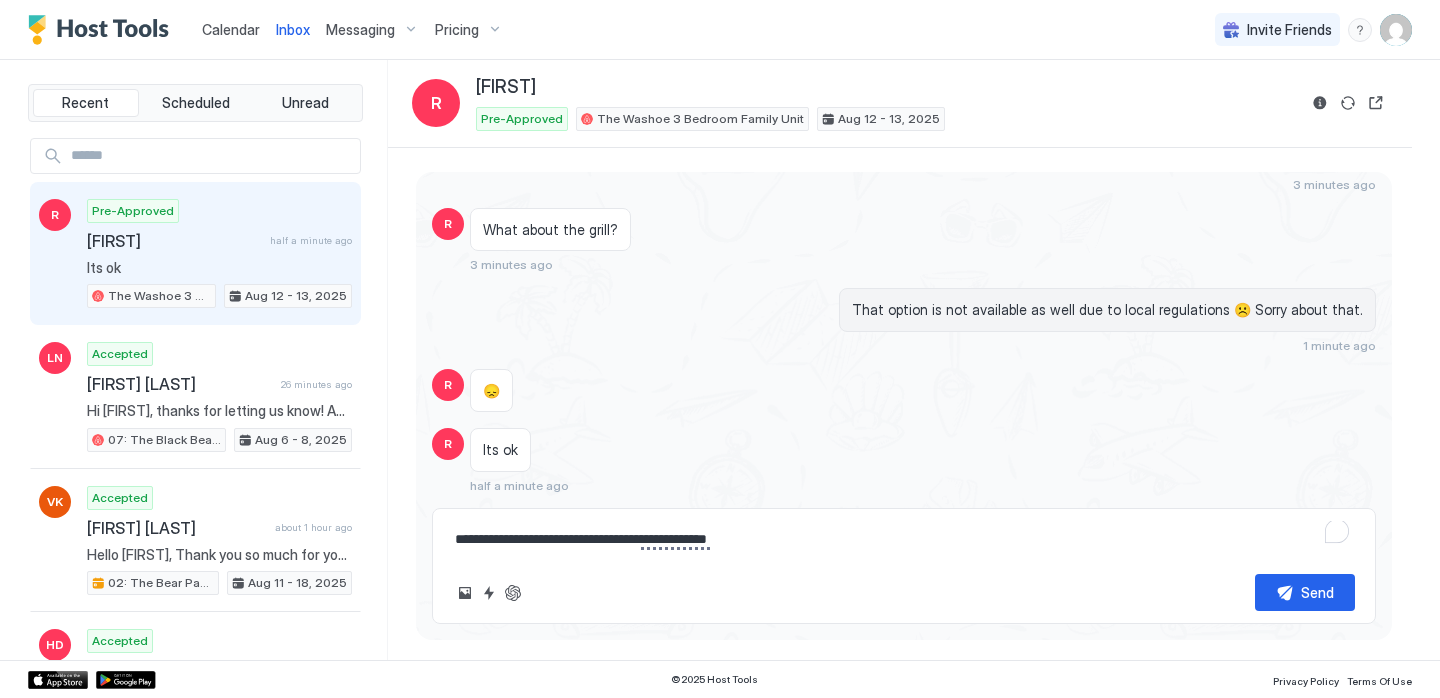 type on "**********" 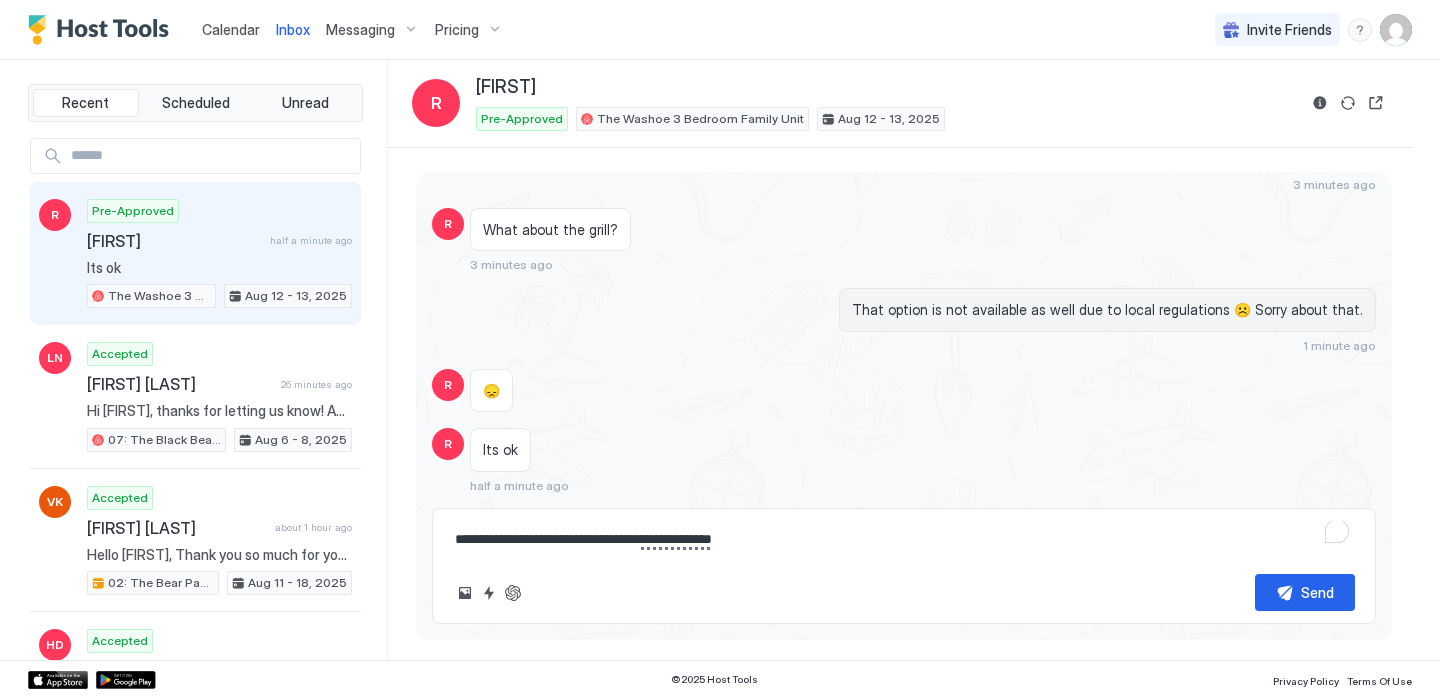 type on "**********" 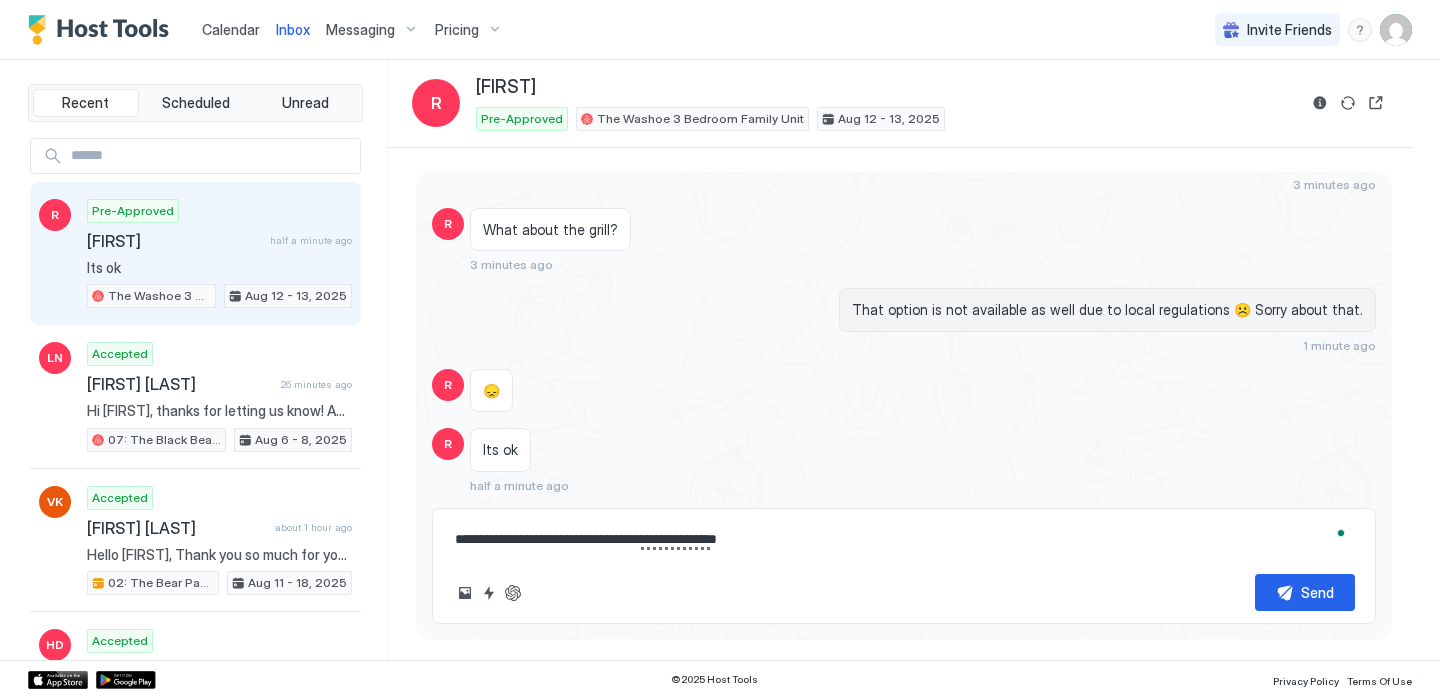 type on "**********" 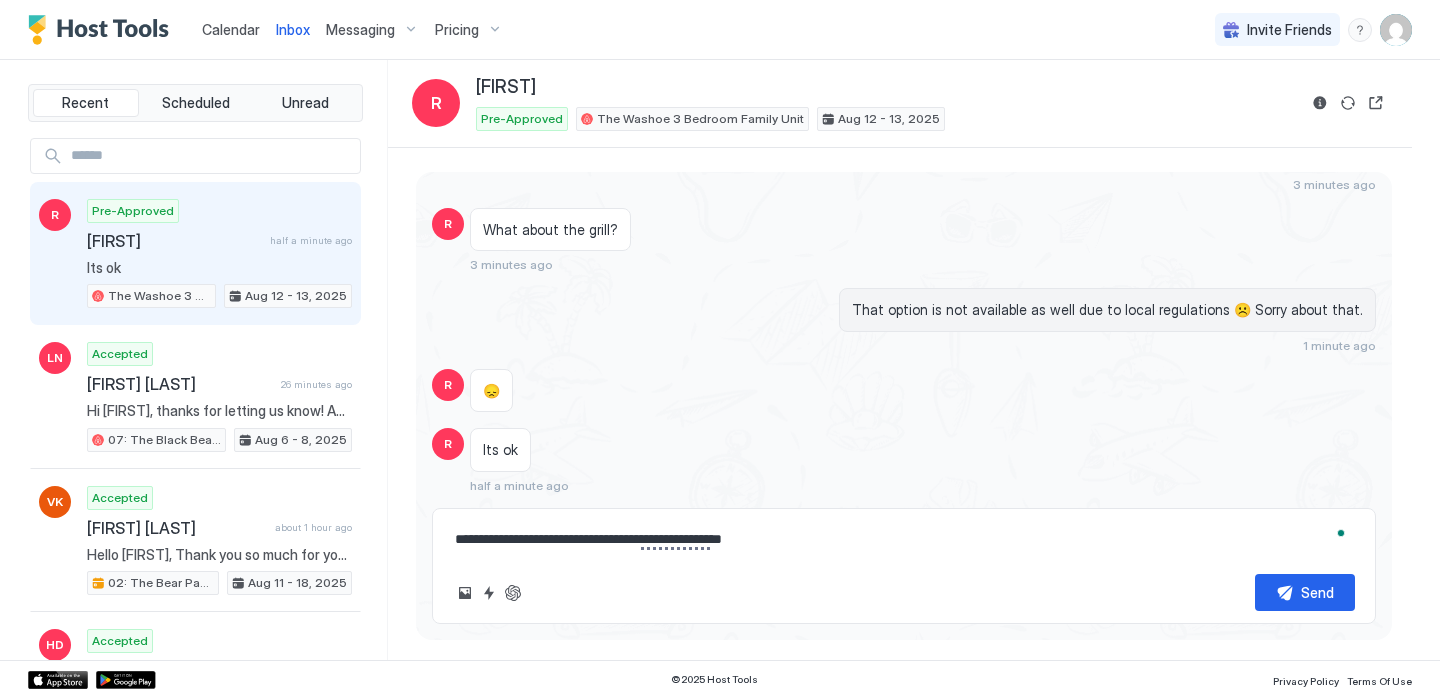 type on "**********" 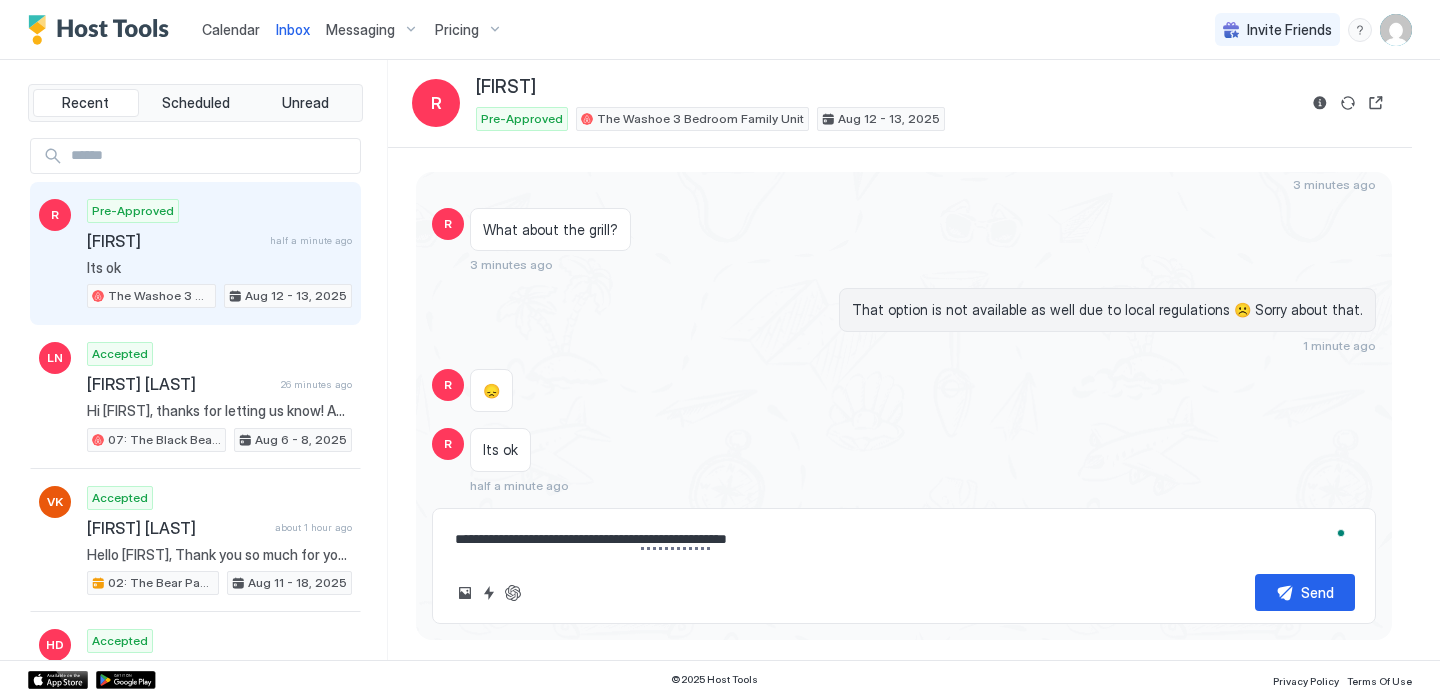 type on "**********" 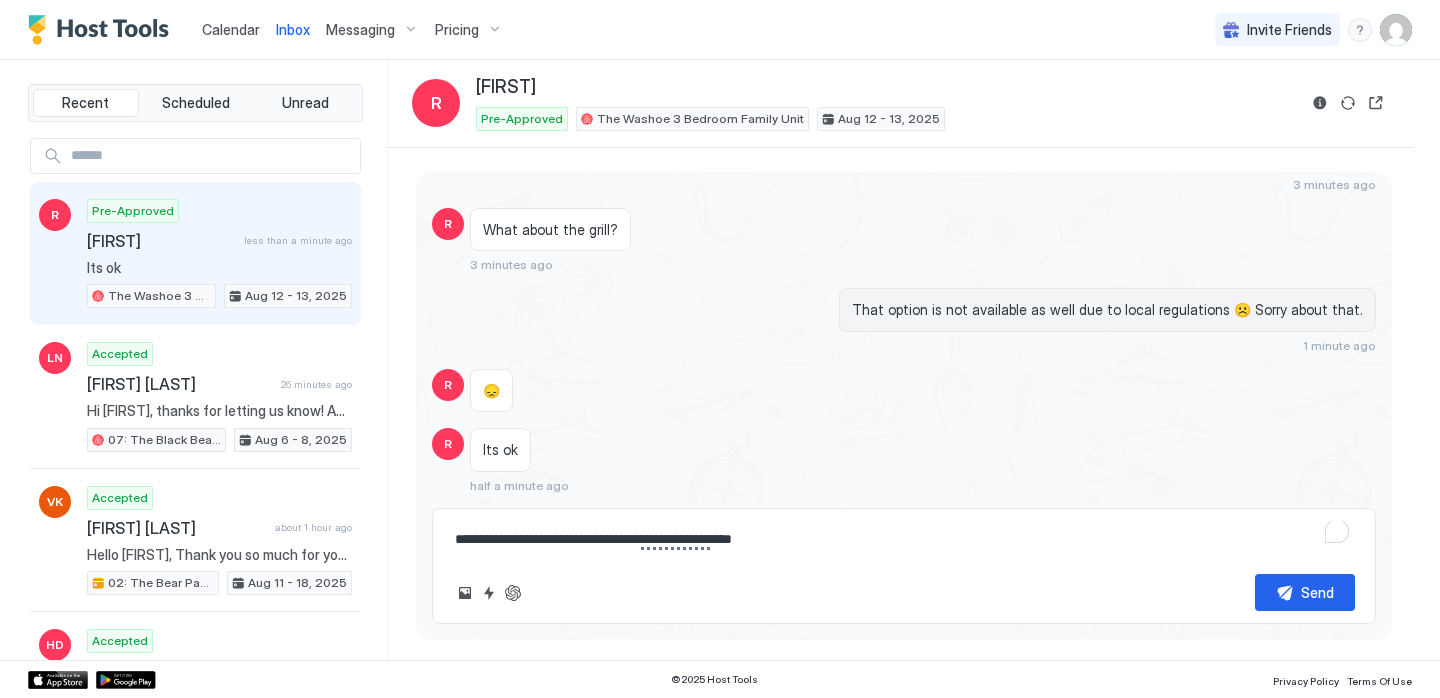 type on "**********" 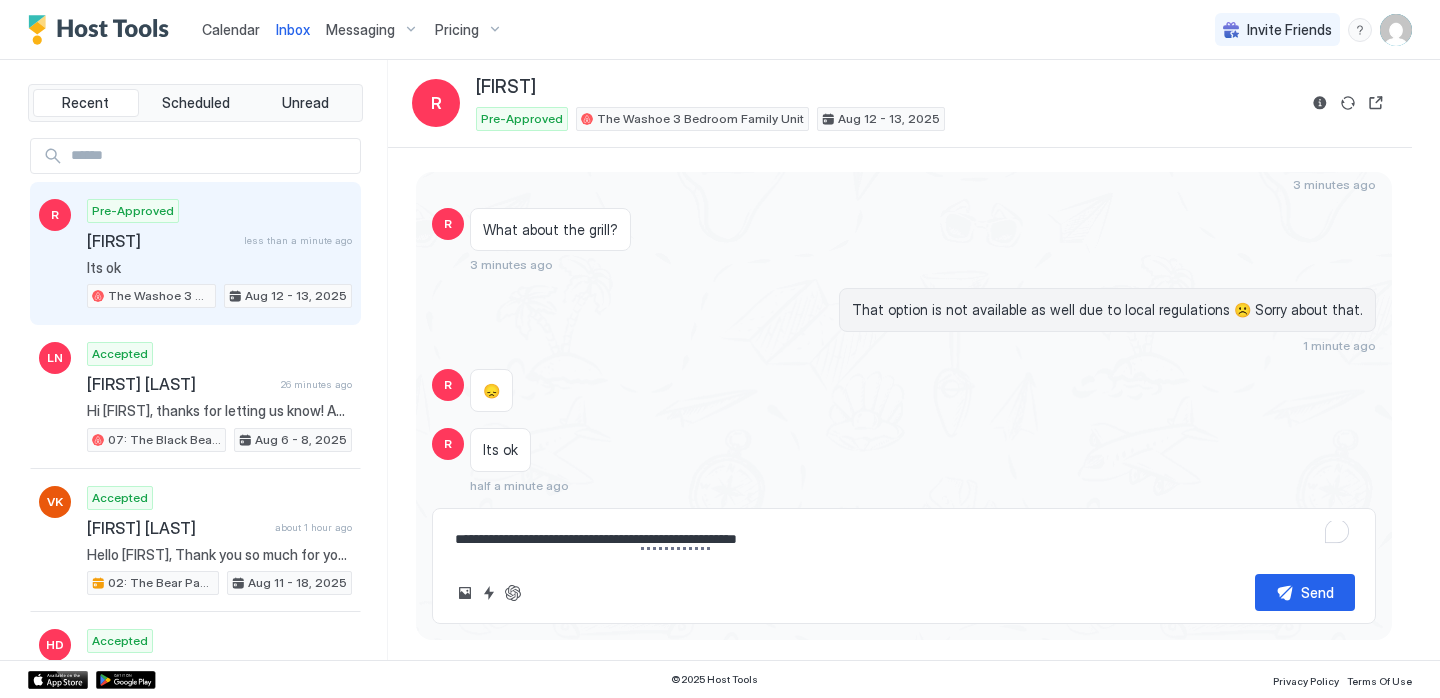 type on "*" 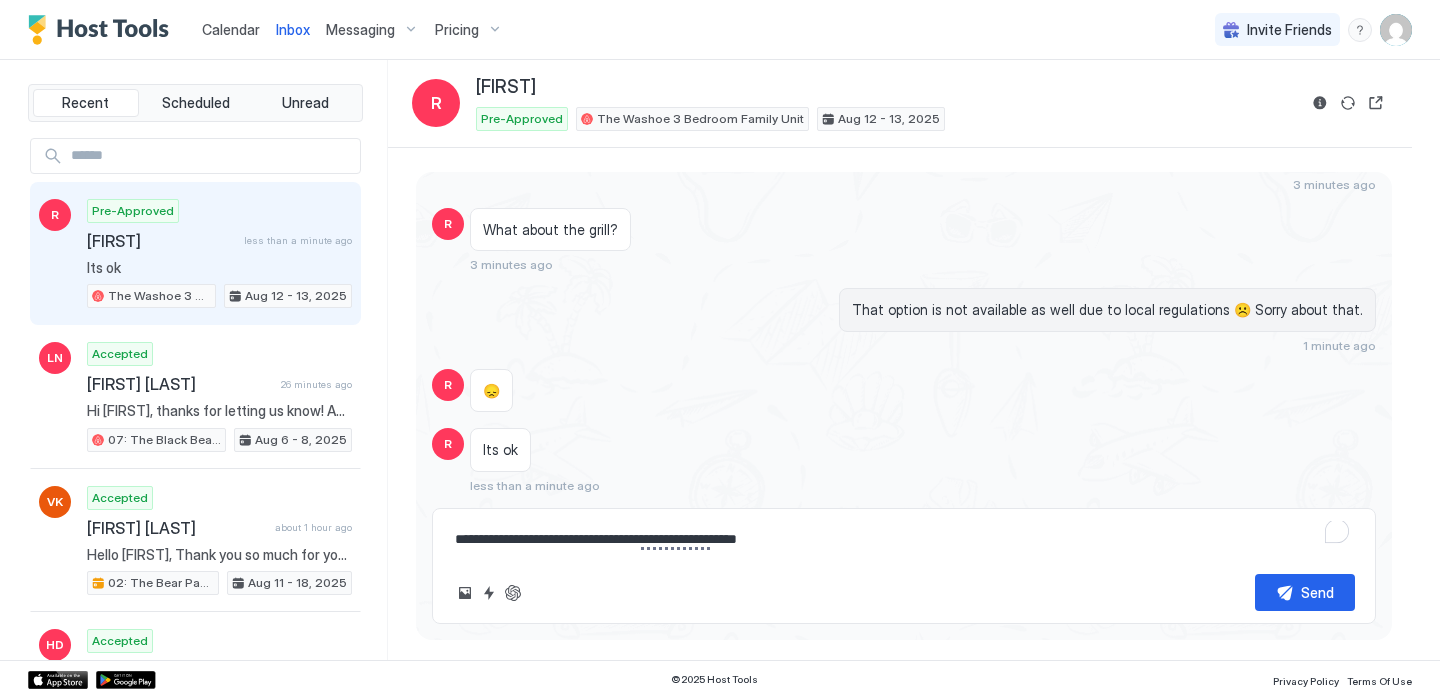 type on "**********" 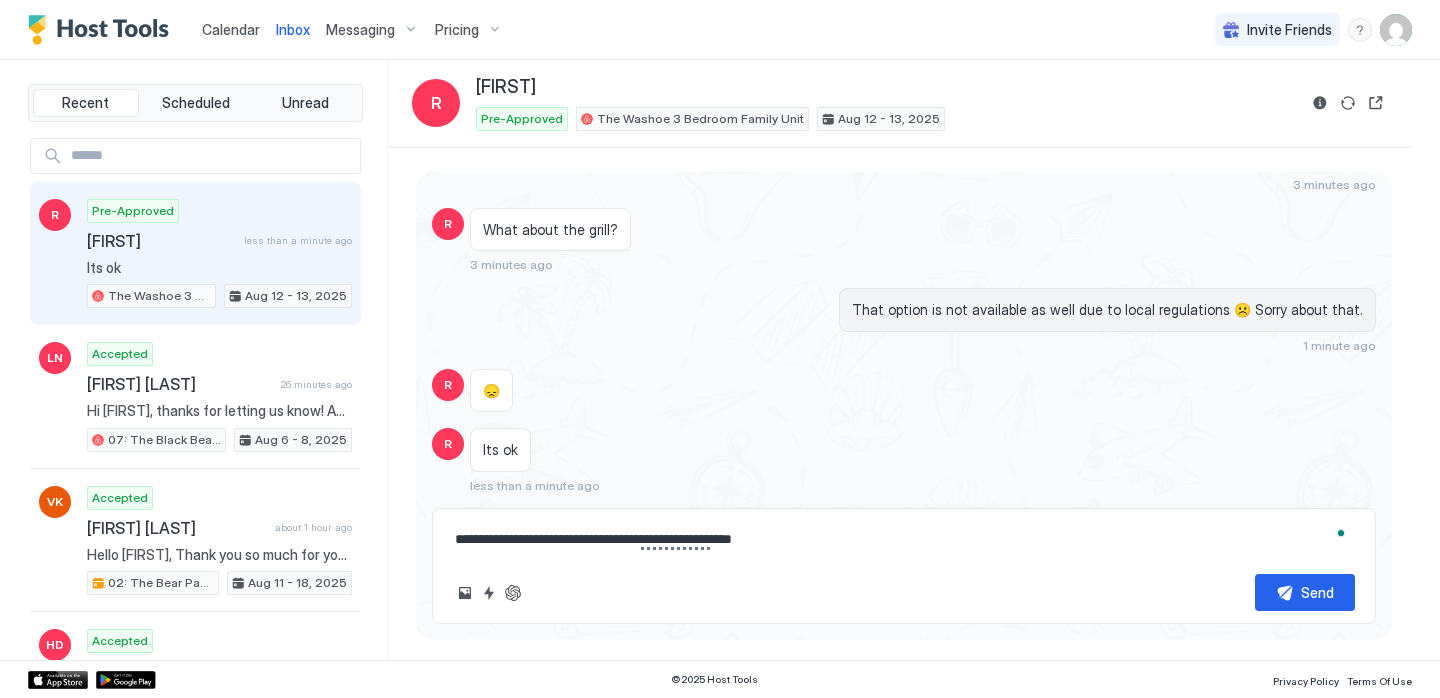 type on "**********" 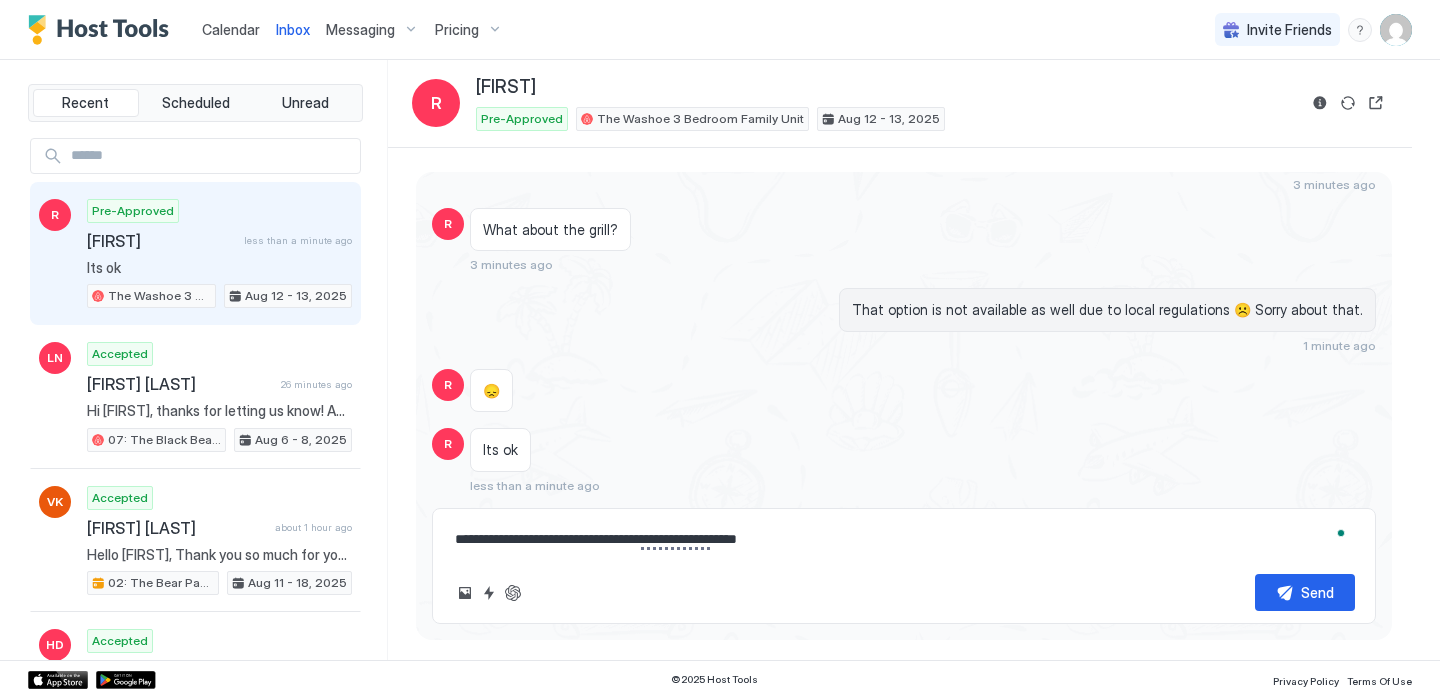 type on "**********" 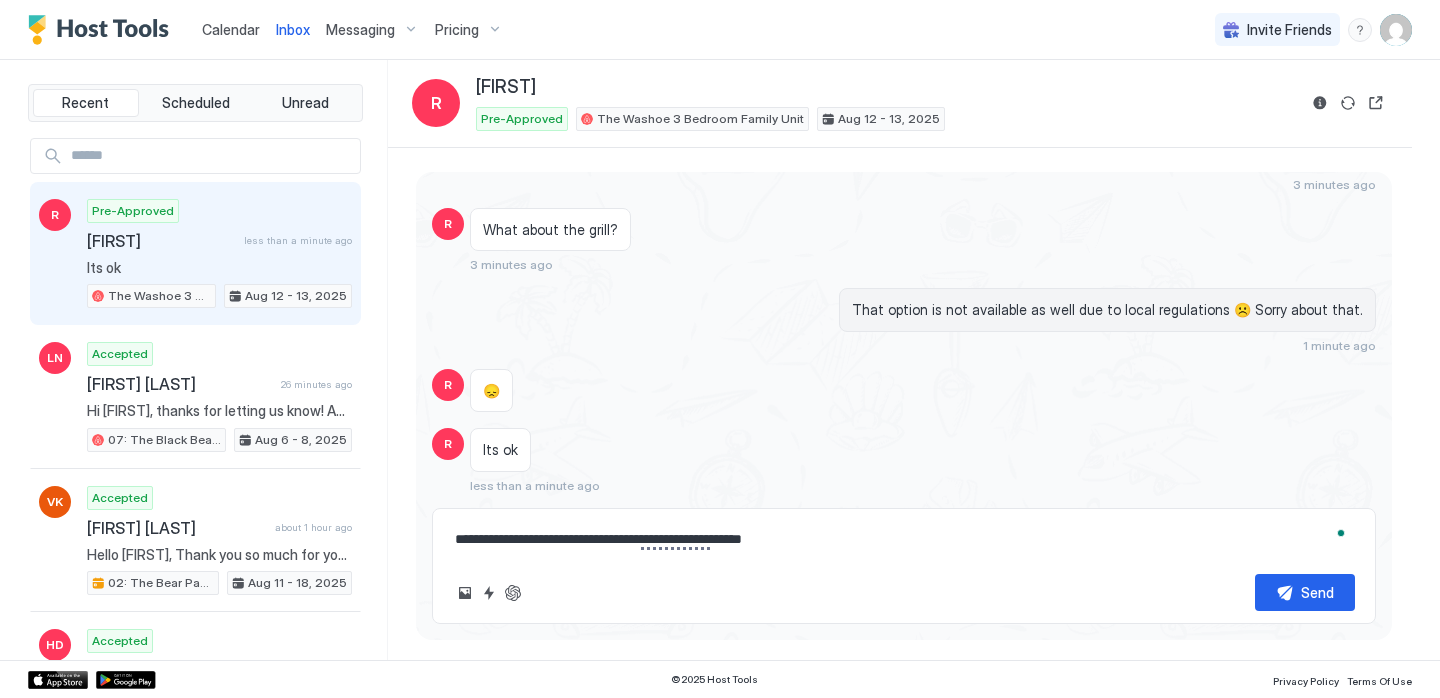 type 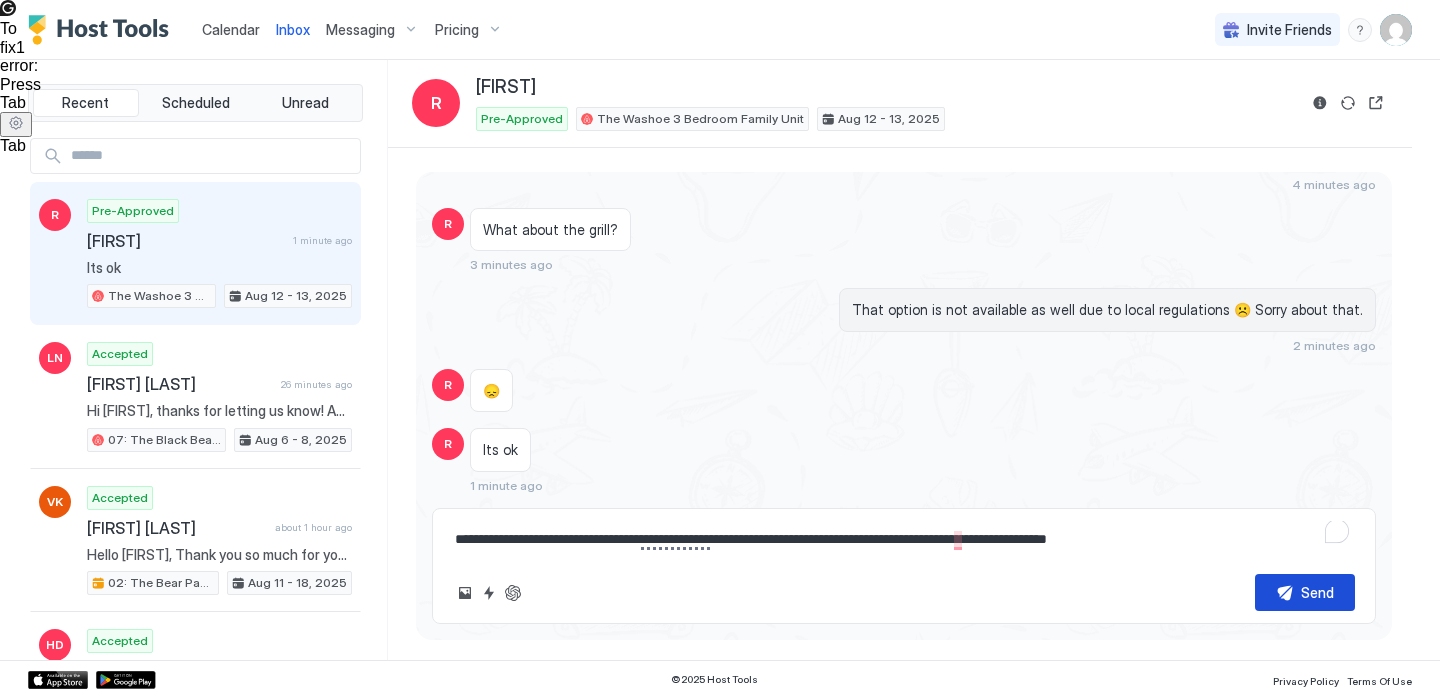 click on "Send" at bounding box center [1305, 592] 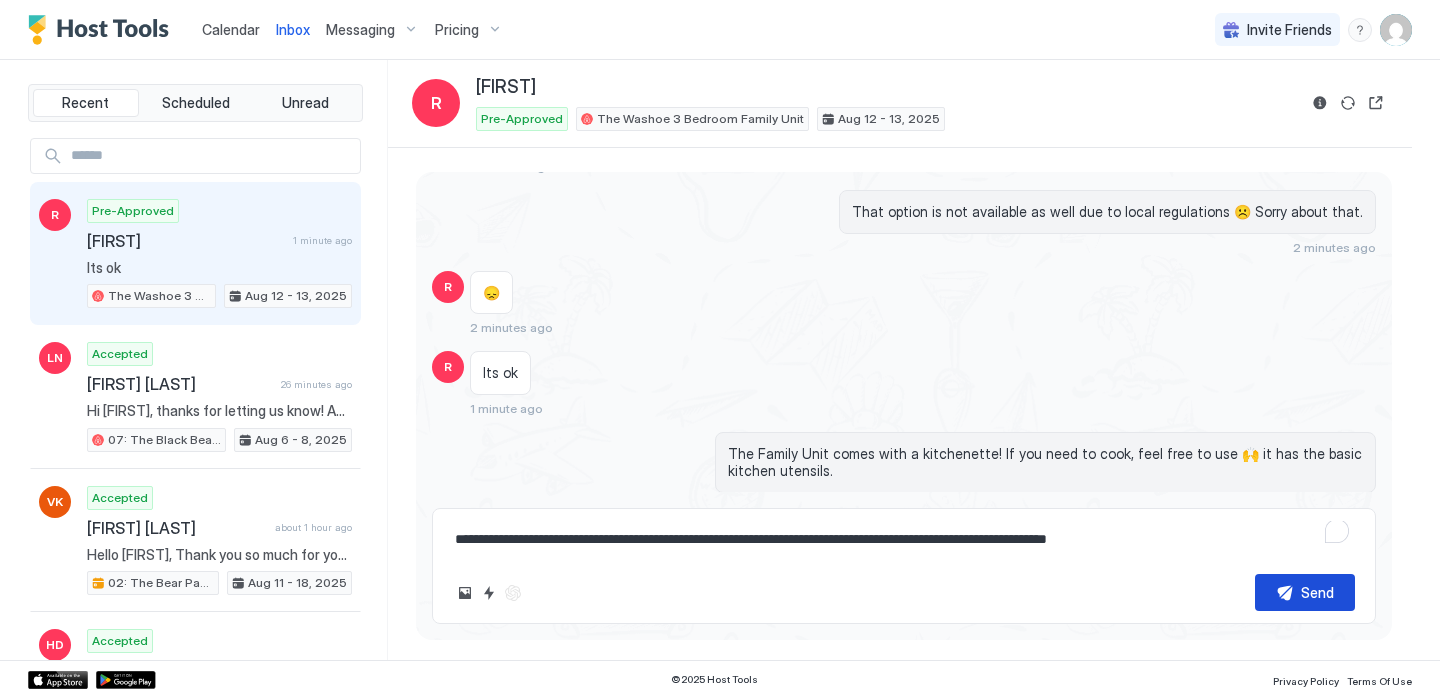 scroll, scrollTop: 650, scrollLeft: 0, axis: vertical 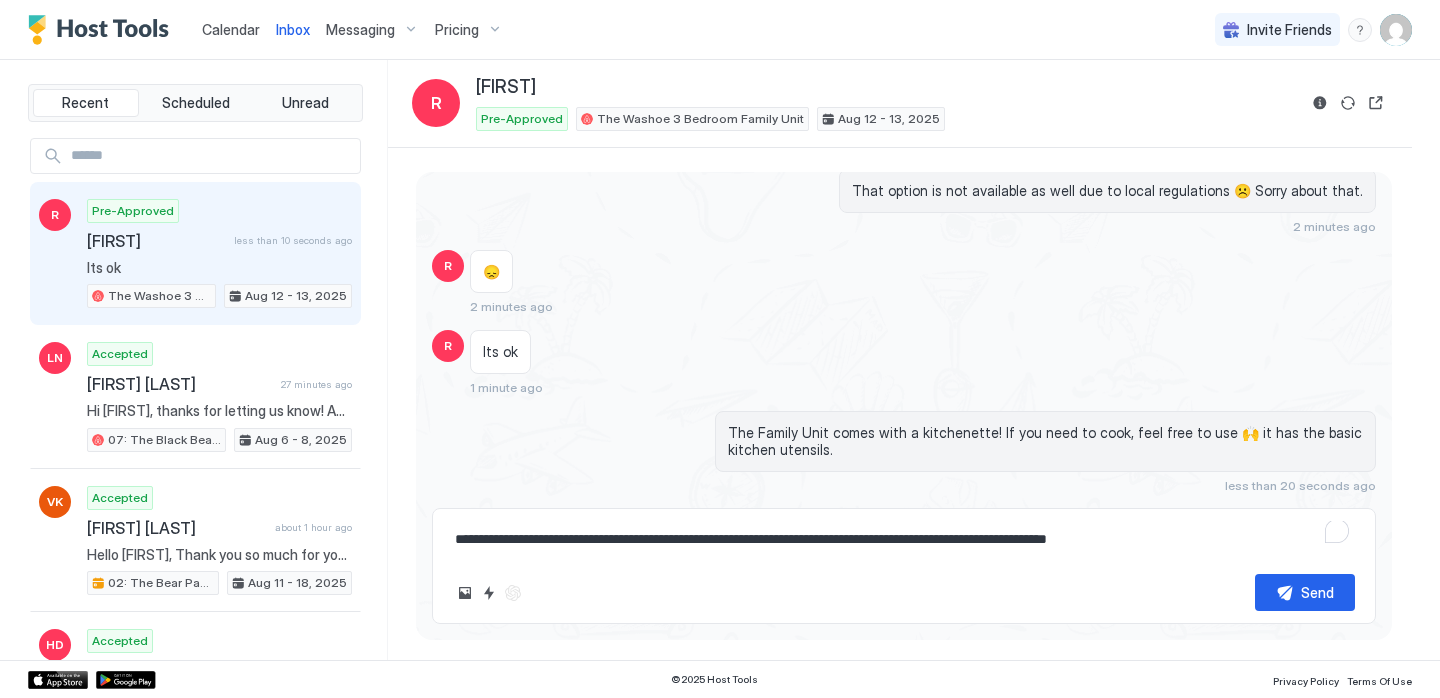 click on "Calendar" at bounding box center [231, 29] 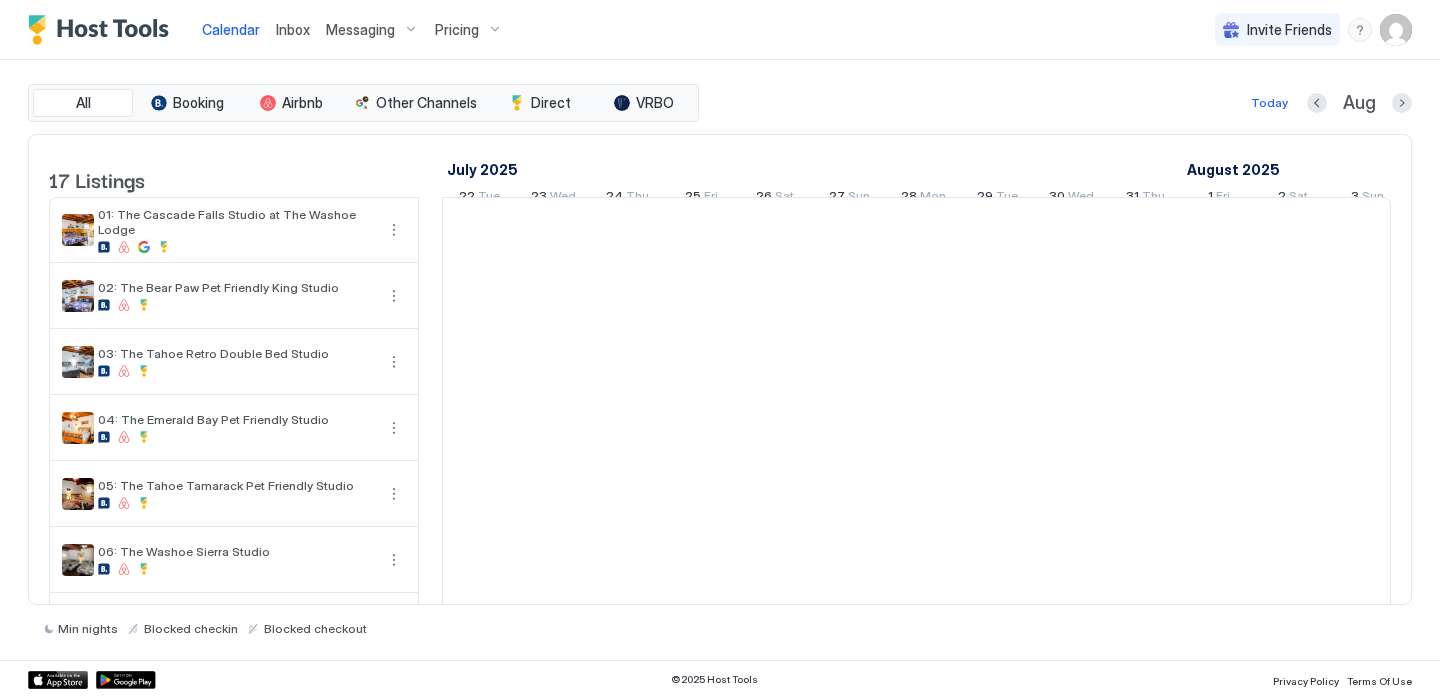 scroll, scrollTop: 0, scrollLeft: 1111, axis: horizontal 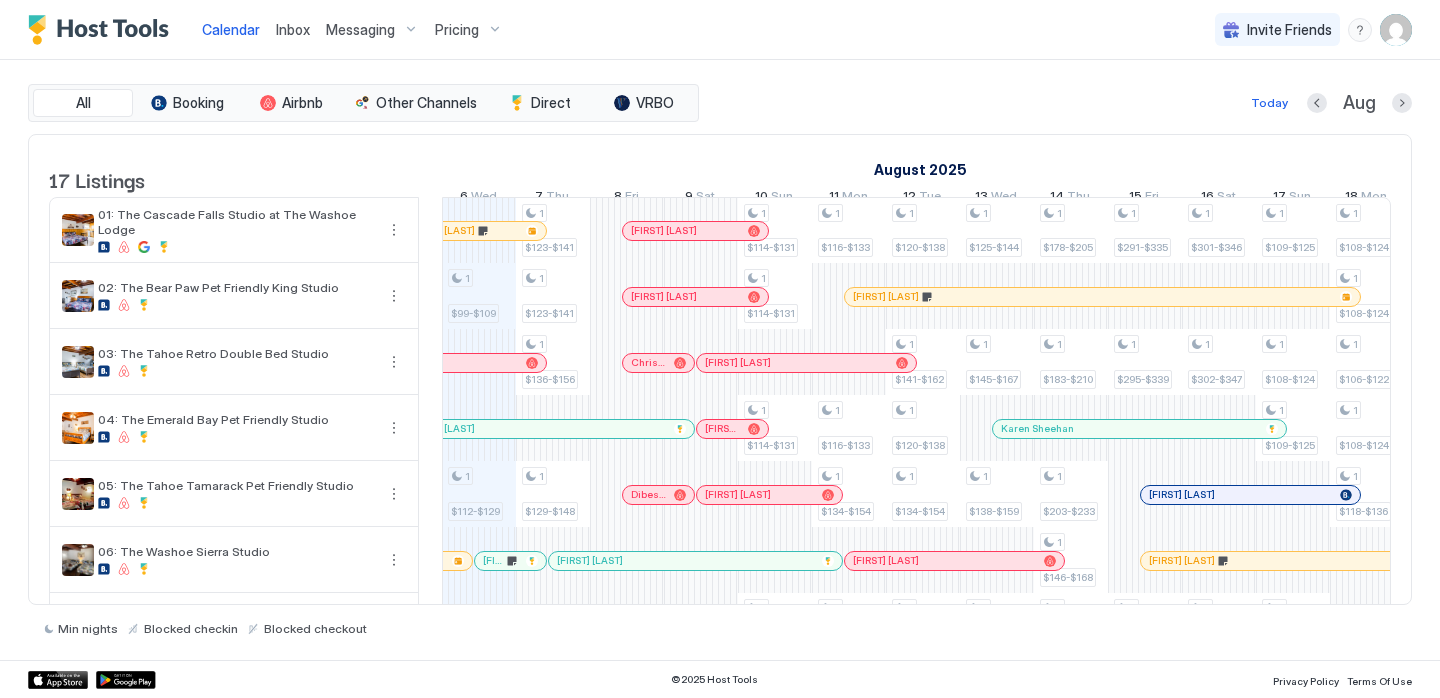 click on "Inbox" at bounding box center (293, 29) 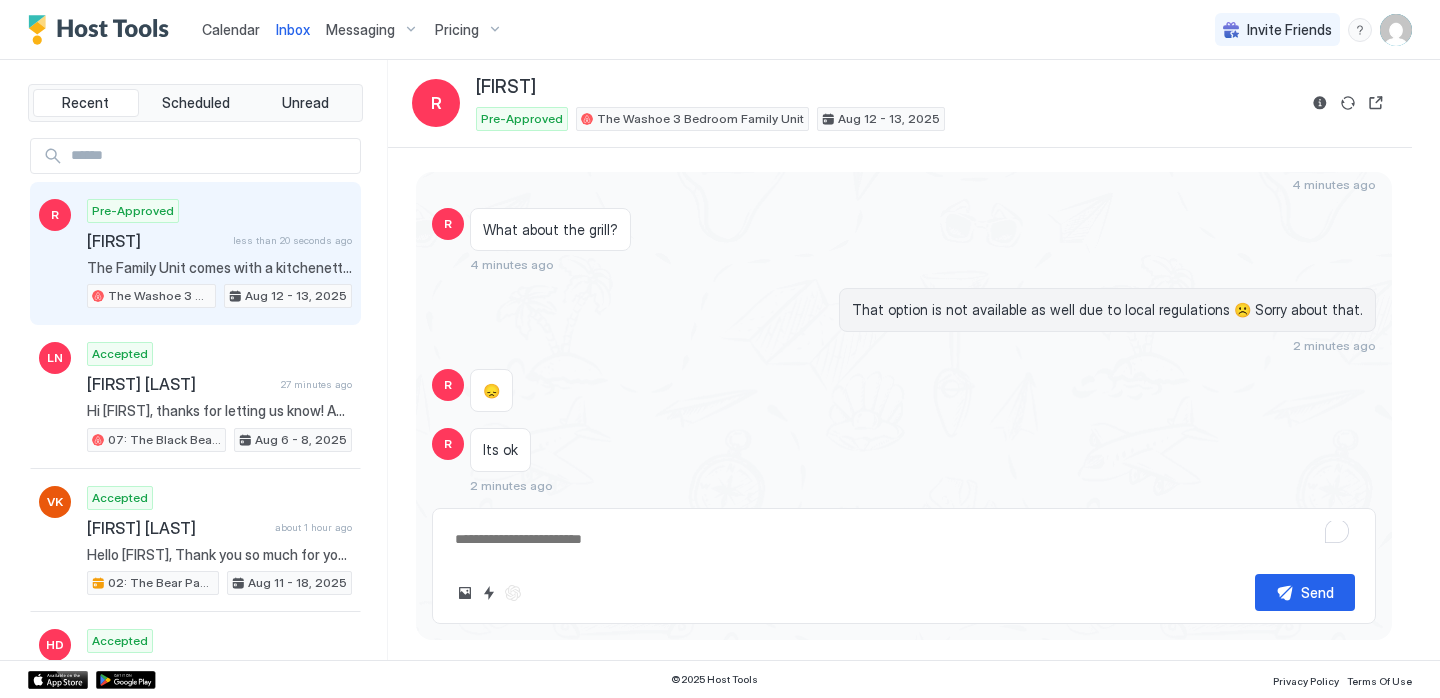 scroll, scrollTop: 629, scrollLeft: 0, axis: vertical 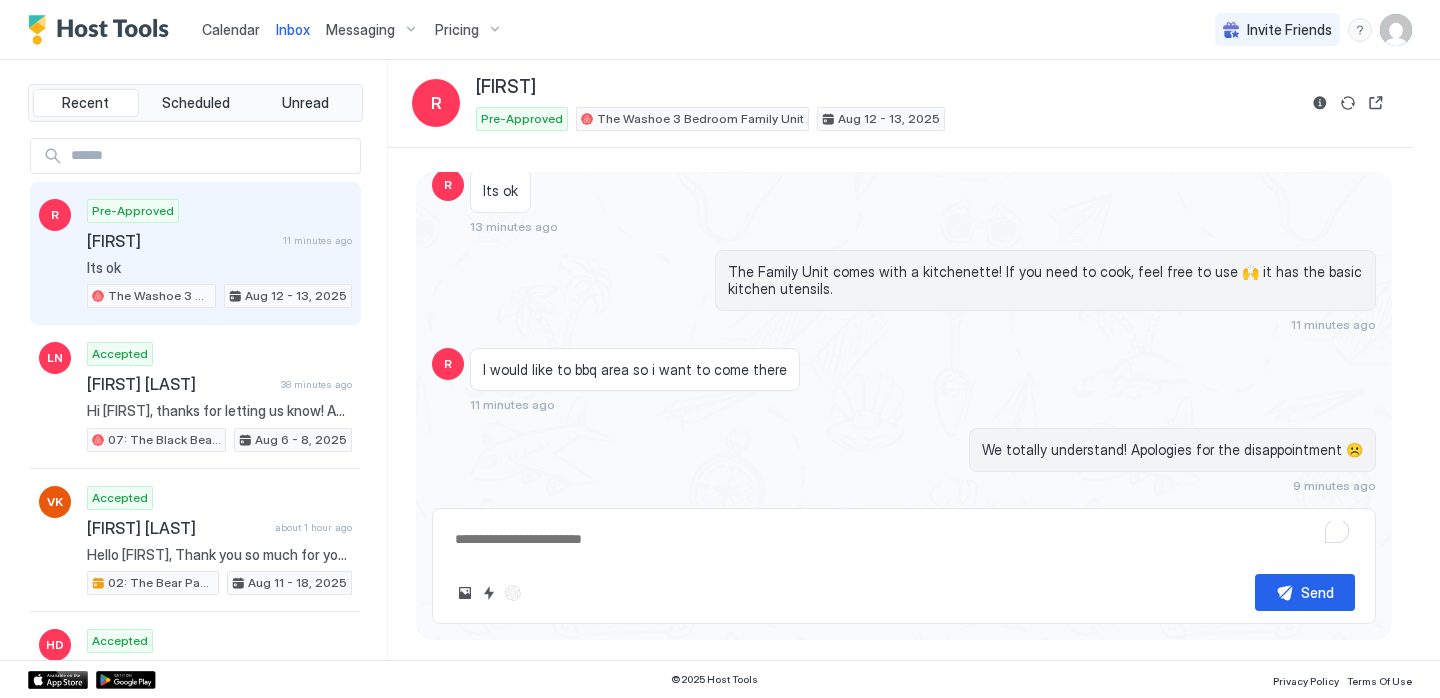 click on "Calendar" at bounding box center (231, 29) 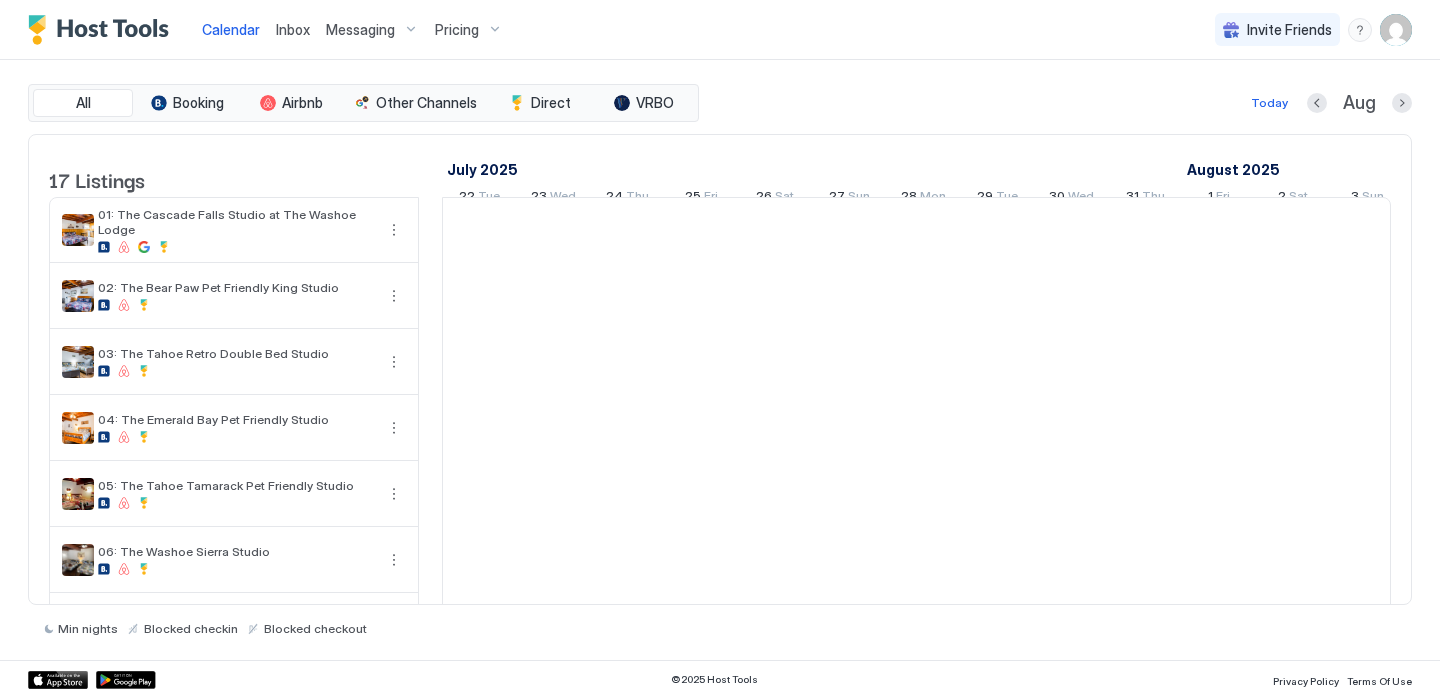 scroll, scrollTop: 0, scrollLeft: 1111, axis: horizontal 